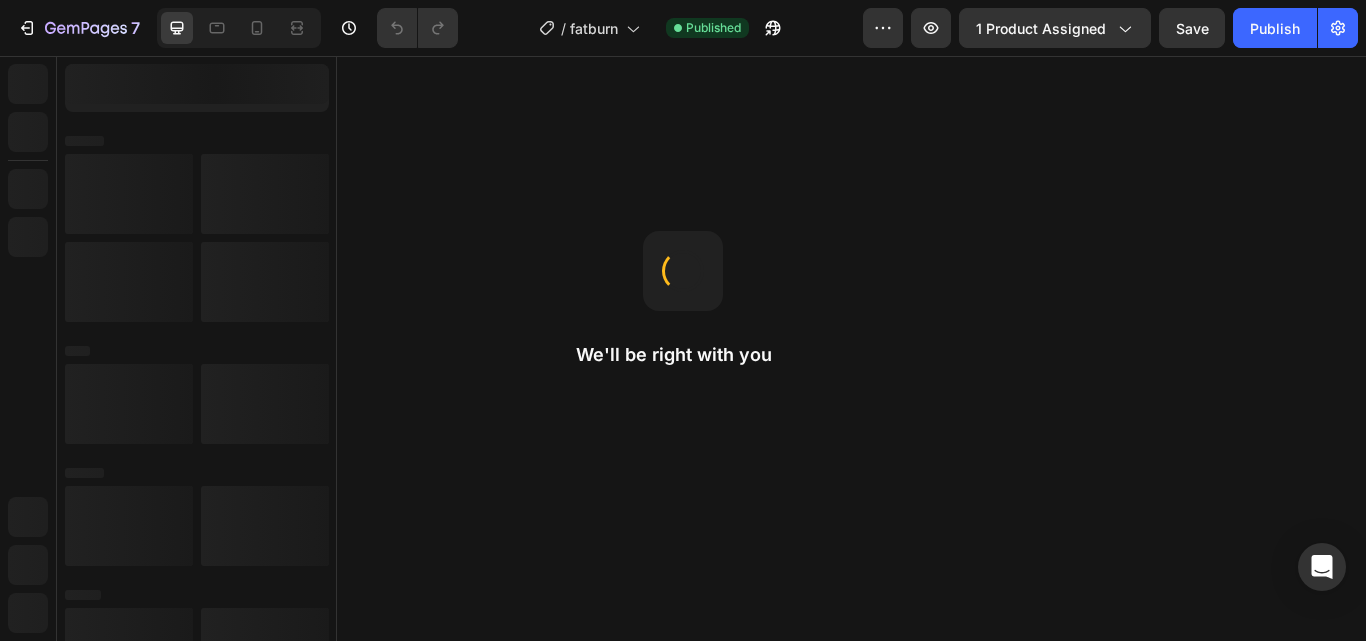 scroll, scrollTop: 0, scrollLeft: 0, axis: both 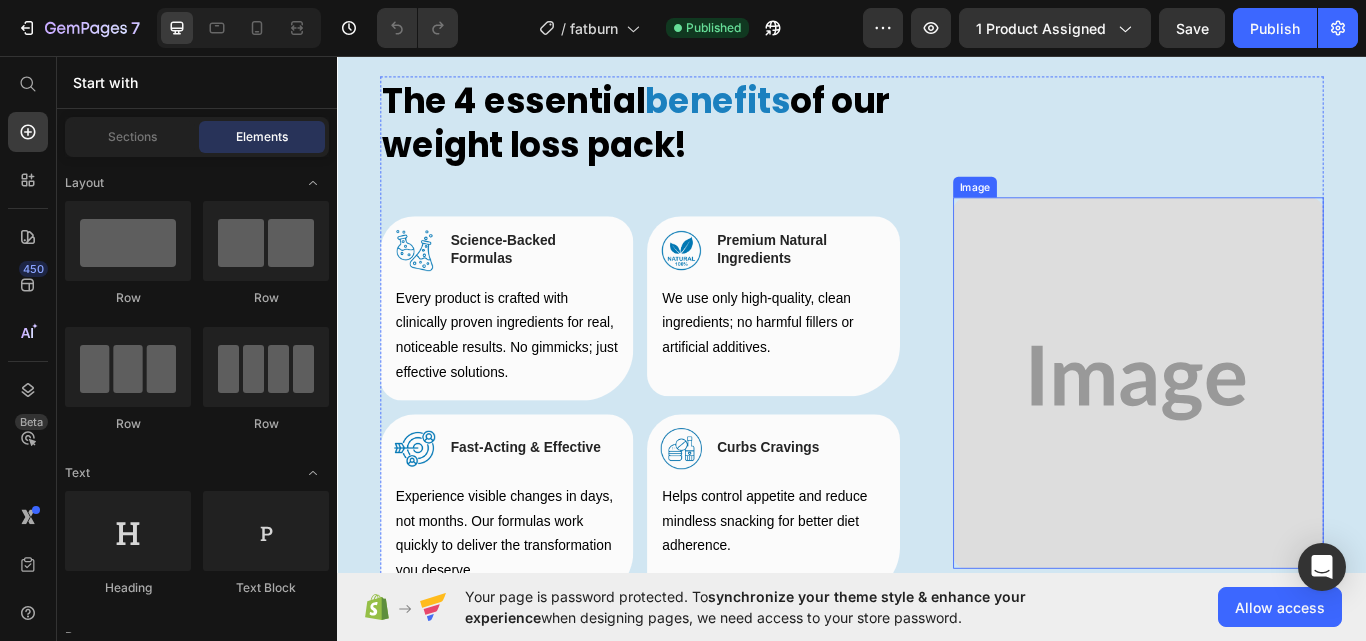 click at bounding box center [1271, 438] 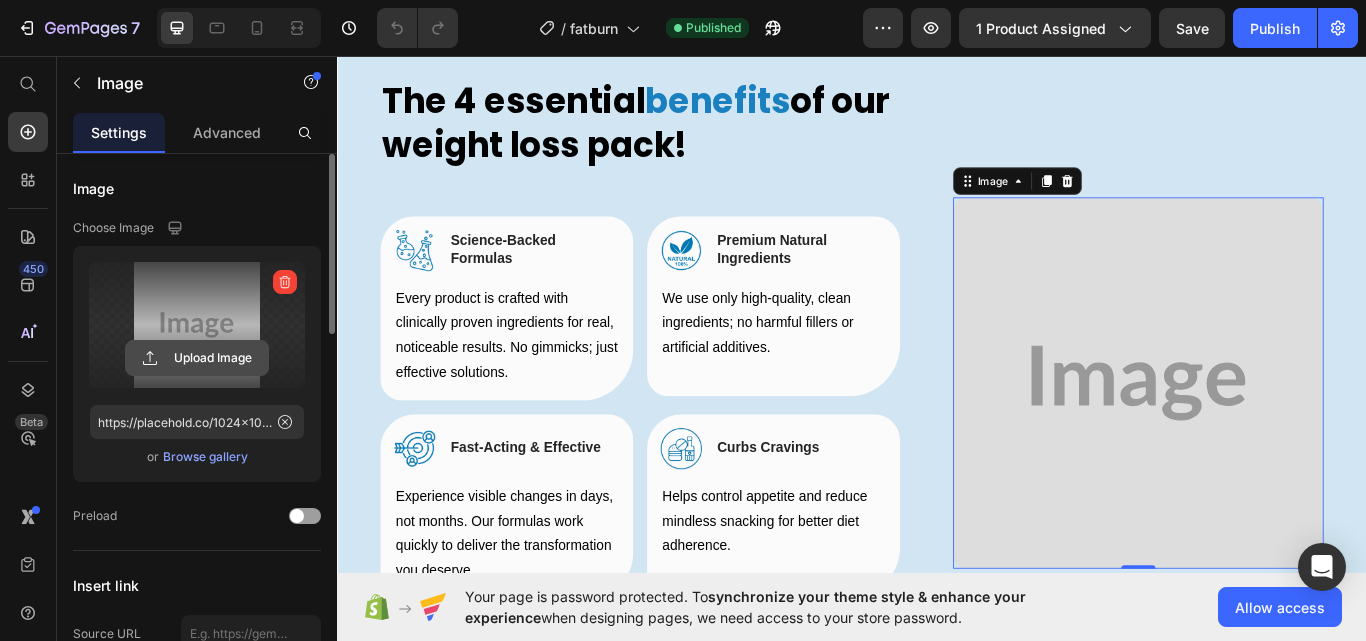 click 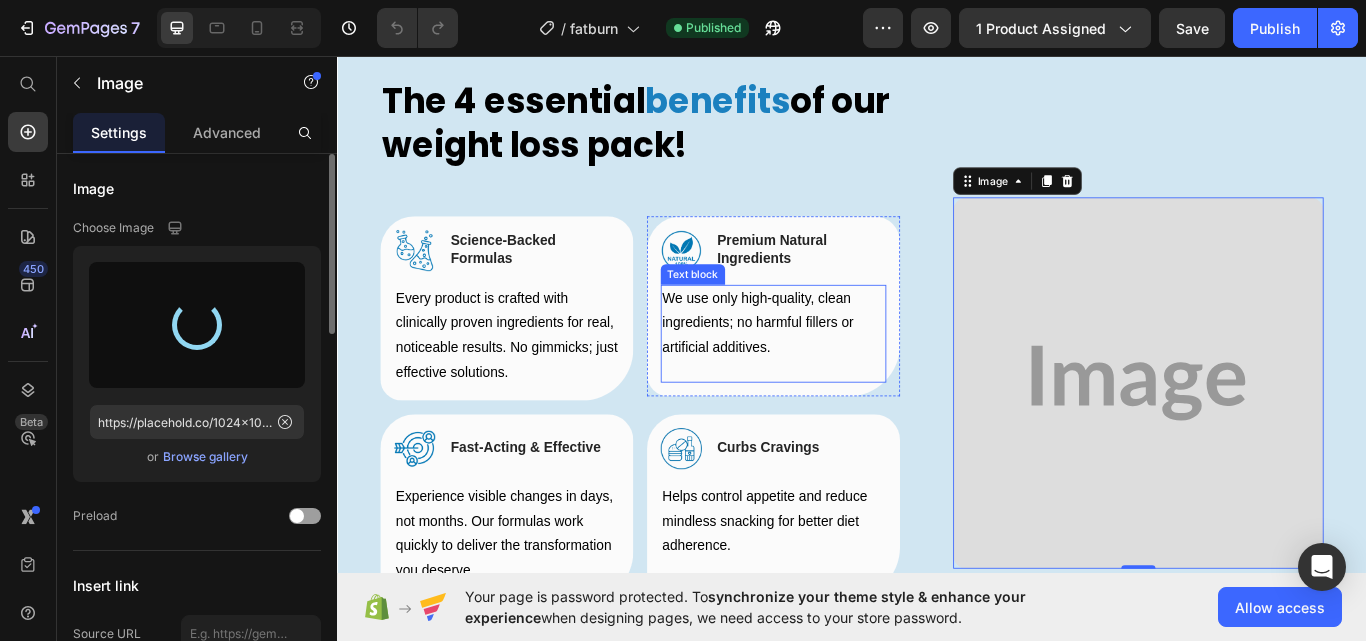 type on "https://cdn.shopify.com/s/files/1/0666/7603/1578/files/gempages_574993093695112421-aeadcb9c-04e4-48d1-a158-e8e1664241d2.png" 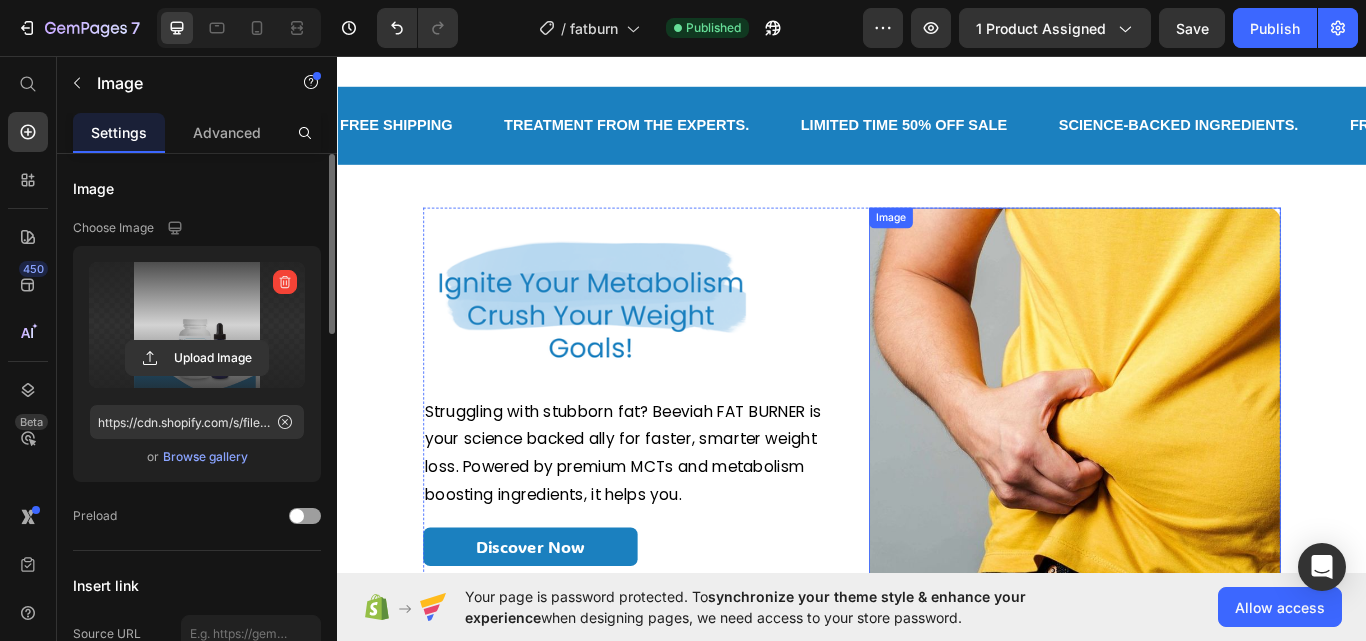 scroll, scrollTop: 800, scrollLeft: 0, axis: vertical 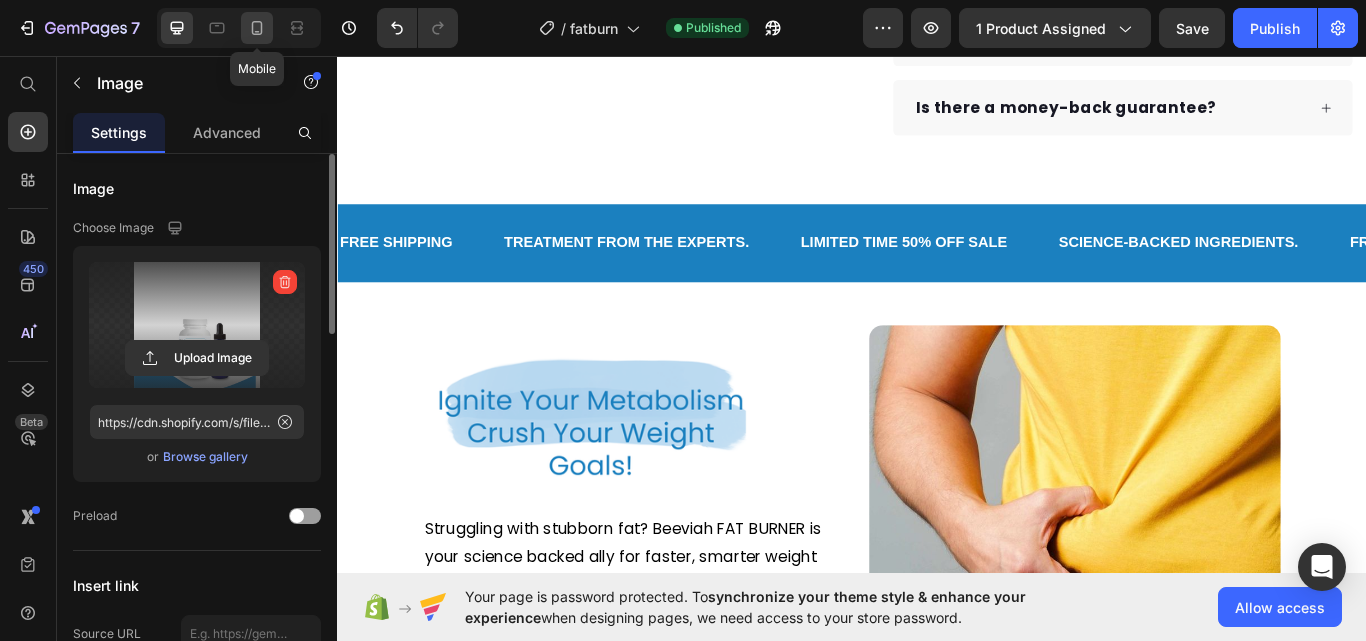 click 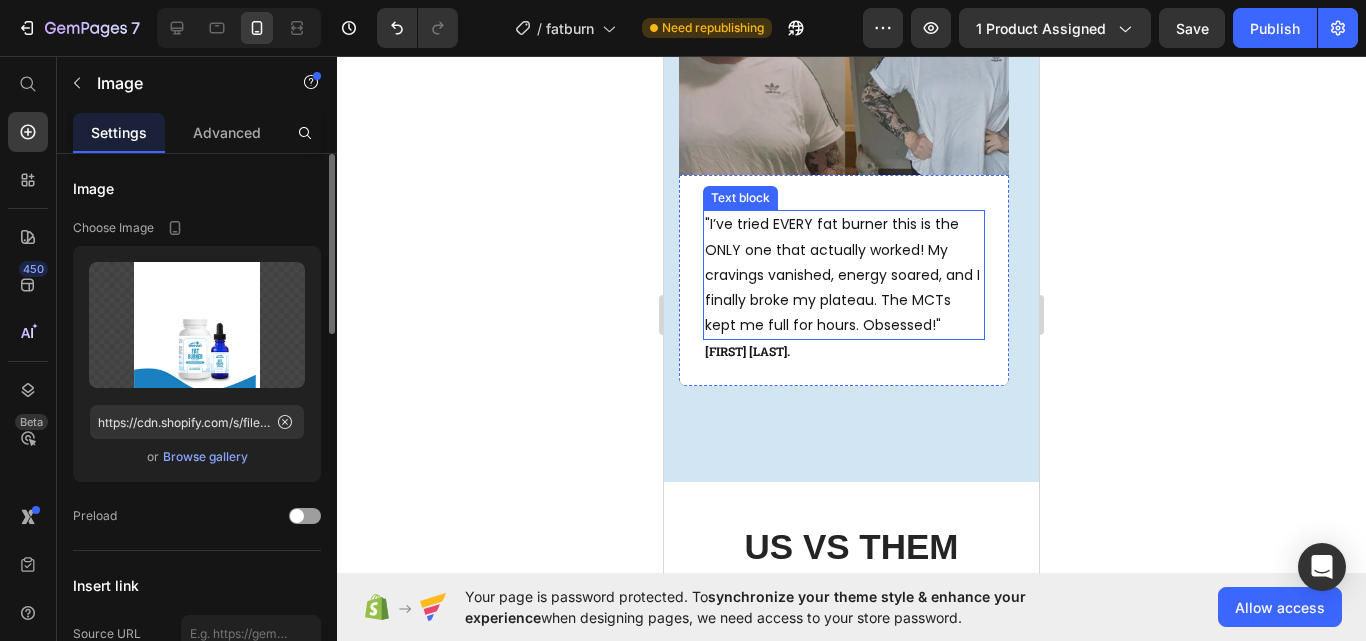 scroll, scrollTop: 4300, scrollLeft: 0, axis: vertical 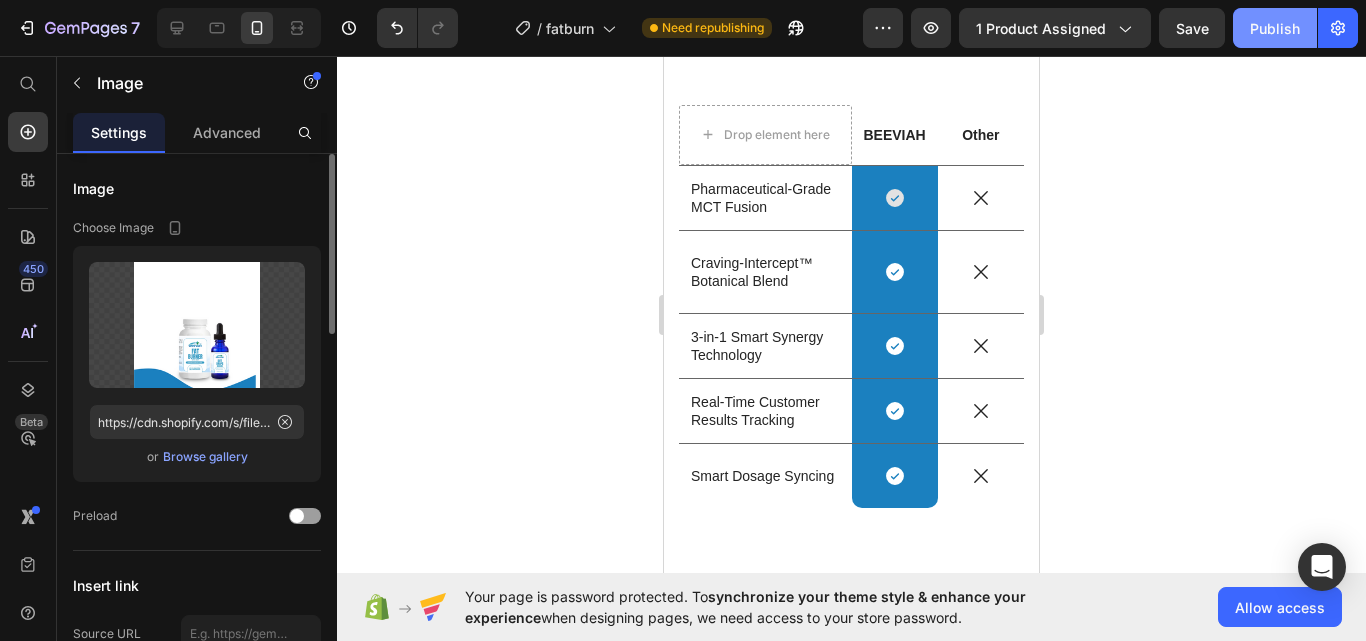 click on "Publish" 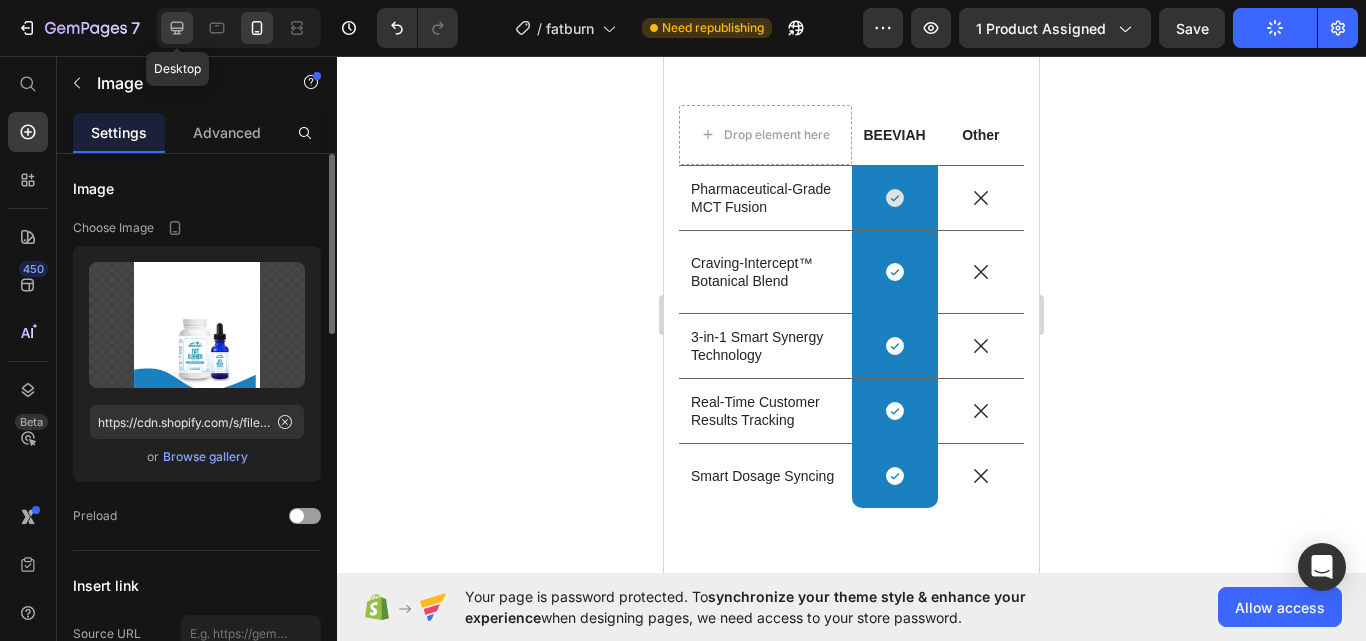 click 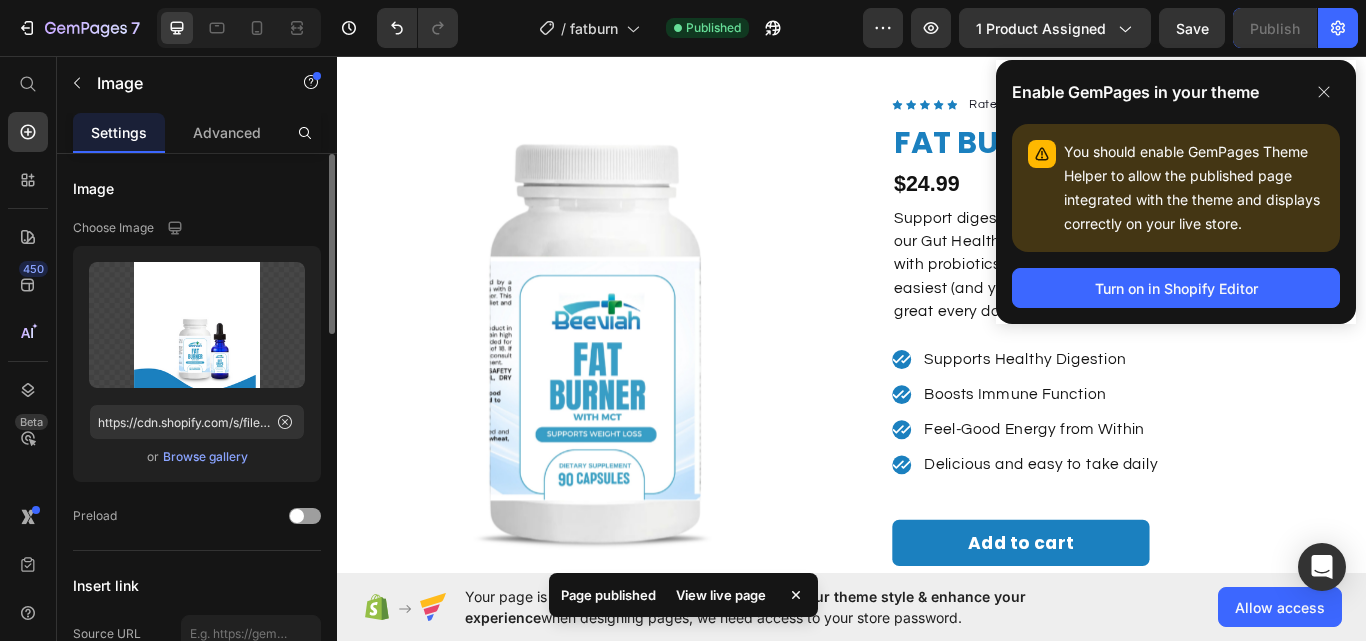 scroll, scrollTop: 16, scrollLeft: 0, axis: vertical 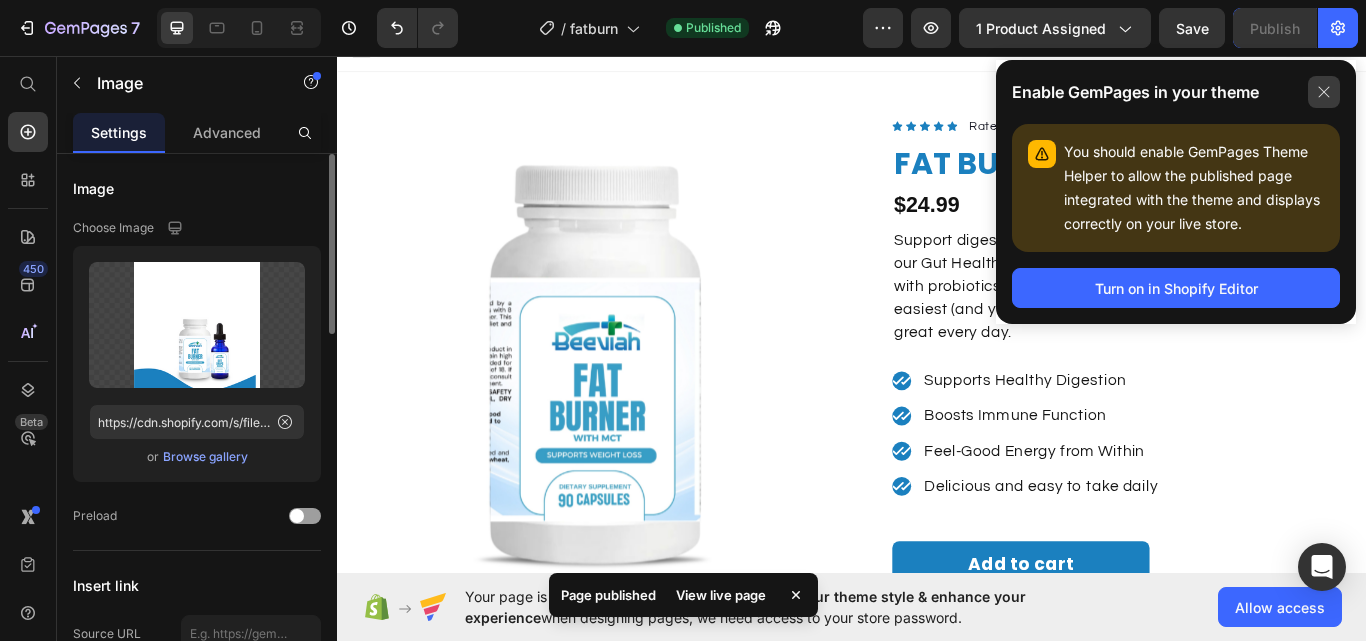 click 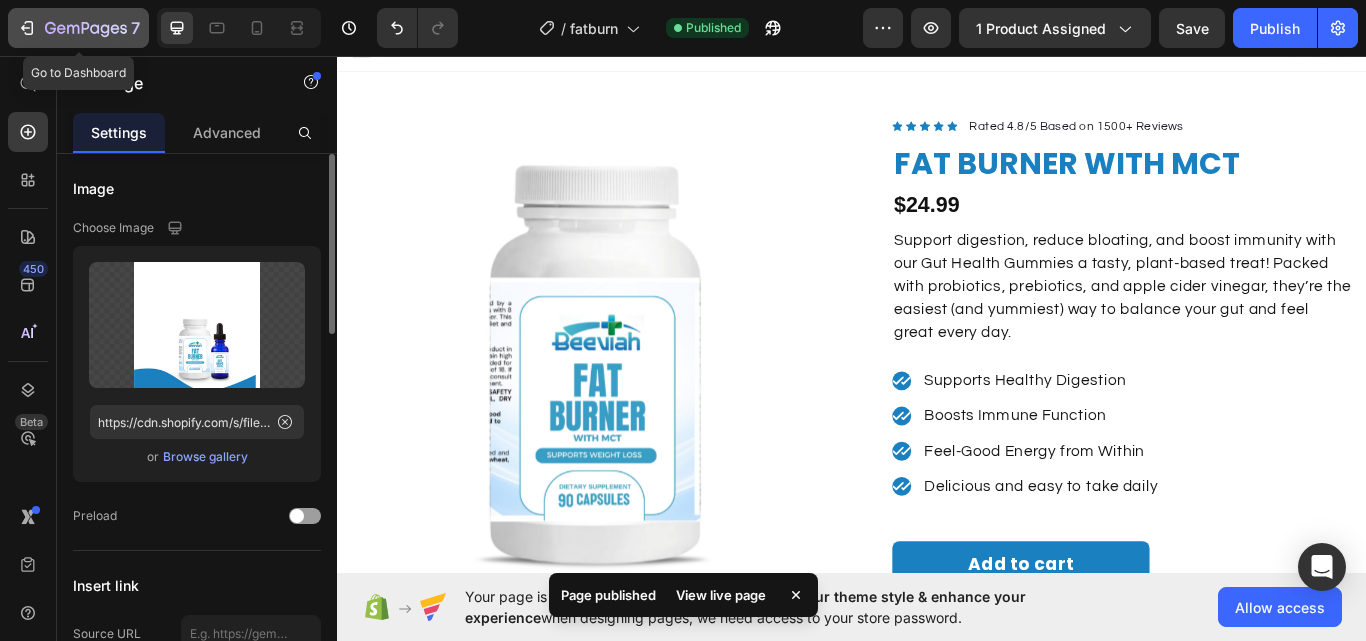click 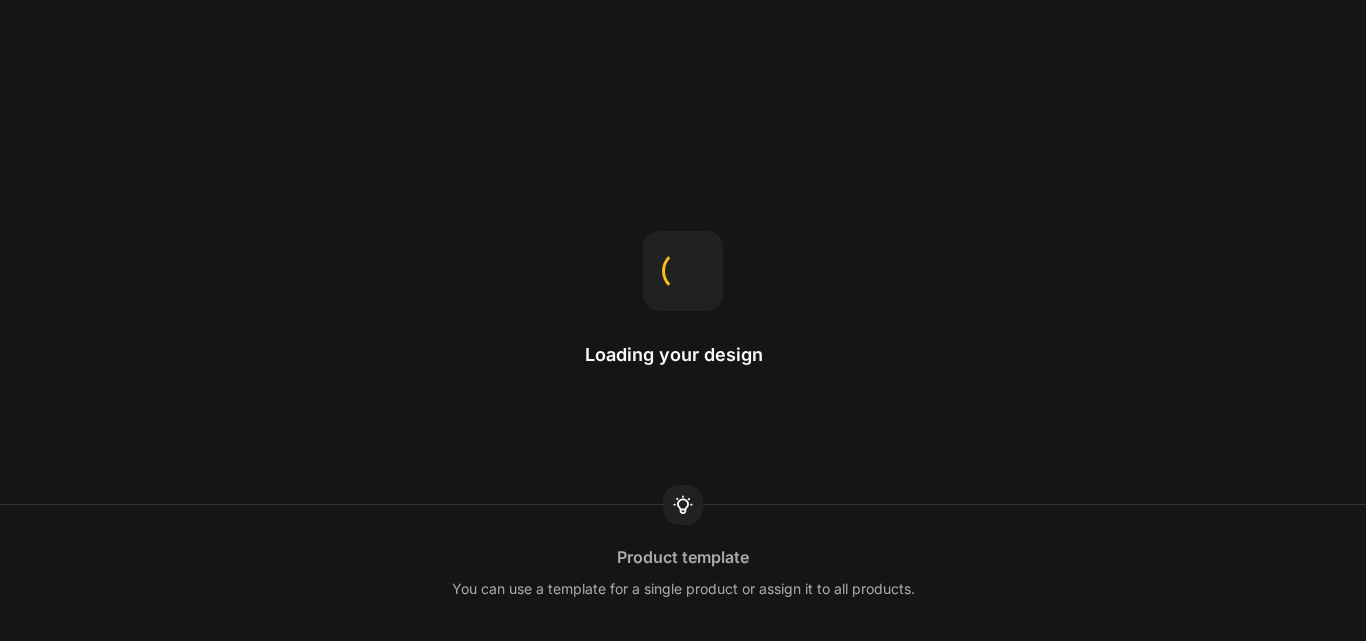 scroll, scrollTop: 0, scrollLeft: 0, axis: both 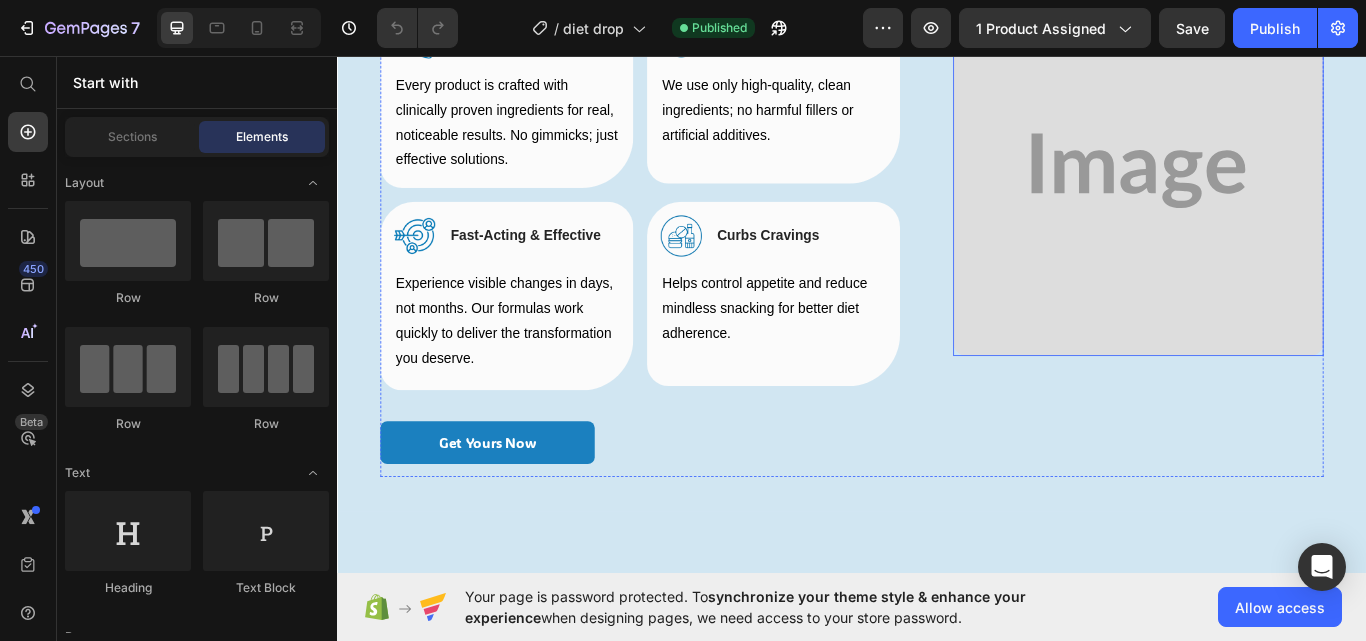 drag, startPoint x: 1224, startPoint y: 294, endPoint x: 1192, endPoint y: 293, distance: 32.01562 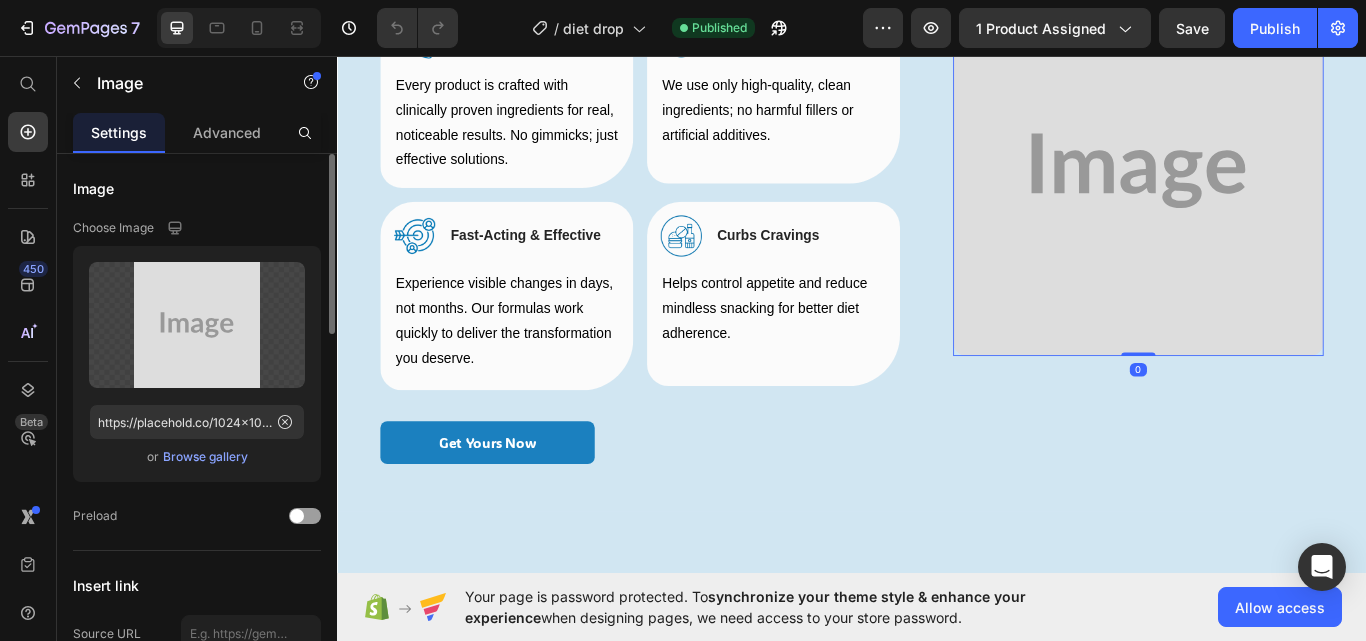 click on "Browse gallery" at bounding box center (205, 457) 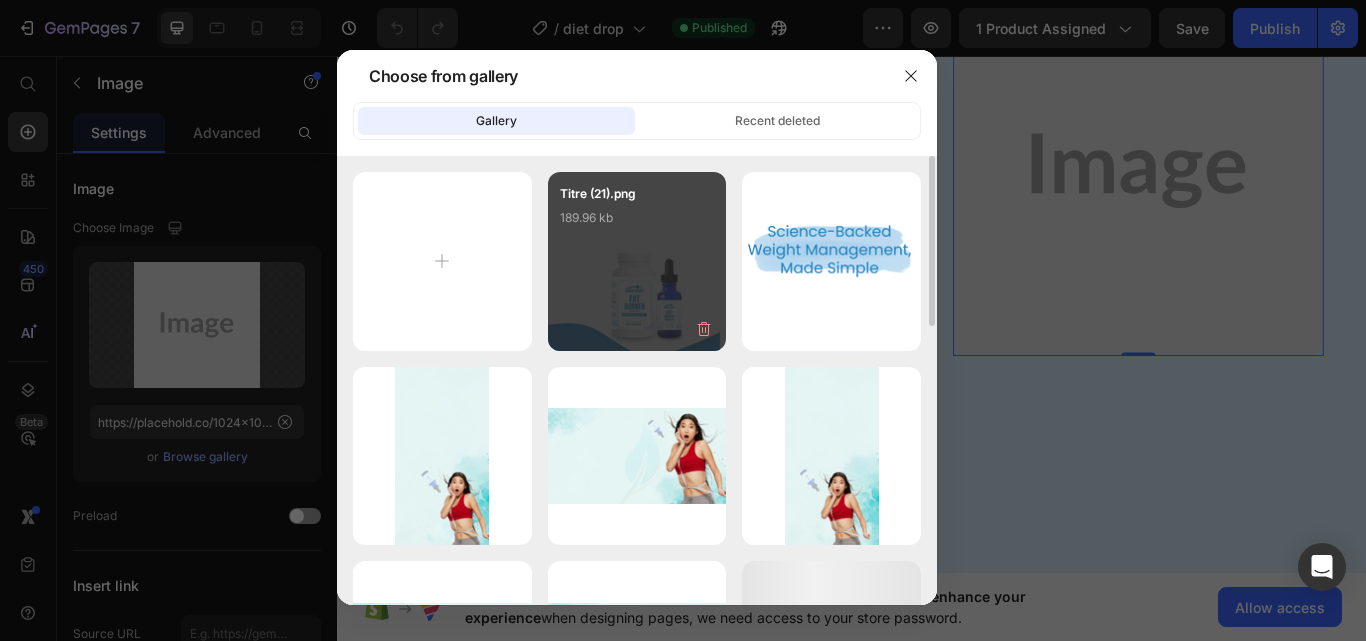 click on "Titre (21).png 189.96 kb" at bounding box center (637, 261) 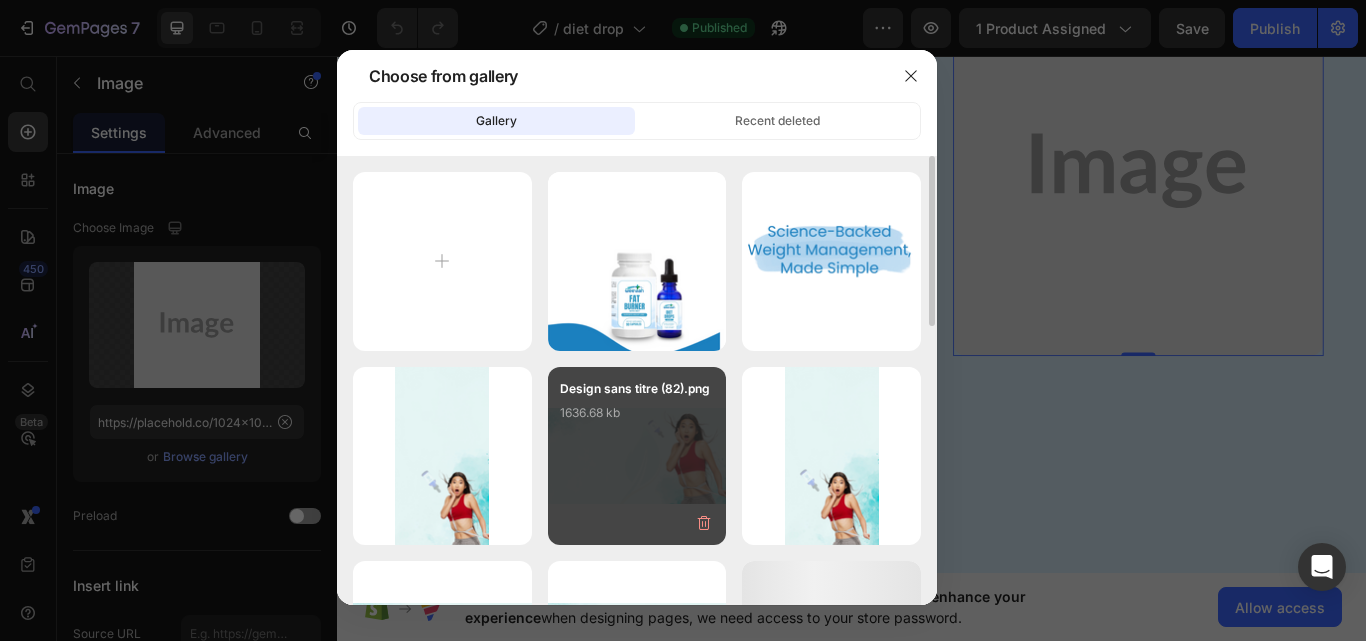 type on "https://cdn.shopify.com/s/files/1/0666/7603/1578/files/gempages_574993093695112421-aeadcb9c-04e4-48d1-a158-e8e1664241d2.png" 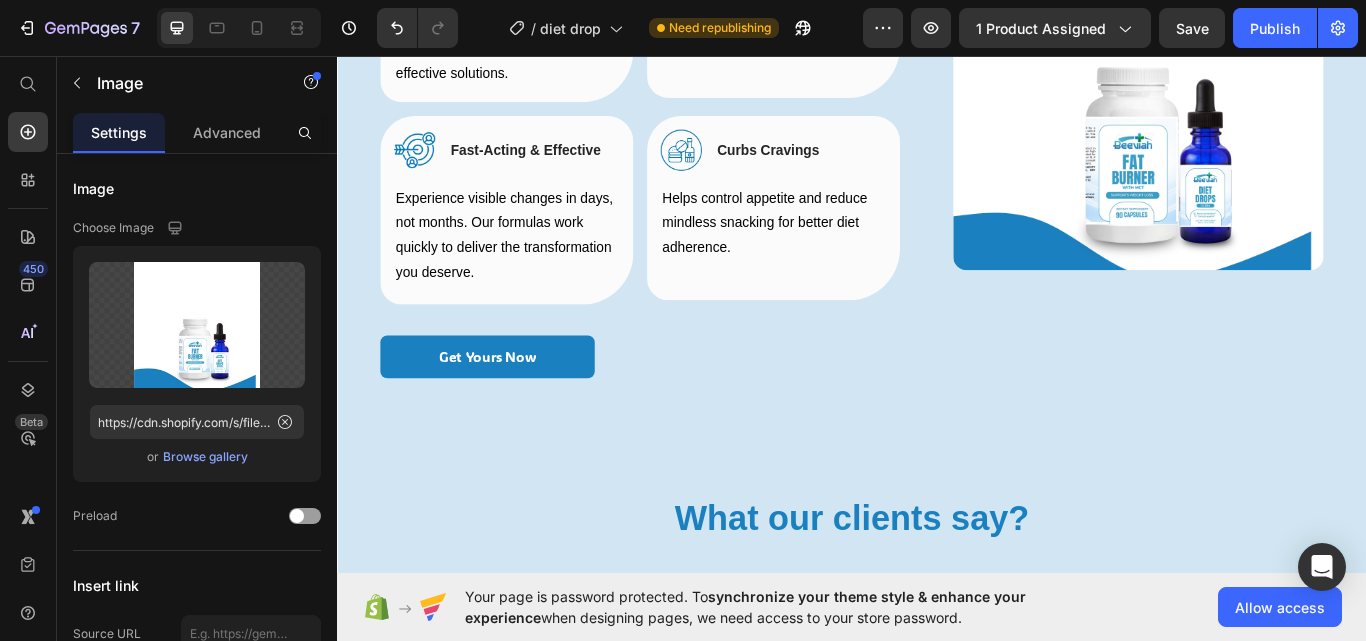 scroll, scrollTop: 2600, scrollLeft: 0, axis: vertical 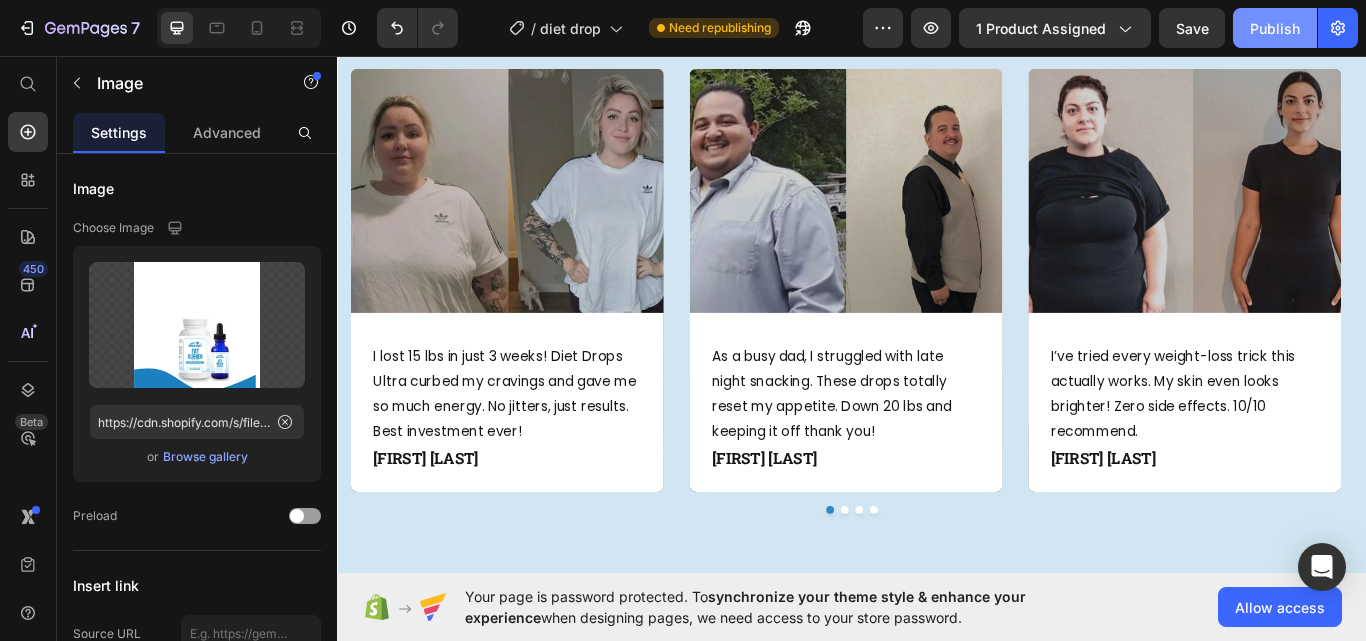 click on "Publish" 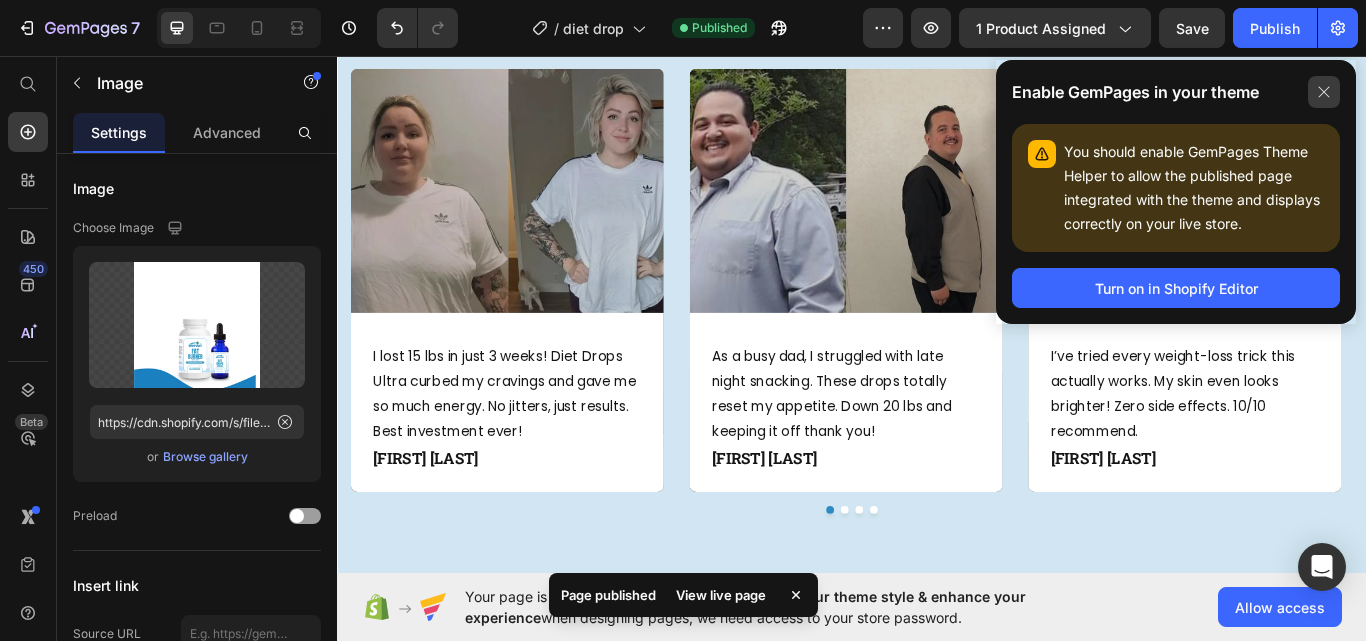 click 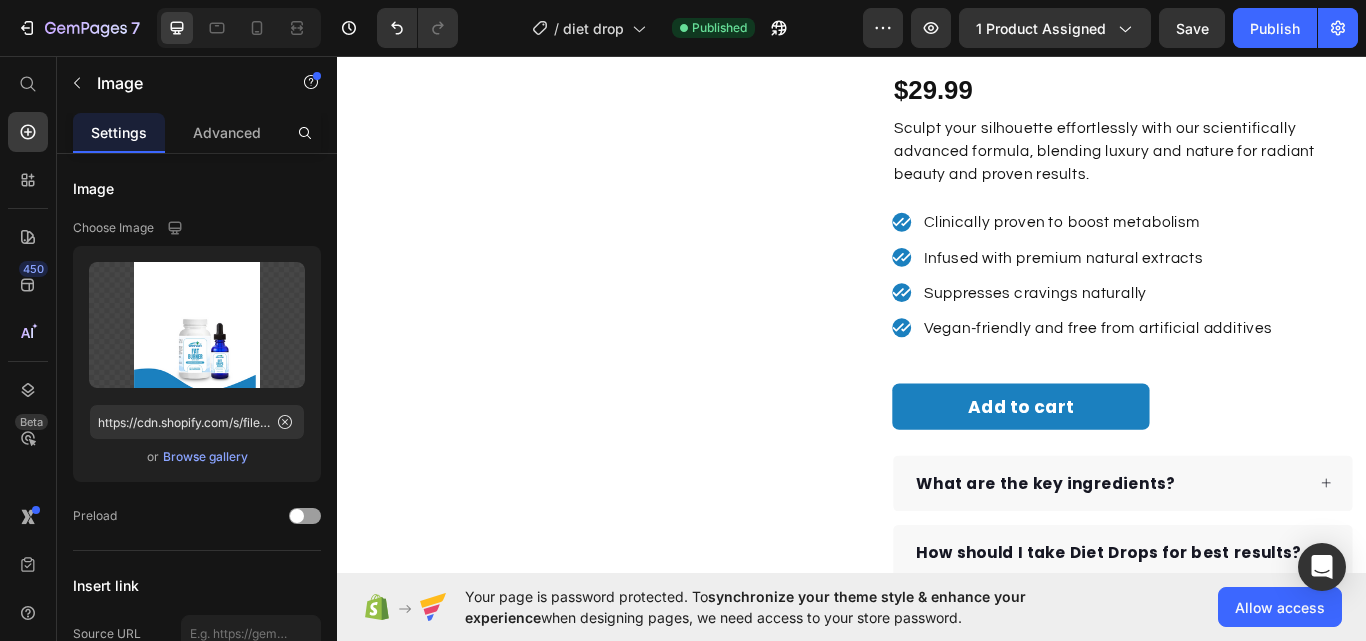 scroll, scrollTop: 0, scrollLeft: 0, axis: both 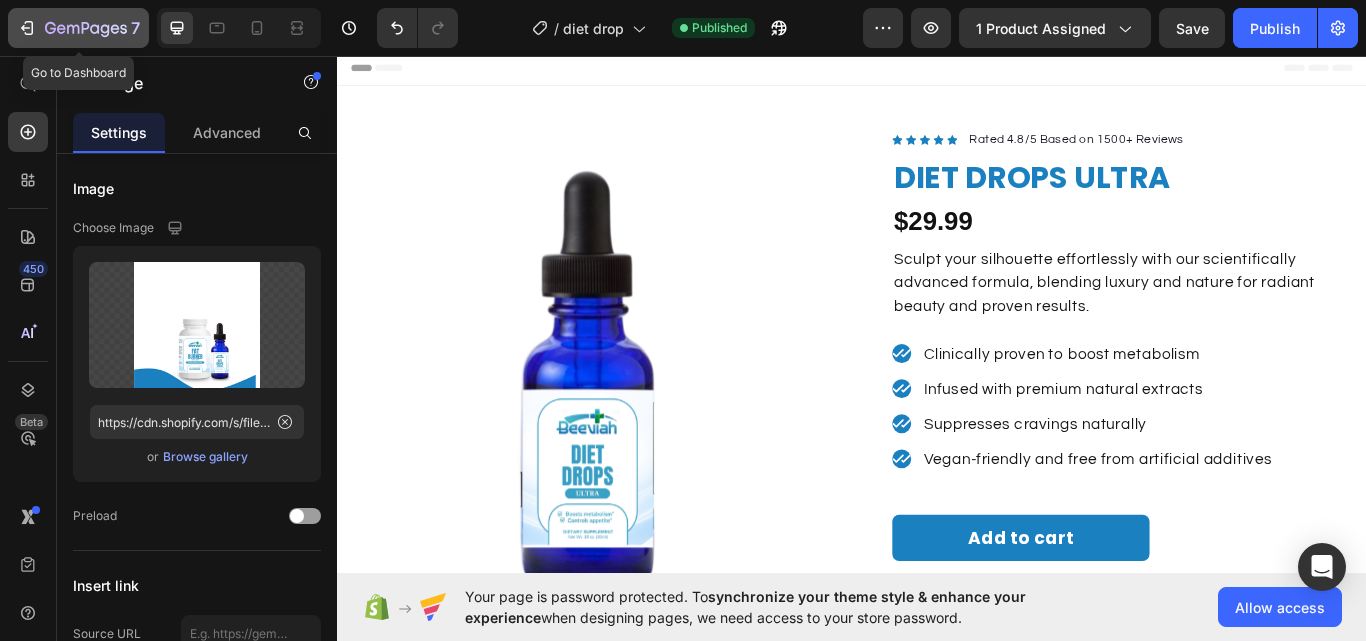 click on "7" 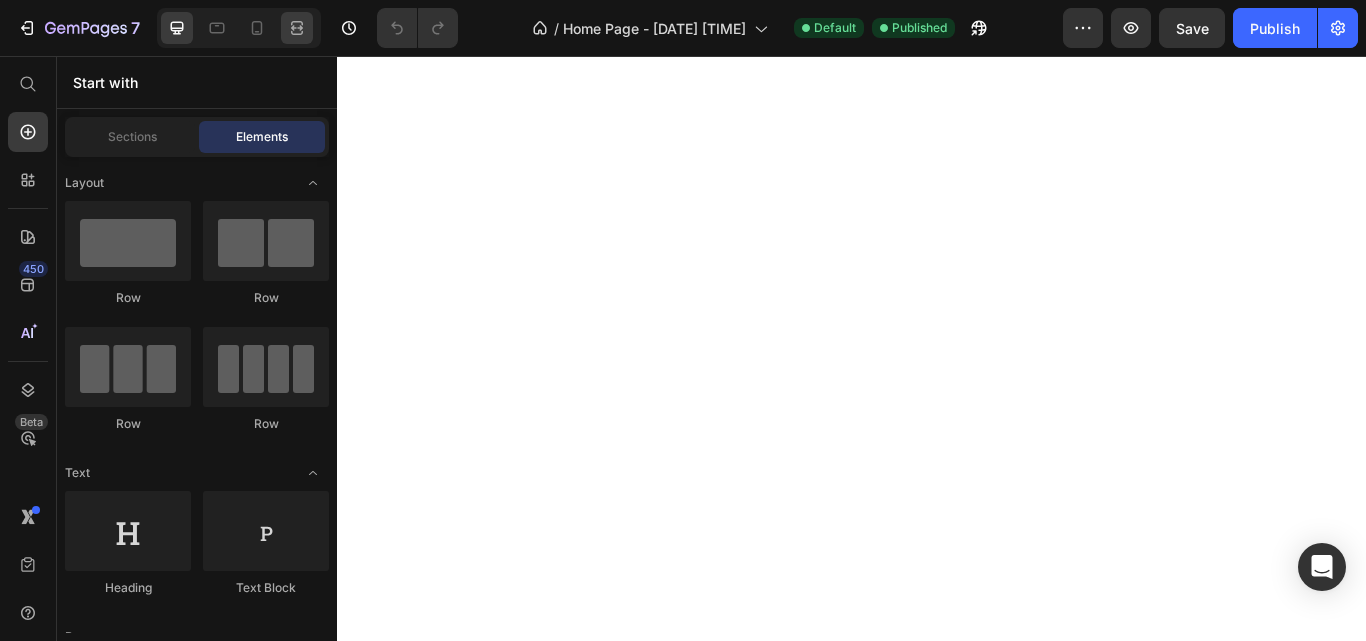 scroll, scrollTop: 0, scrollLeft: 0, axis: both 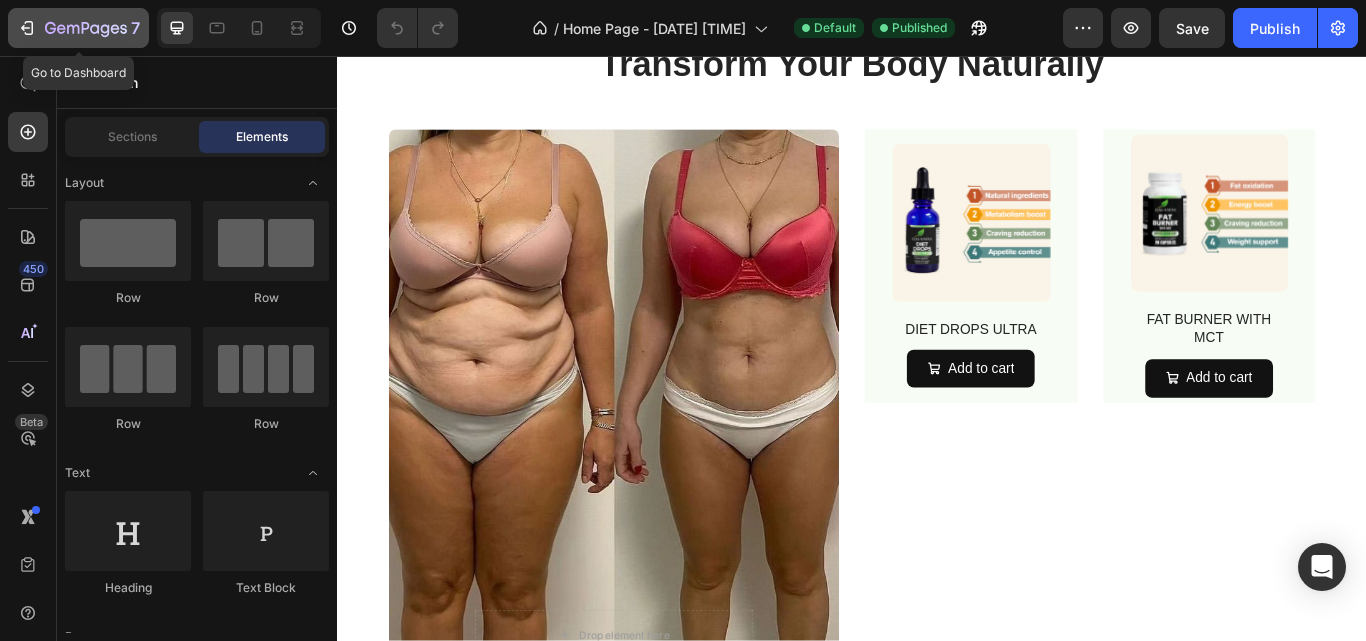 click on "7" 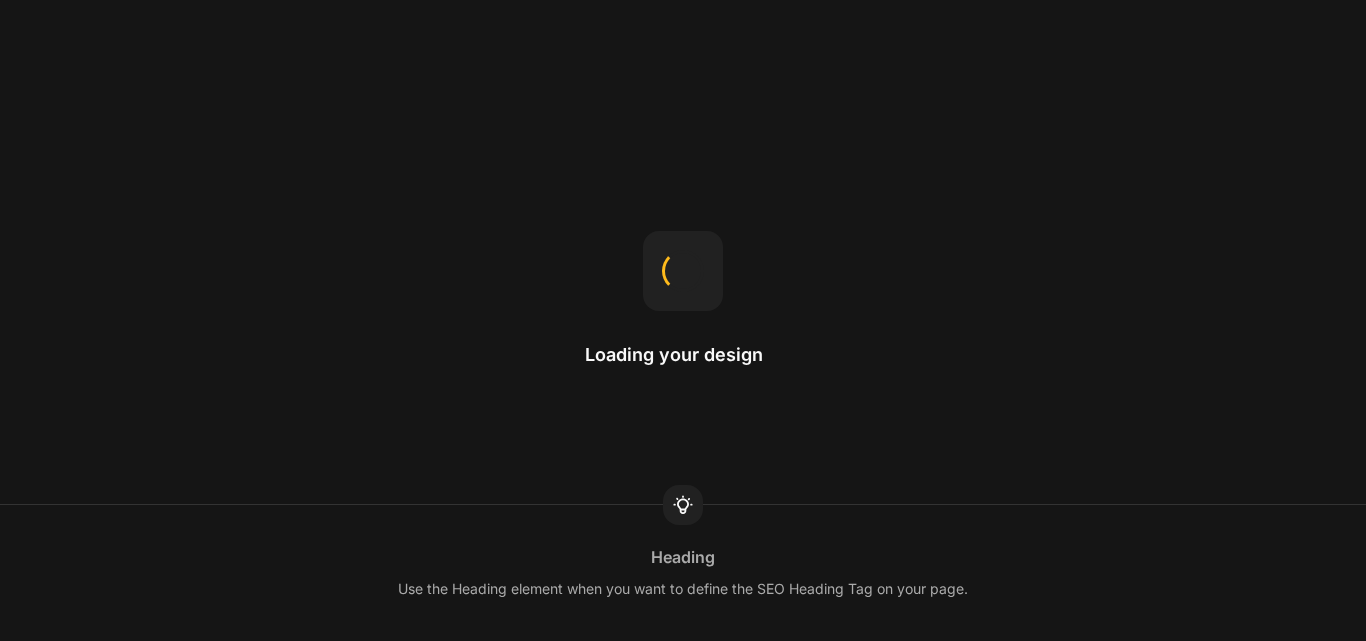 scroll, scrollTop: 0, scrollLeft: 0, axis: both 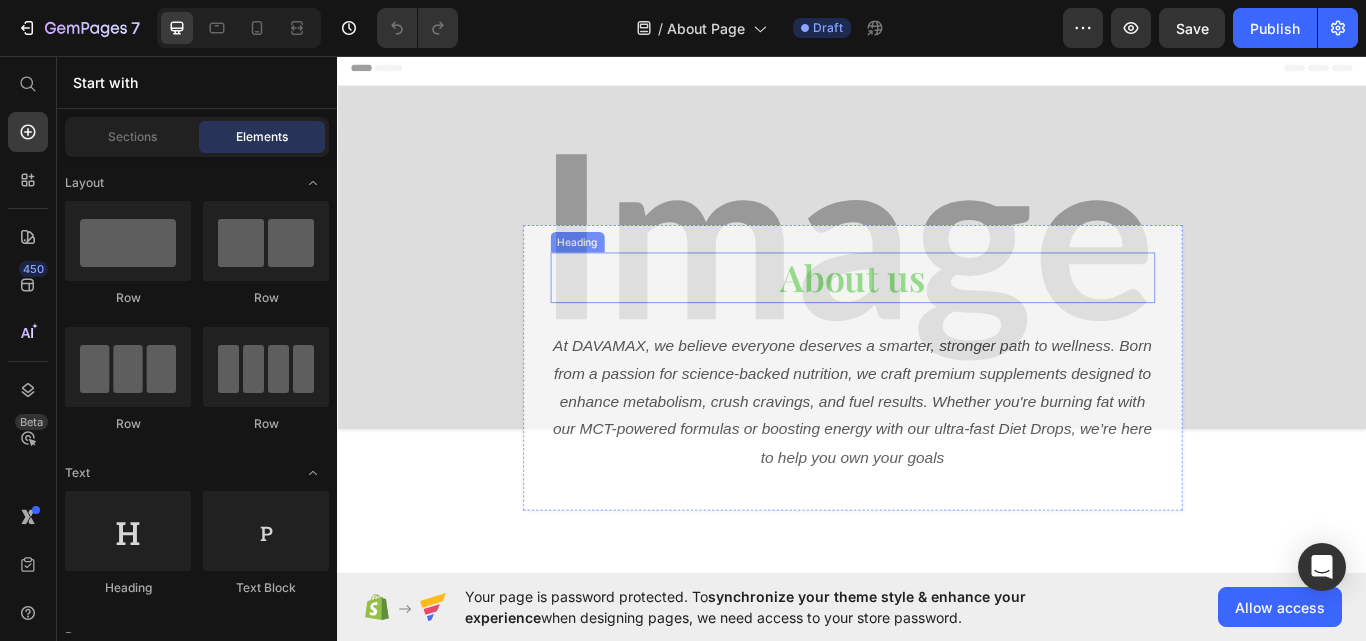 click on "About us" at bounding box center (937, 315) 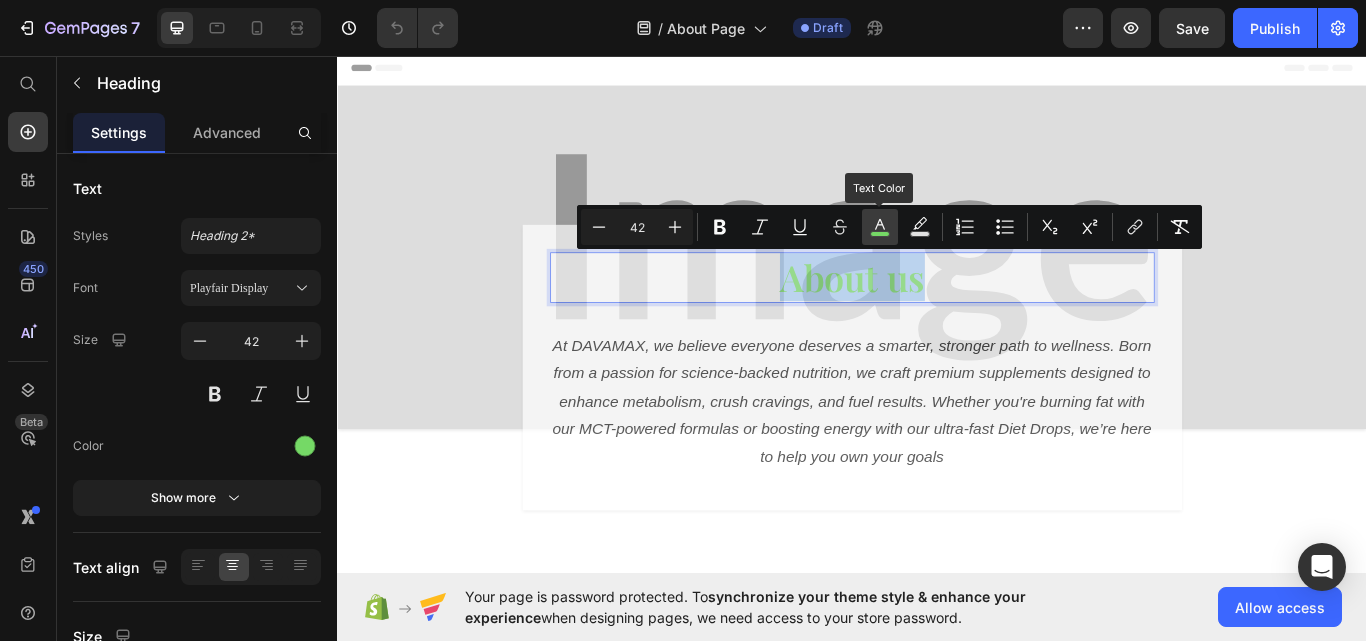 click on "color" at bounding box center (880, 227) 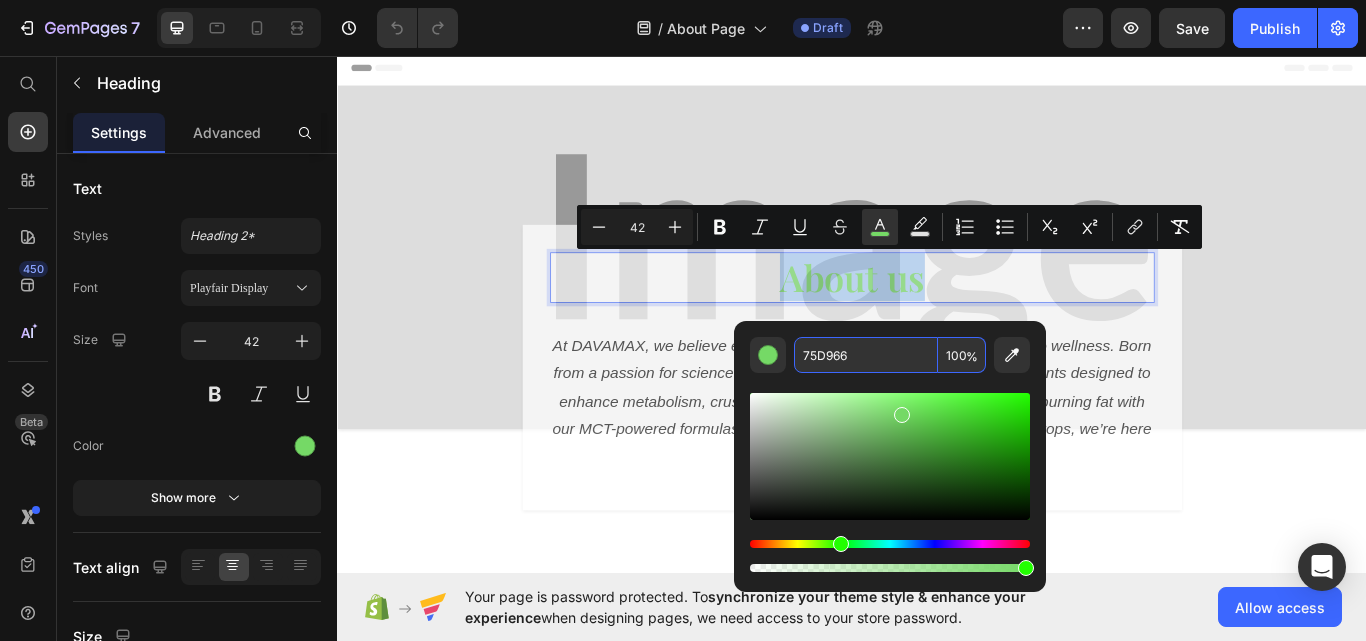 click on "75D966" at bounding box center (866, 355) 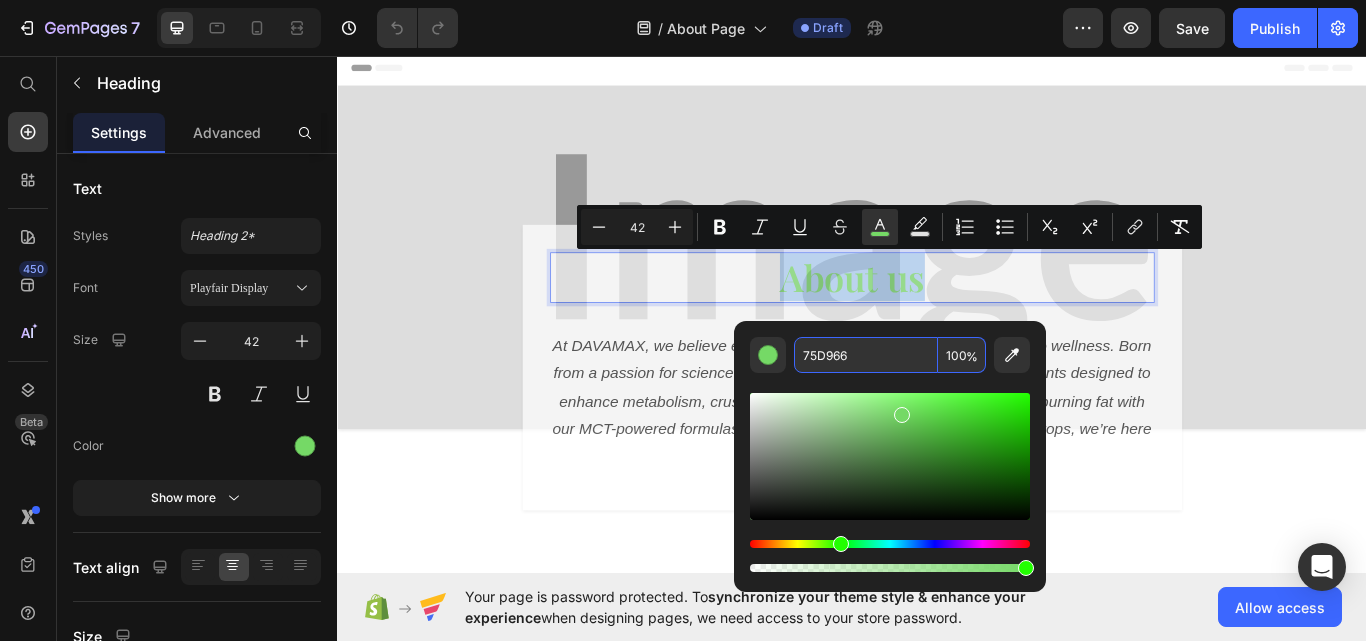 paste on "#1B80BF" 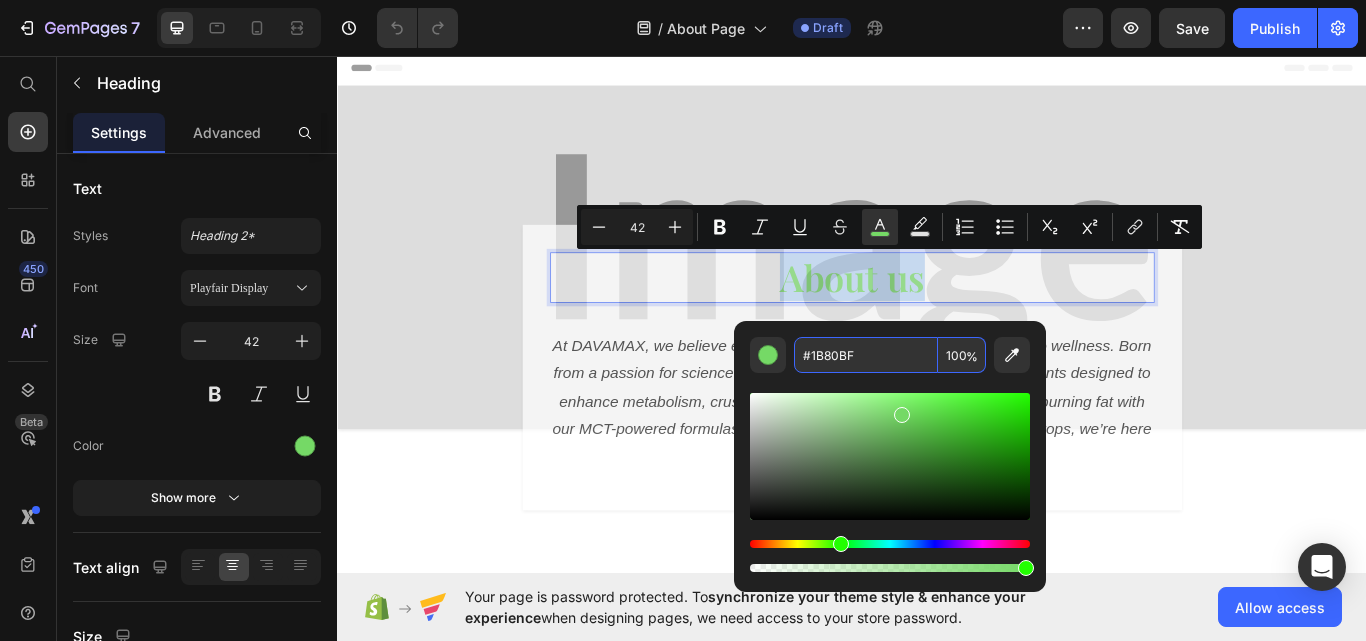 type on "1B80BF" 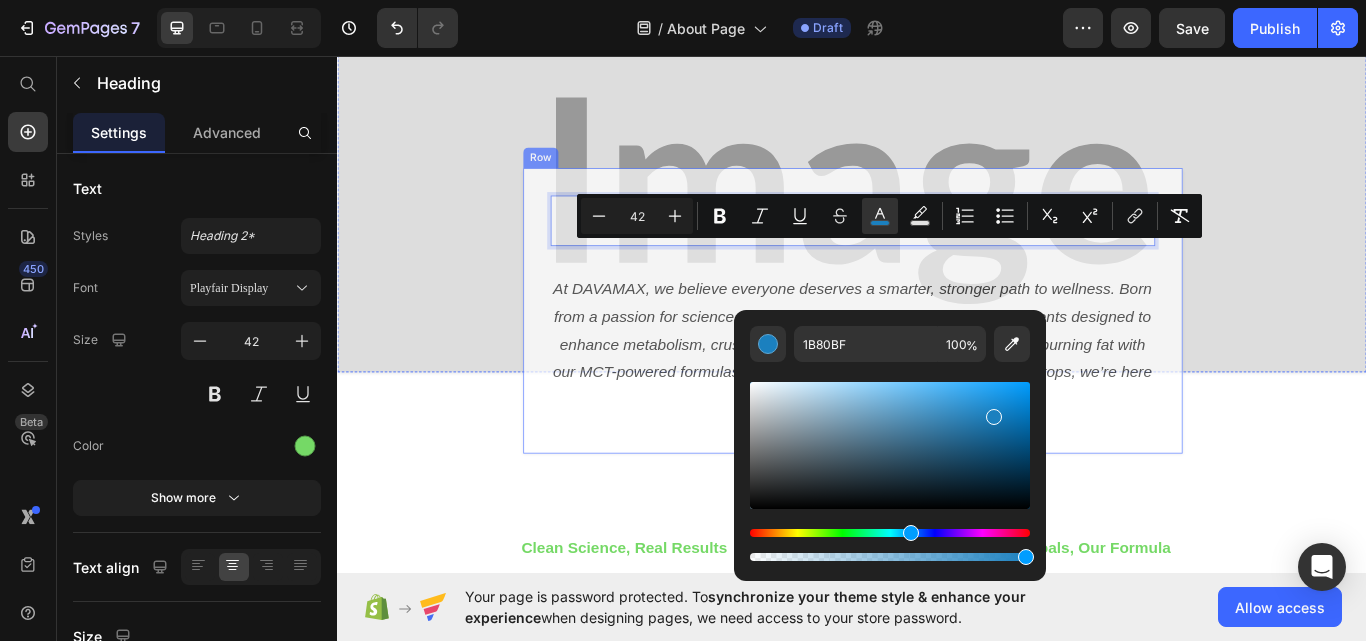 scroll, scrollTop: 100, scrollLeft: 0, axis: vertical 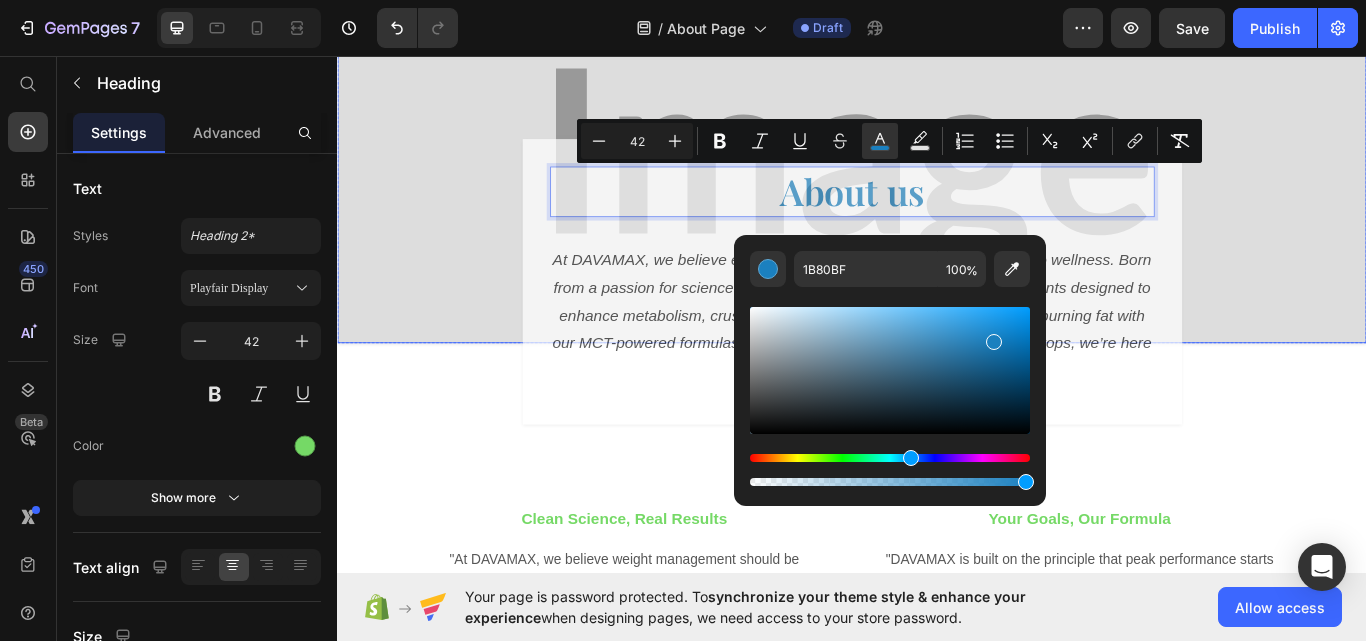 click at bounding box center (937, 192) 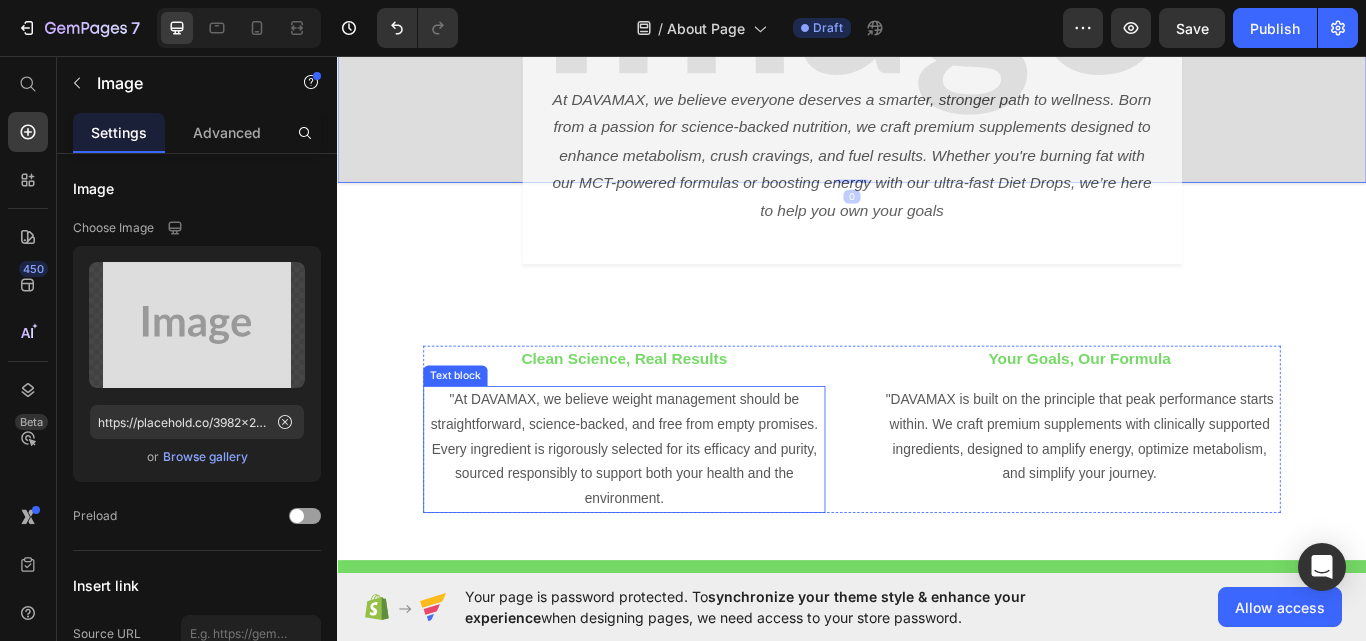scroll, scrollTop: 300, scrollLeft: 0, axis: vertical 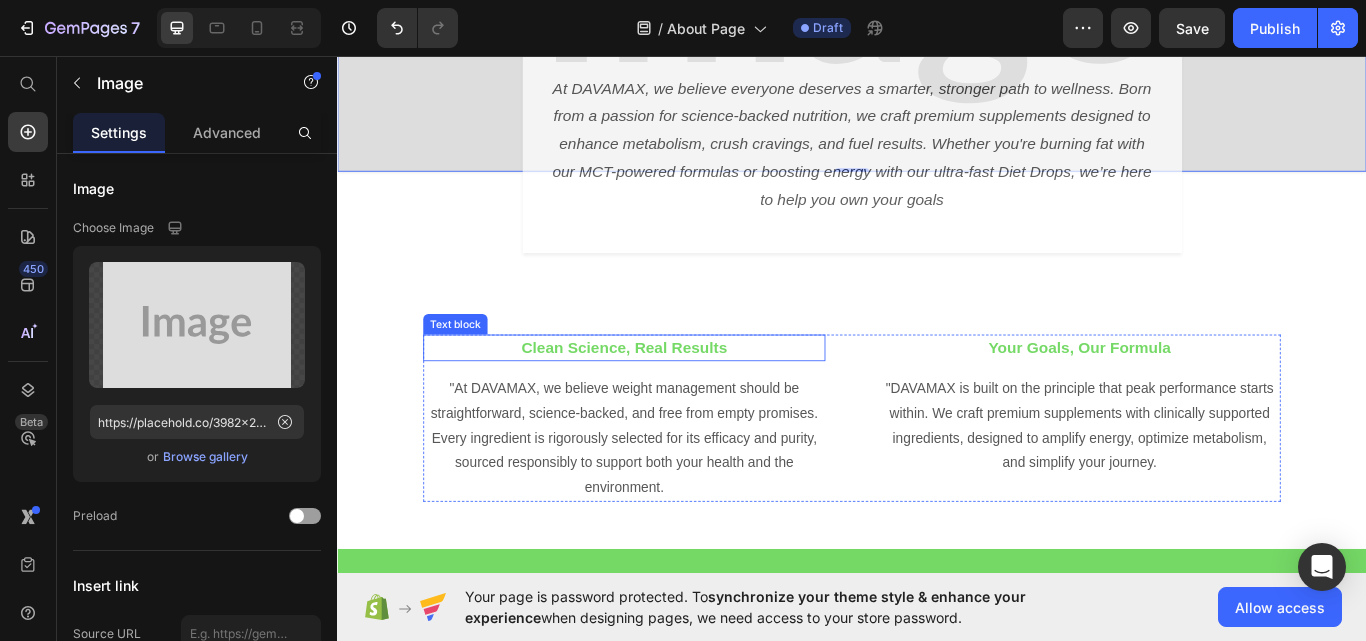 click on "Clean Science, Real Results" at bounding box center (671, 397) 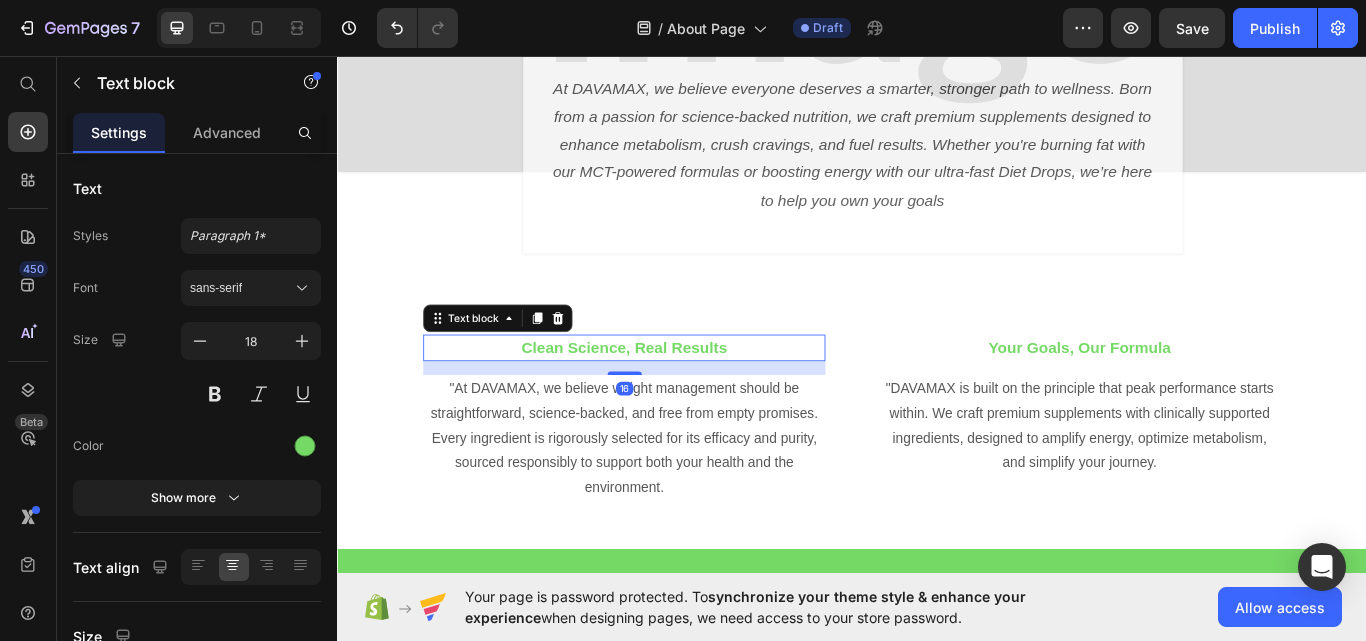 click on "Clean Science, Real Results" at bounding box center [671, 397] 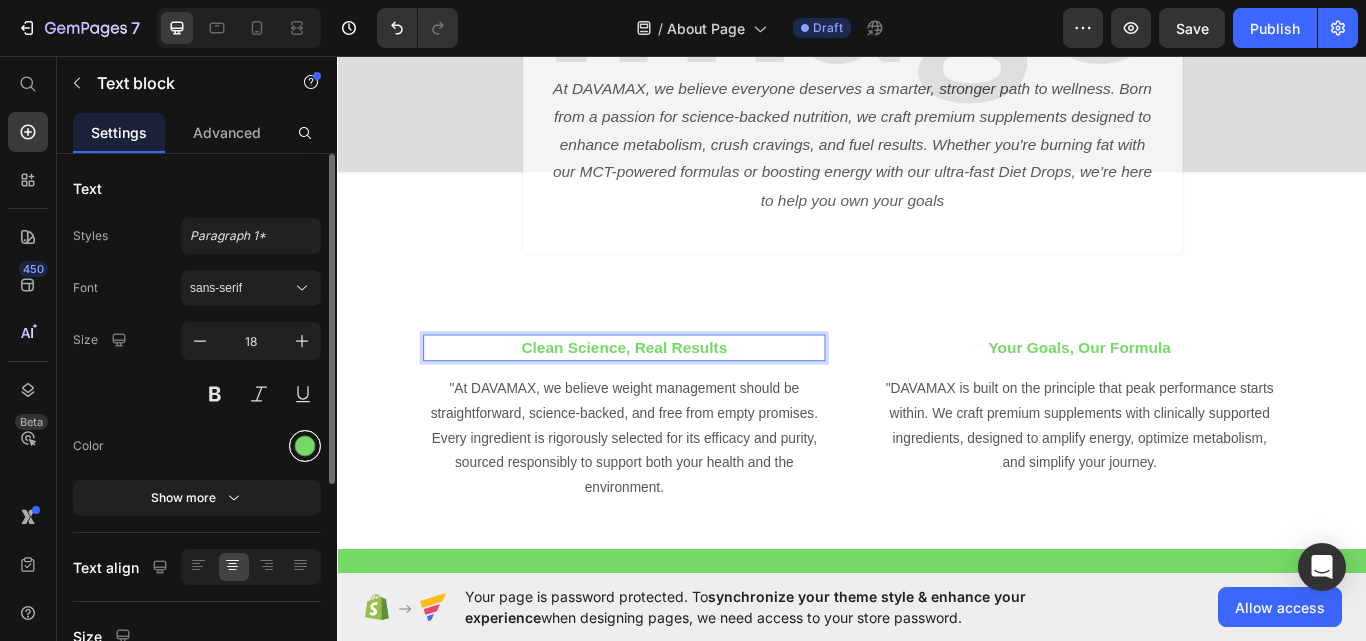 click at bounding box center (305, 446) 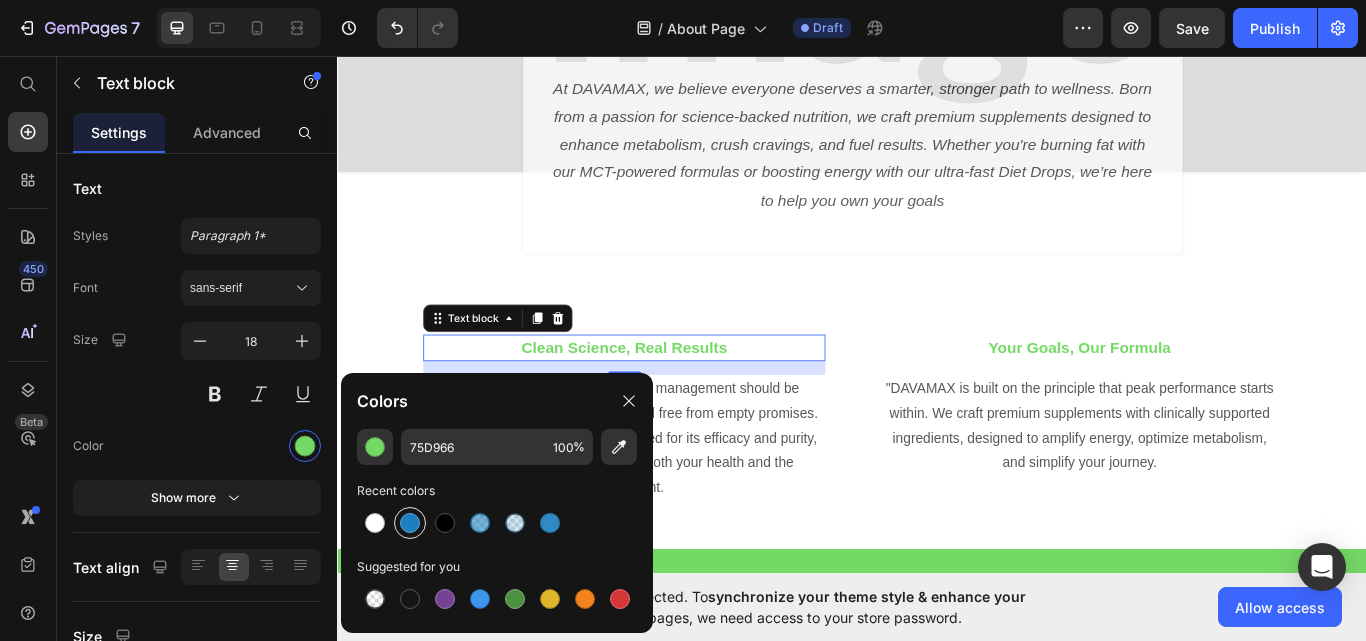 click at bounding box center [410, 523] 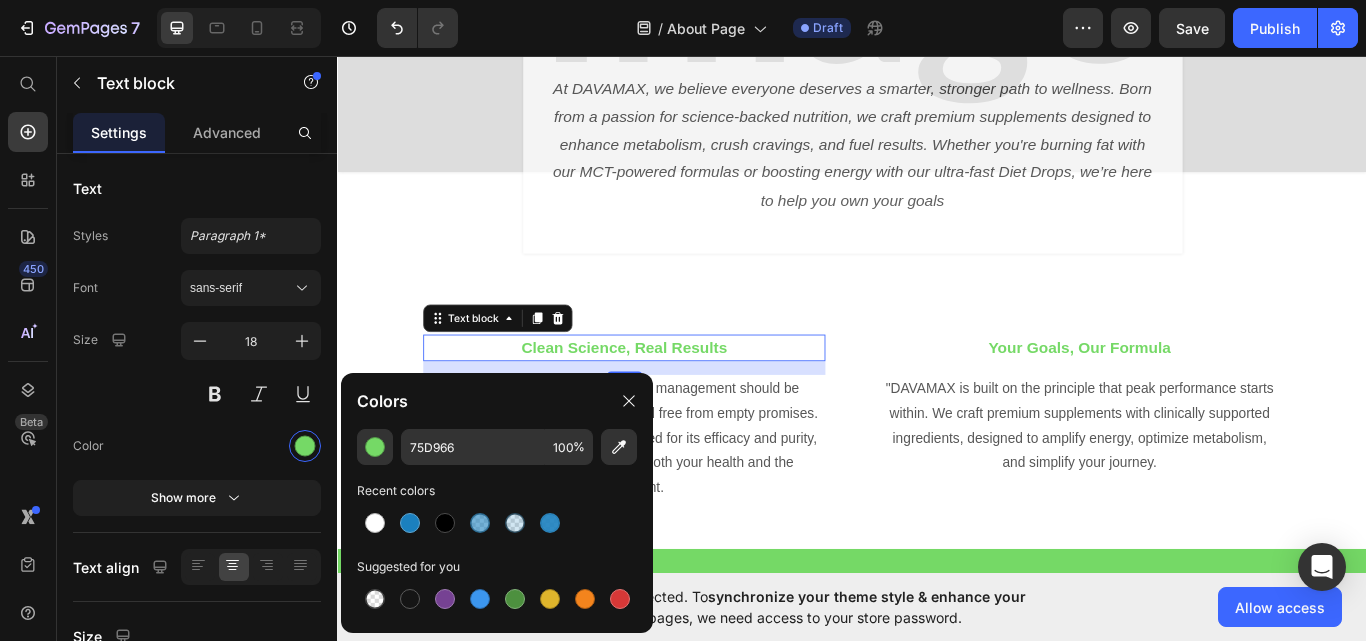 type on "1B80BF" 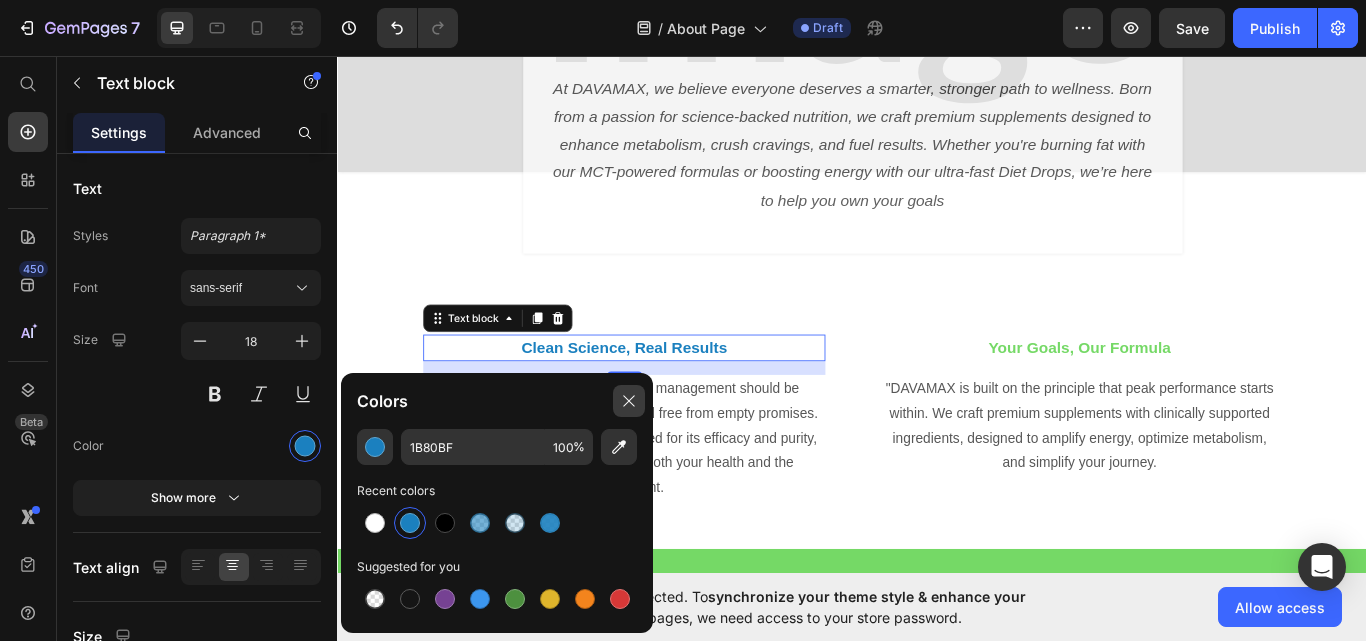 click 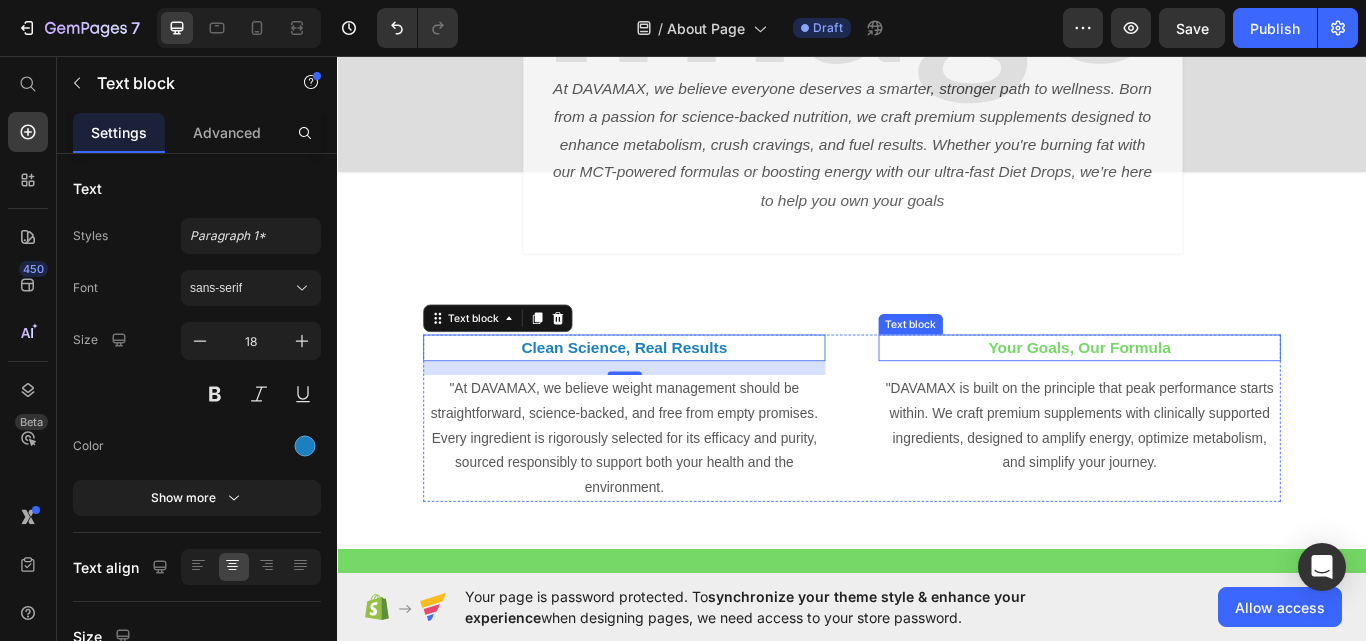 click on "Your Goals, Our Formula" at bounding box center [1202, 397] 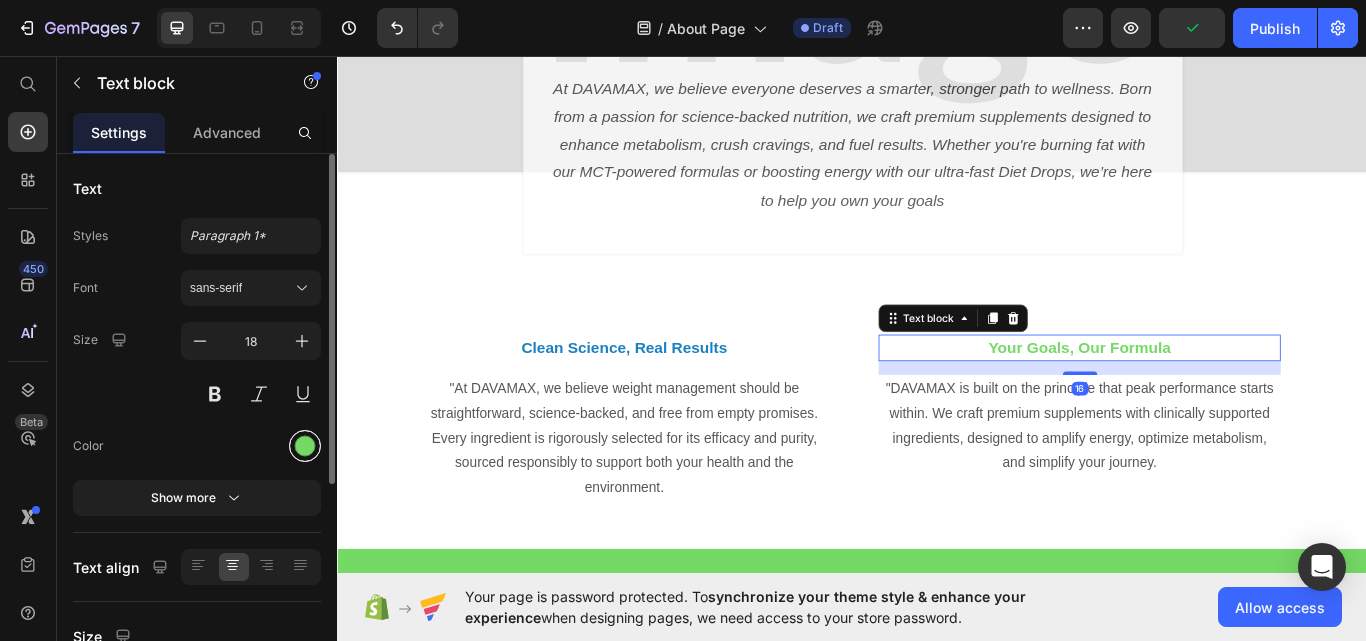 click at bounding box center [305, 446] 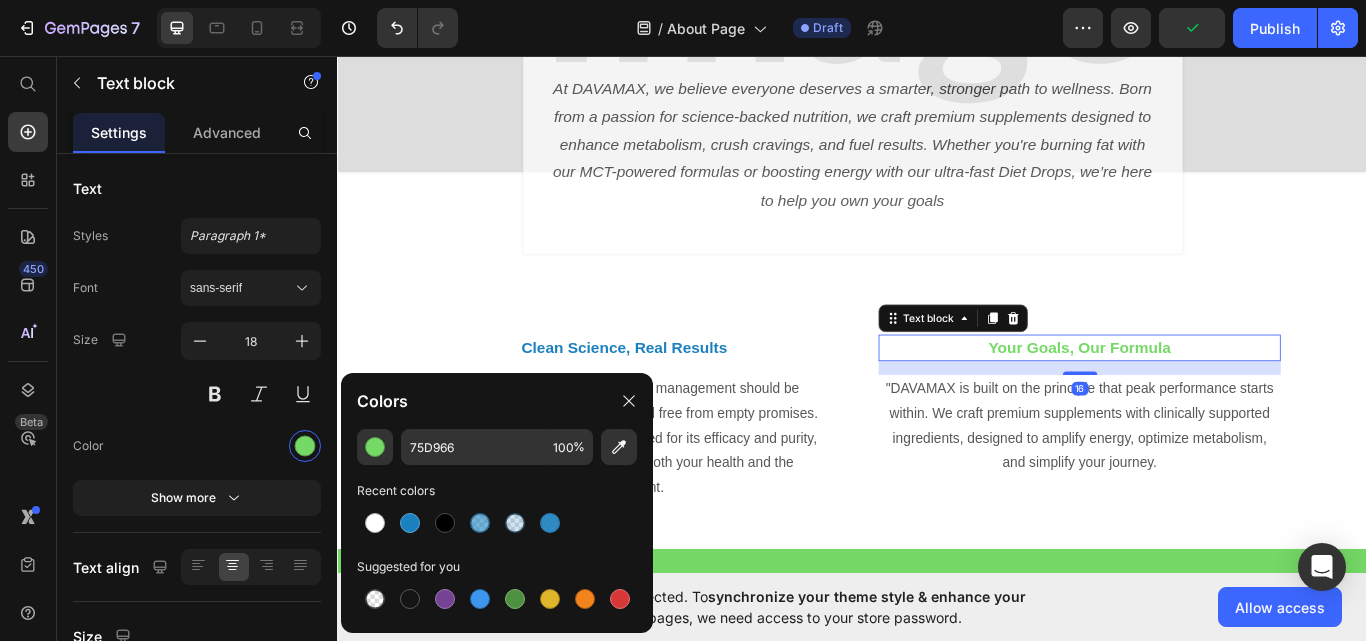 click at bounding box center [410, 523] 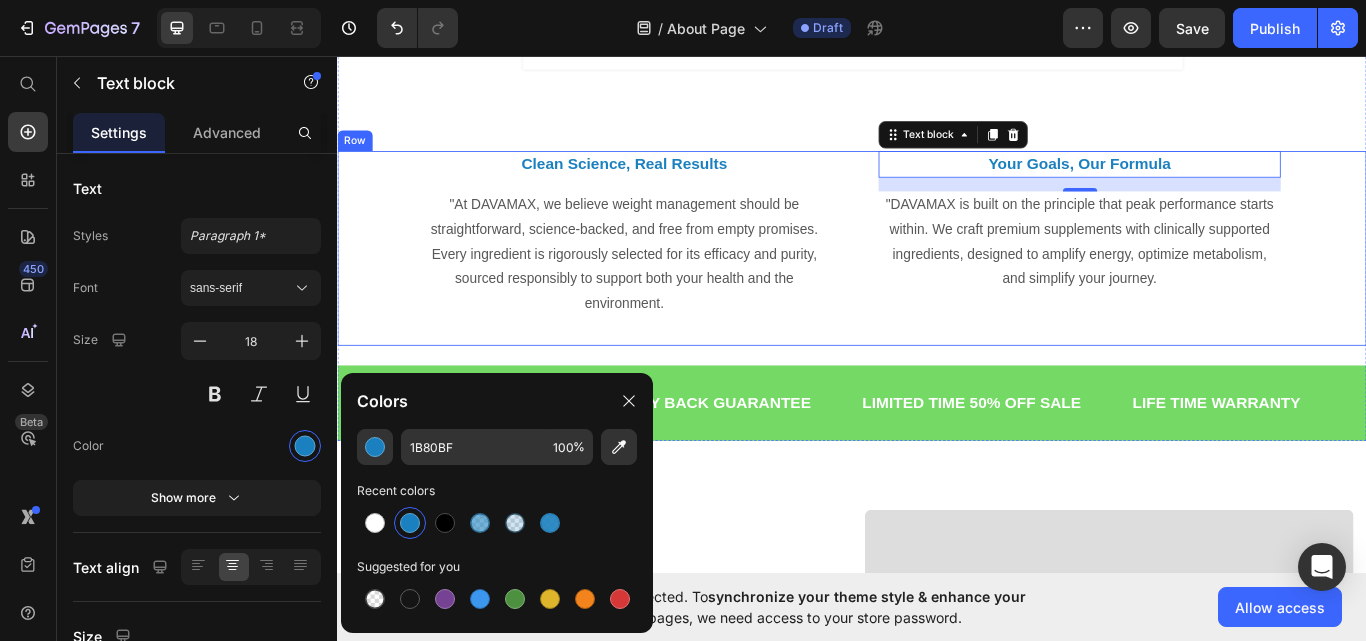 scroll, scrollTop: 600, scrollLeft: 0, axis: vertical 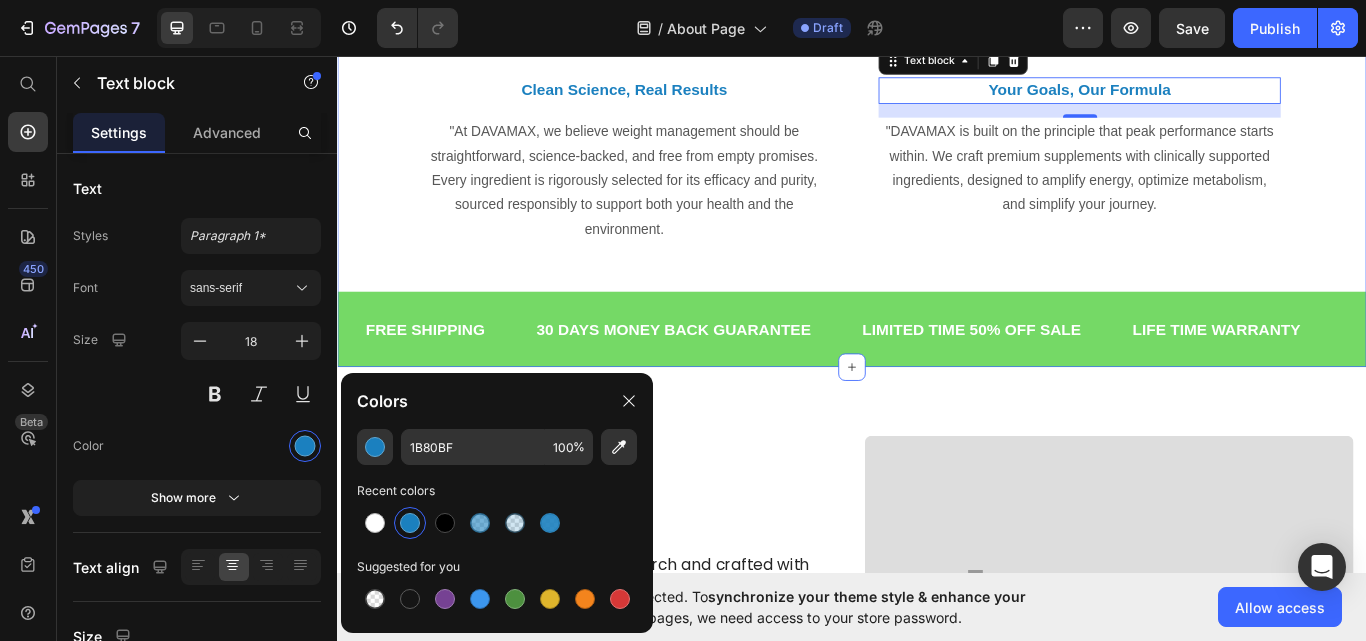 click on "FREE SHIPPING Text 30 DAYS MONEY BACK GUARANTEE Text LIMITED TIME 50% OFF SALE Text LIFE TIME WARRANTY Text FREE SHIPPING Text 30 DAYS MONEY BACK GUARANTEE Text LIMITED TIME 50% OFF SALE Text LIFE TIME WARRANTY Text Marquee" at bounding box center (937, 372) 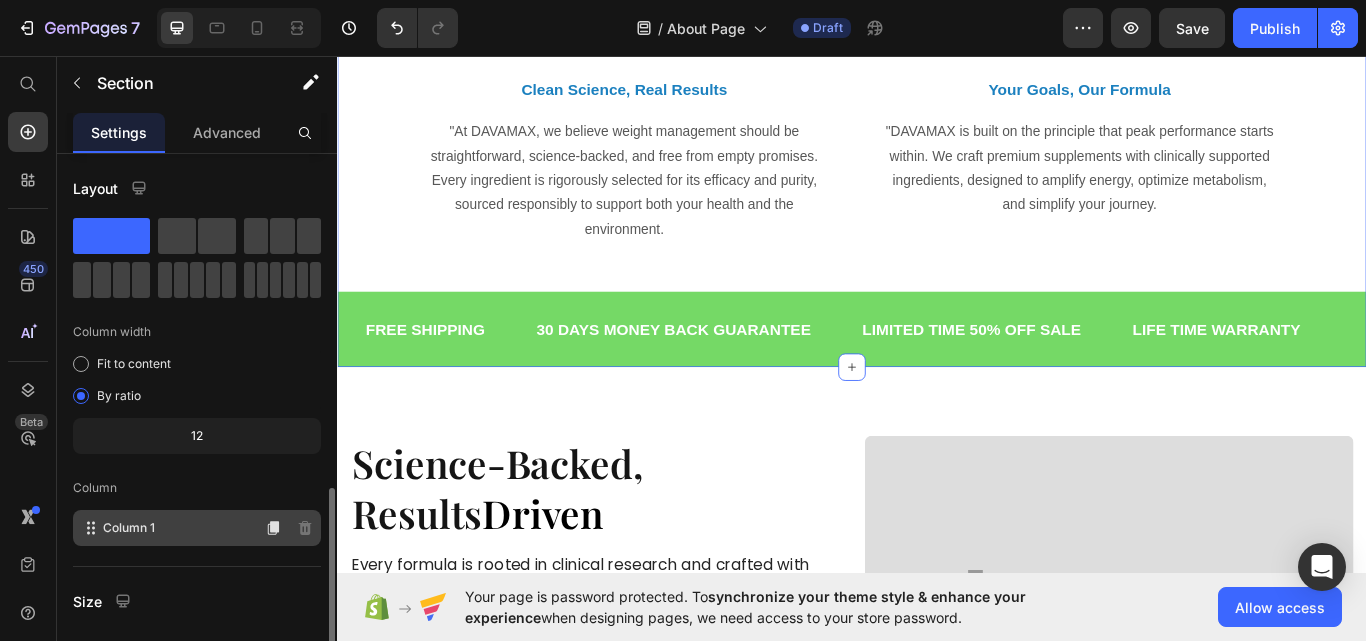 scroll, scrollTop: 264, scrollLeft: 0, axis: vertical 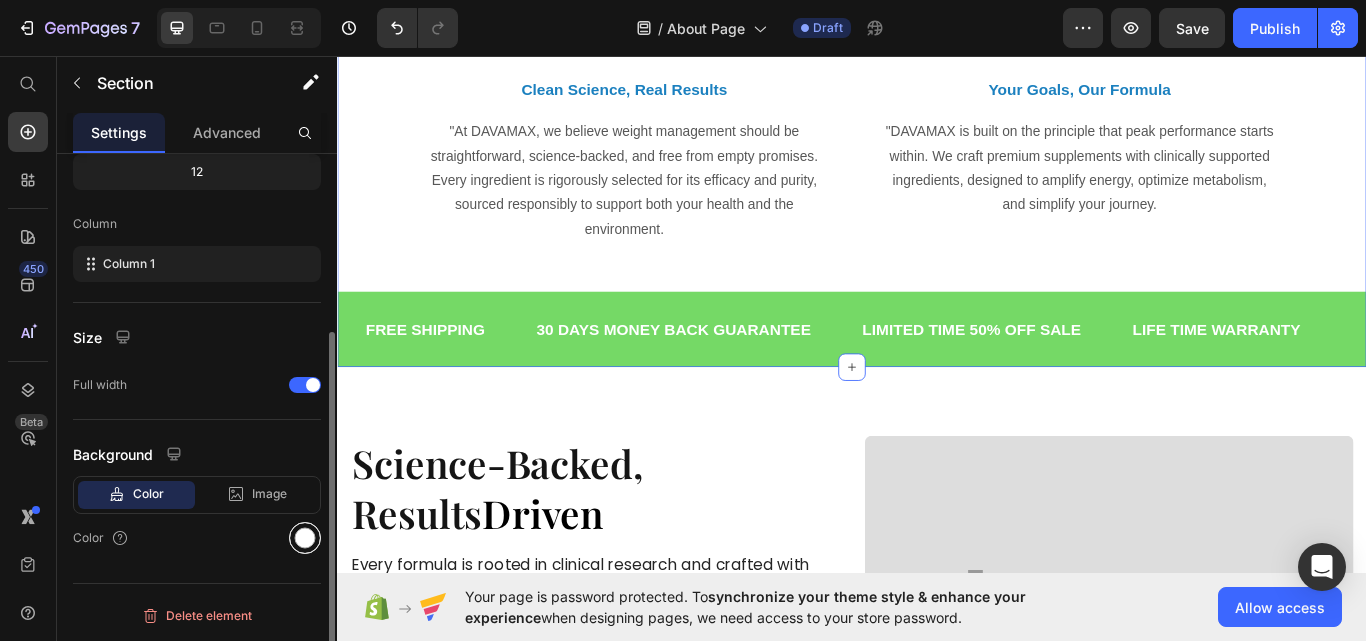 click at bounding box center [305, 538] 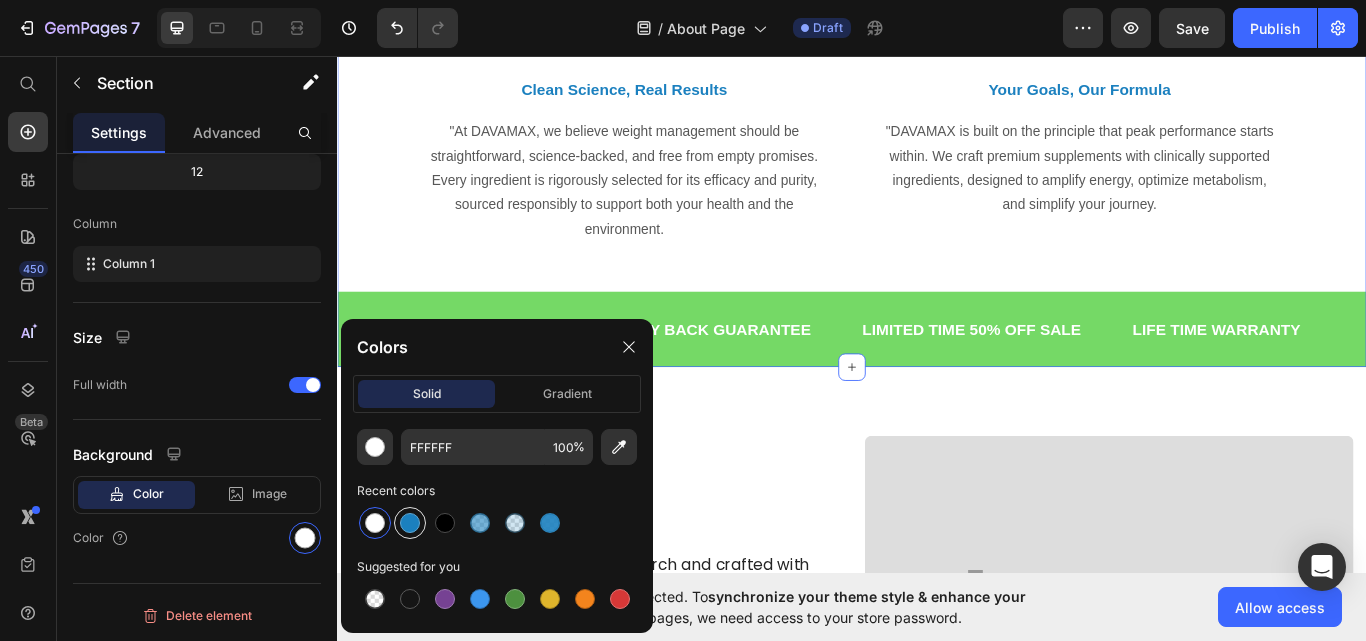 click at bounding box center (410, 523) 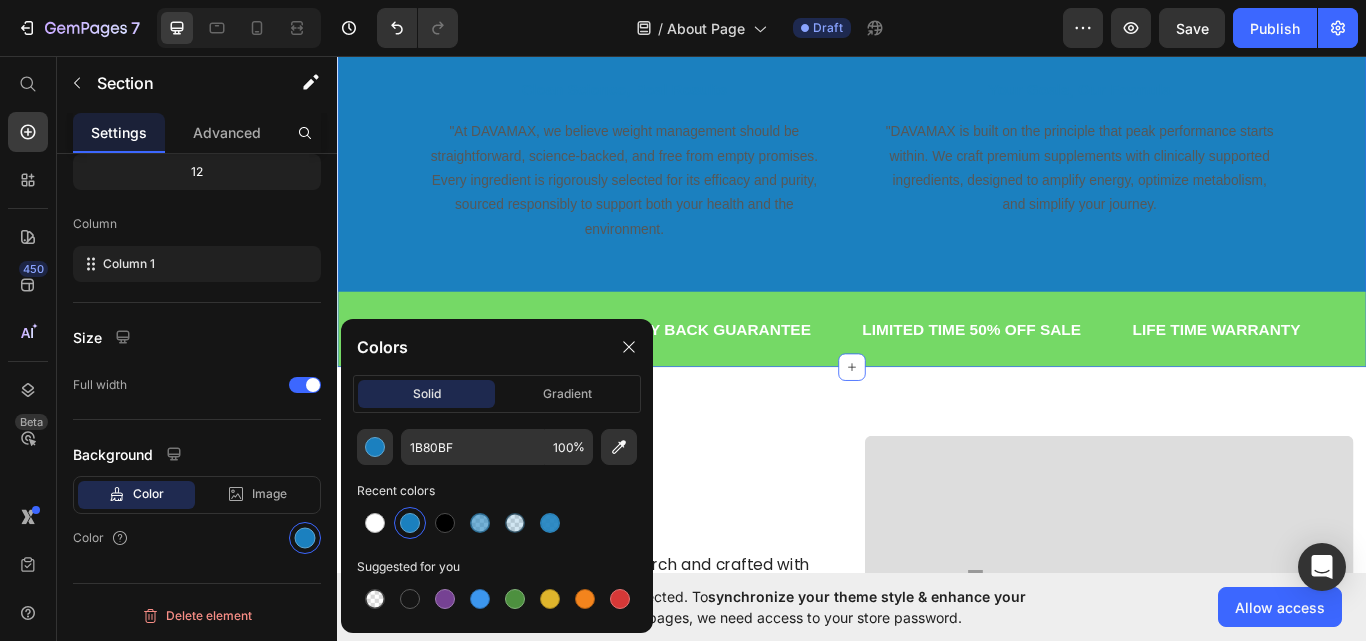 type on "FFFFFF" 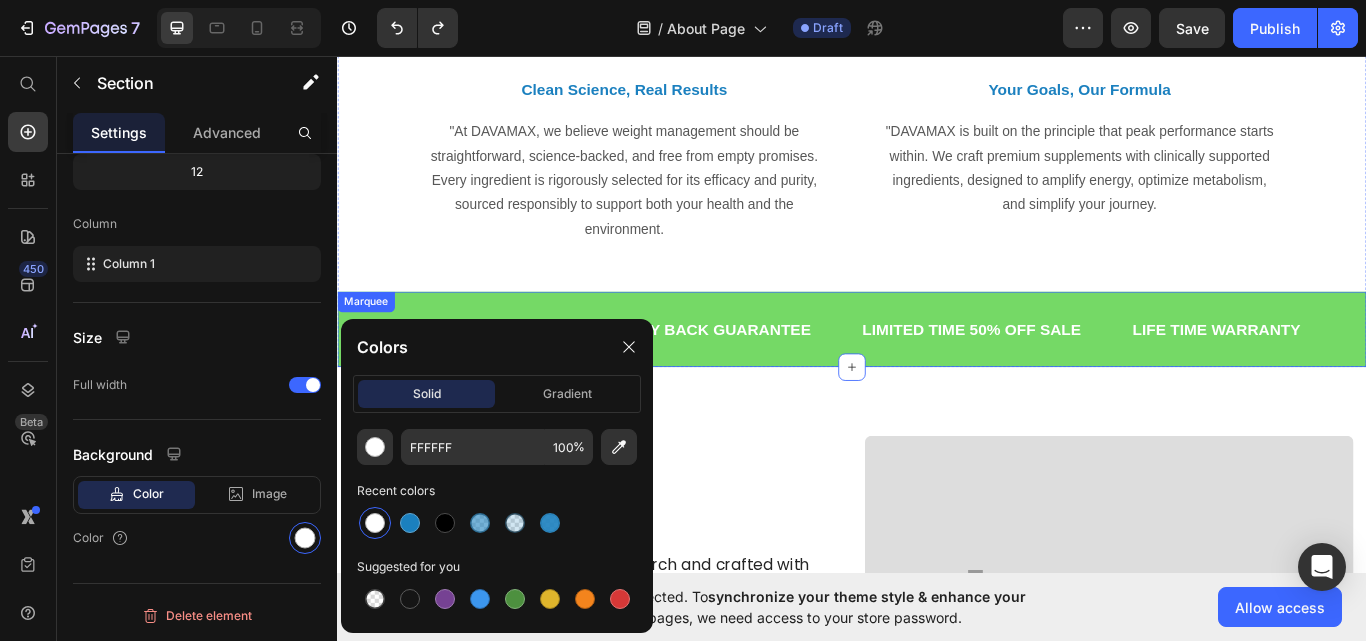 click on "FREE SHIPPING Text 30 DAYS MONEY BACK GUARANTEE Text LIMITED TIME 50% OFF SALE Text LIFE TIME WARRANTY Text FREE SHIPPING Text 30 DAYS MONEY BACK GUARANTEE Text LIMITED TIME 50% OFF SALE Text LIFE TIME WARRANTY Text Marquee" at bounding box center (937, 376) 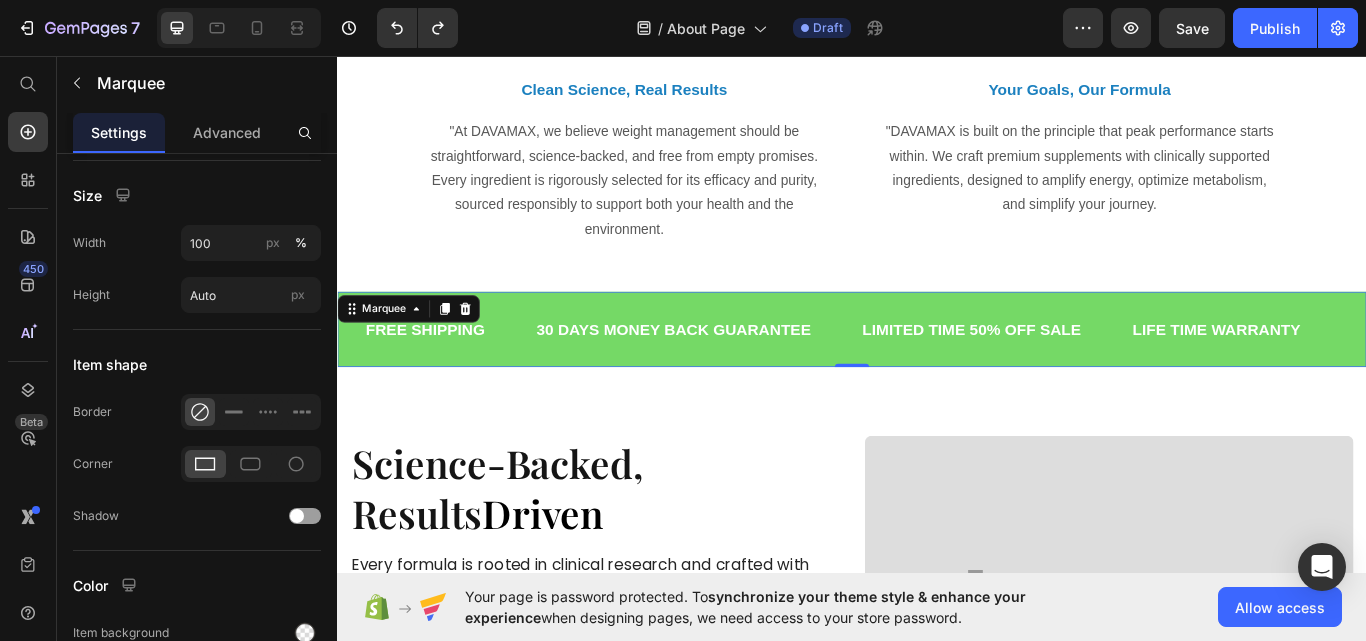 scroll, scrollTop: 953, scrollLeft: 0, axis: vertical 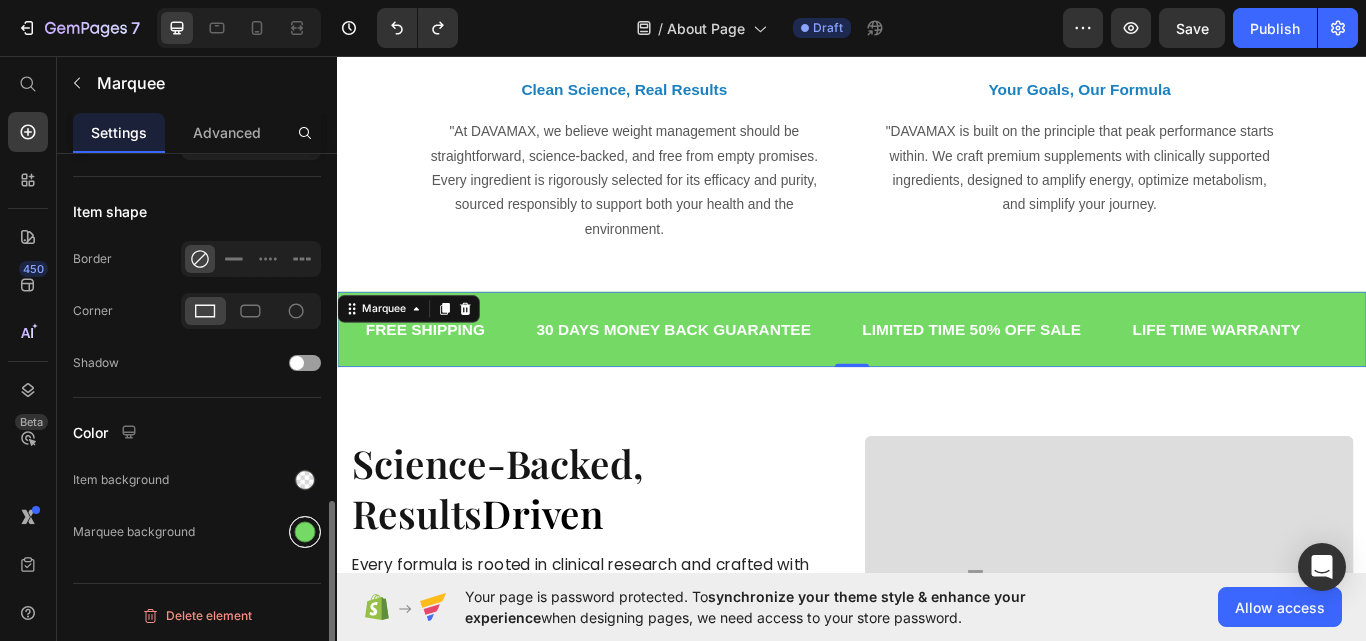 click at bounding box center (305, 532) 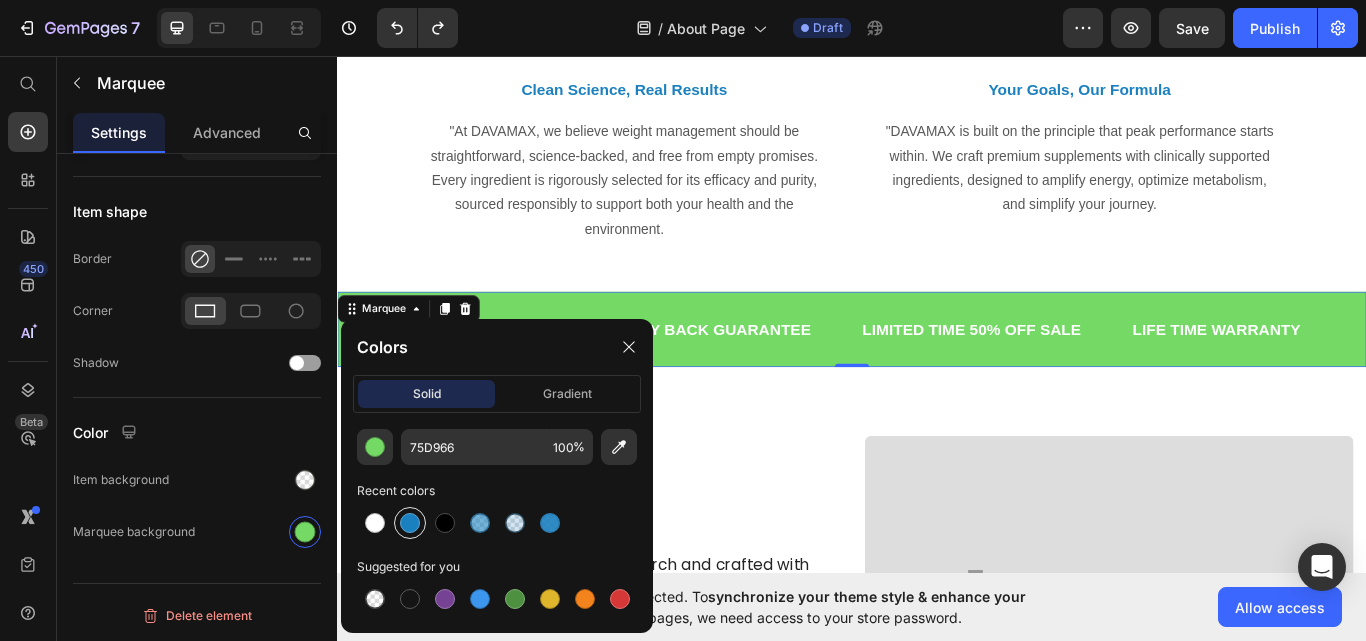 click at bounding box center [410, 523] 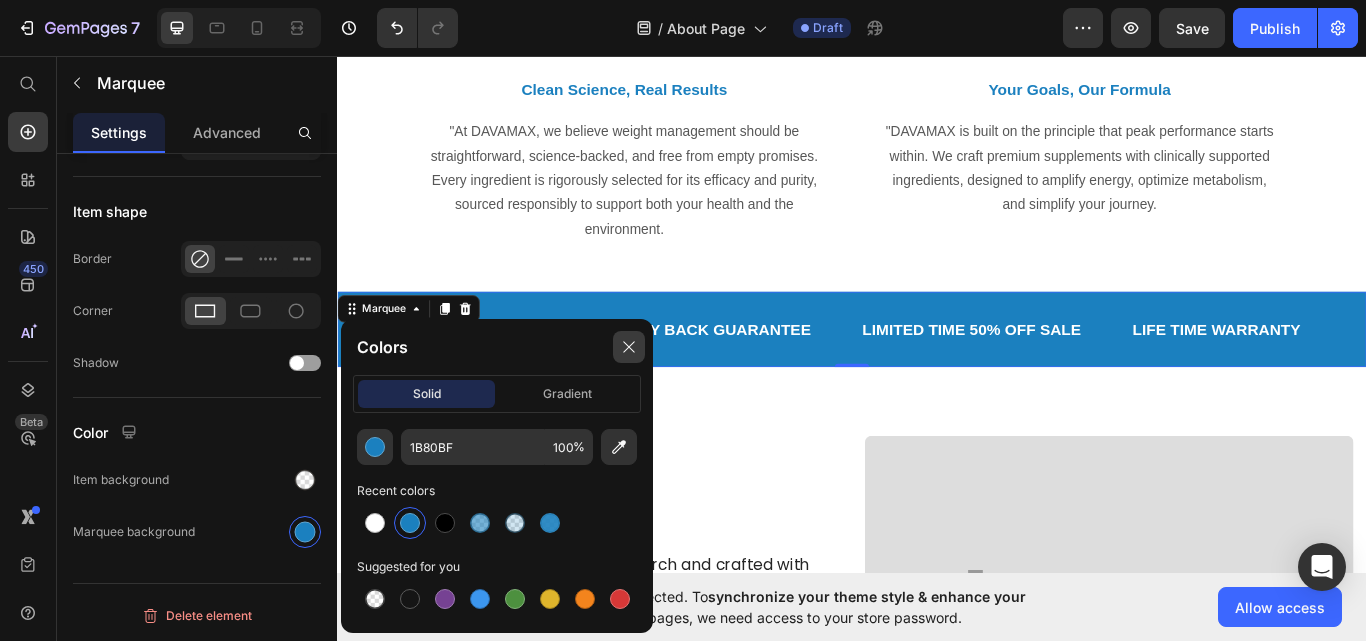 click at bounding box center (629, 347) 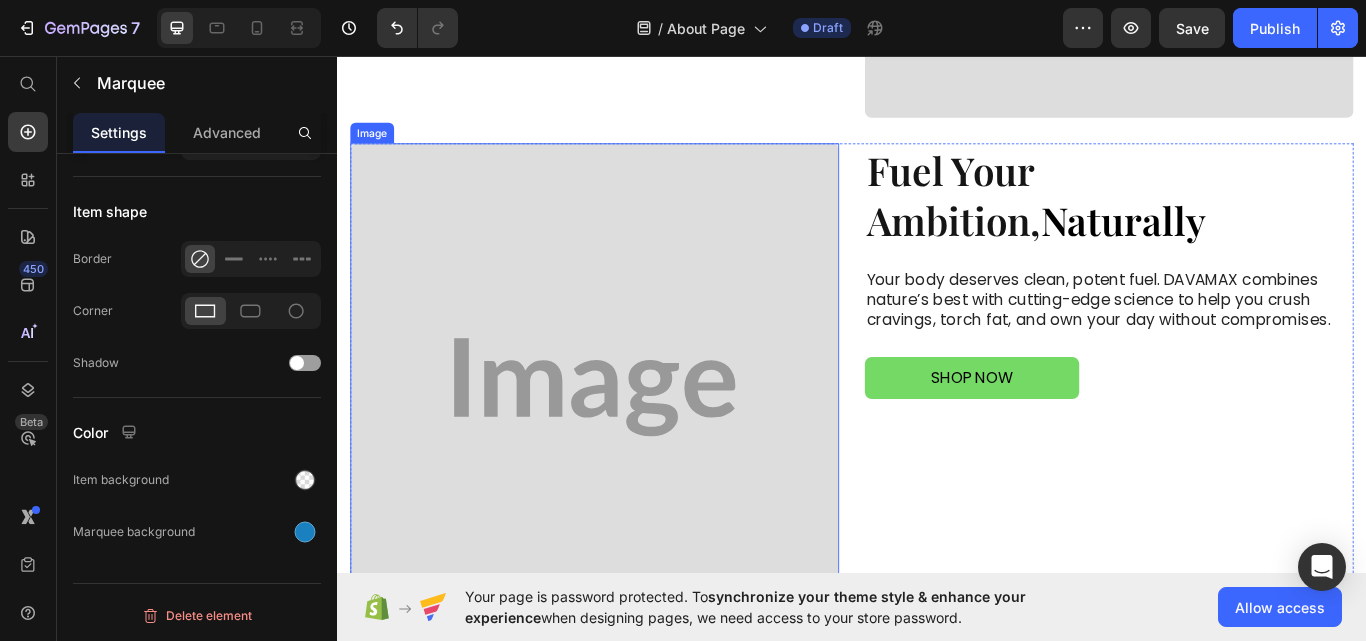 scroll, scrollTop: 1400, scrollLeft: 0, axis: vertical 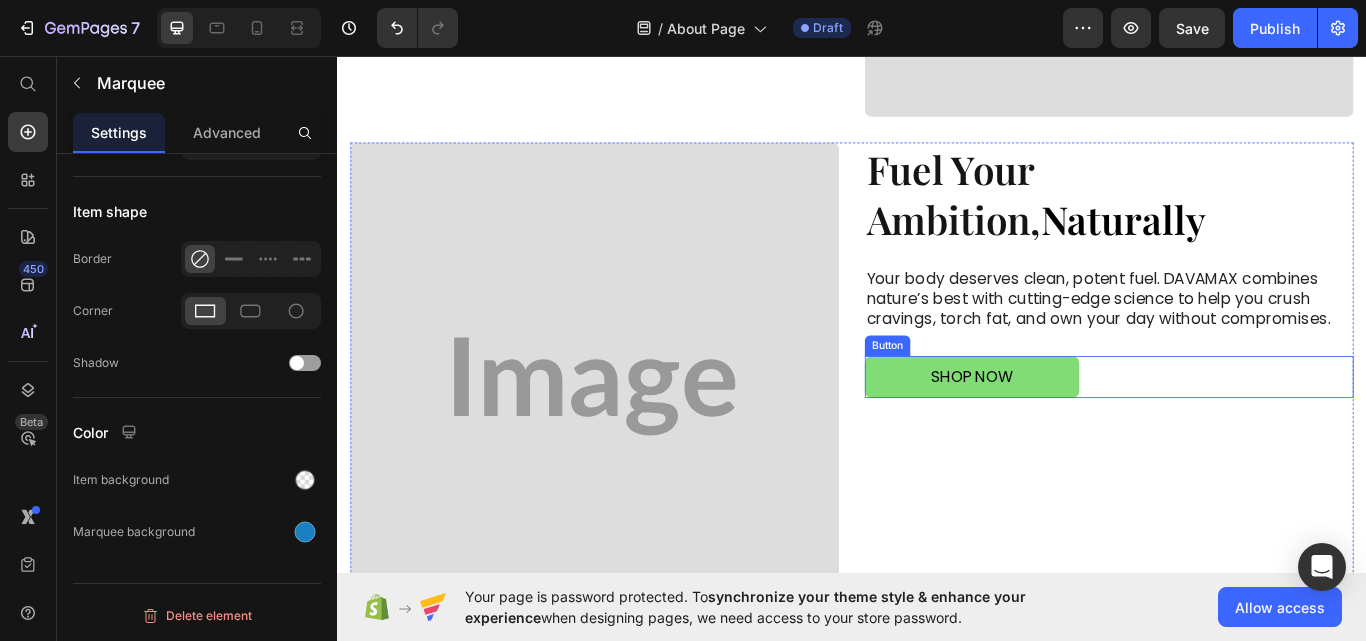 click on "shop now" at bounding box center (1077, 431) 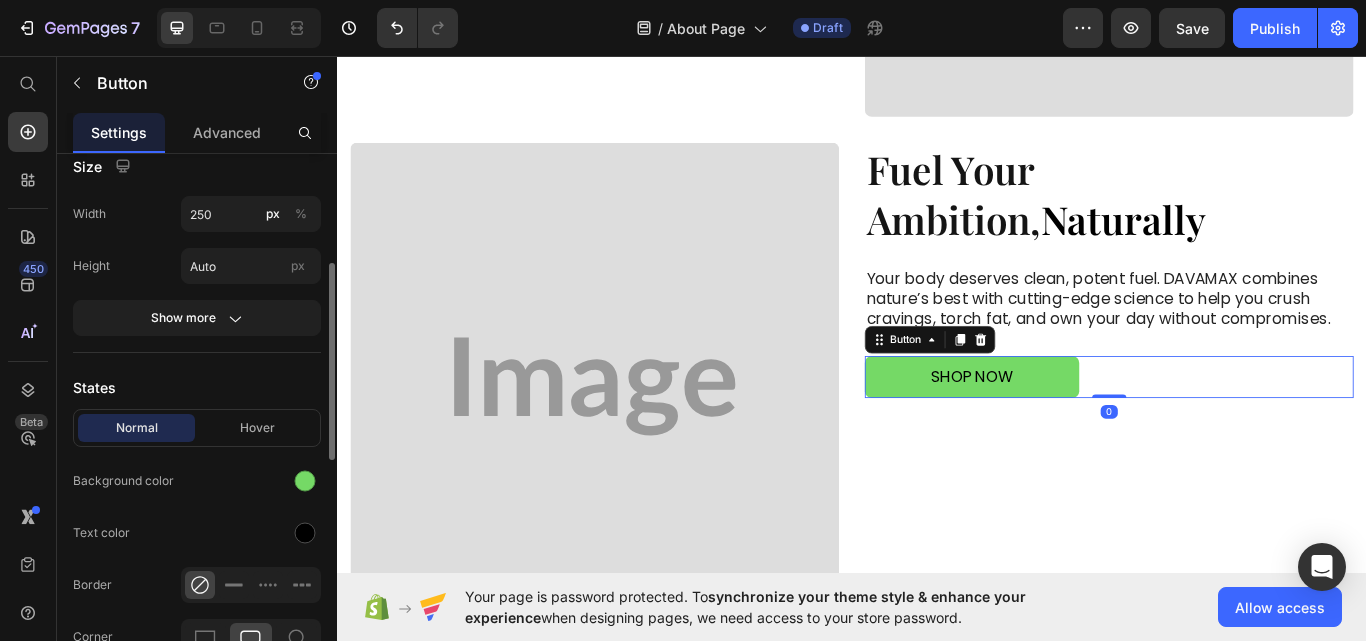 scroll, scrollTop: 400, scrollLeft: 0, axis: vertical 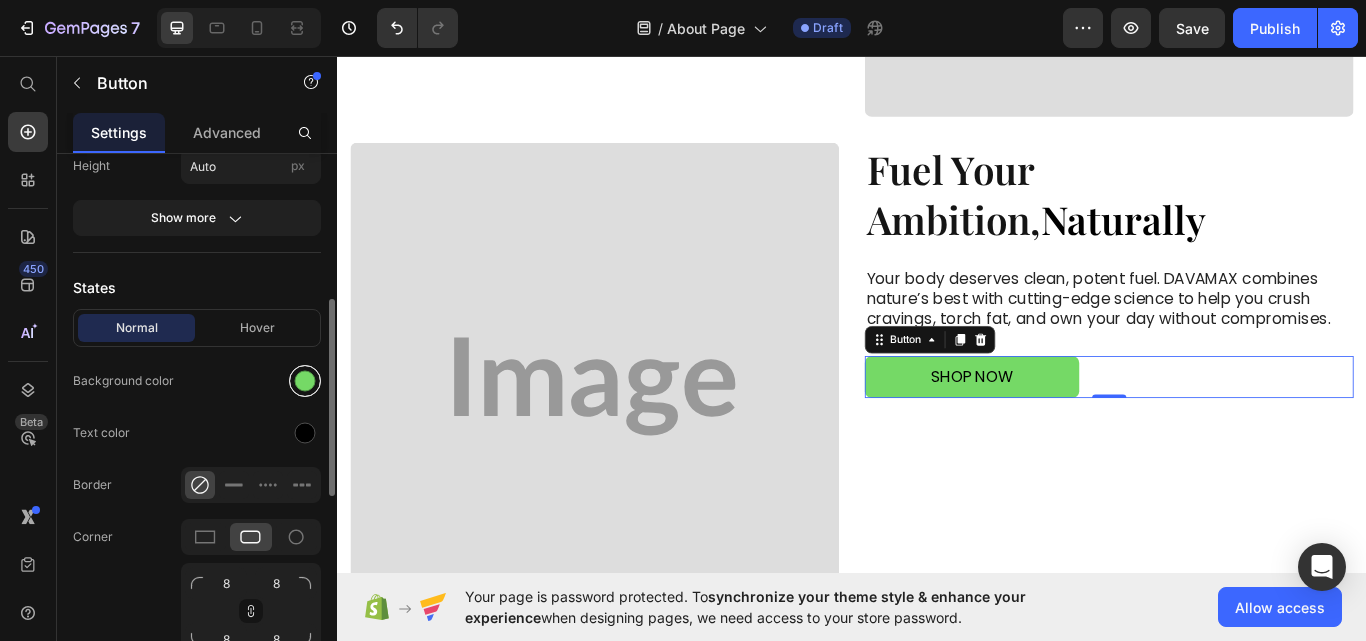 click at bounding box center (305, 381) 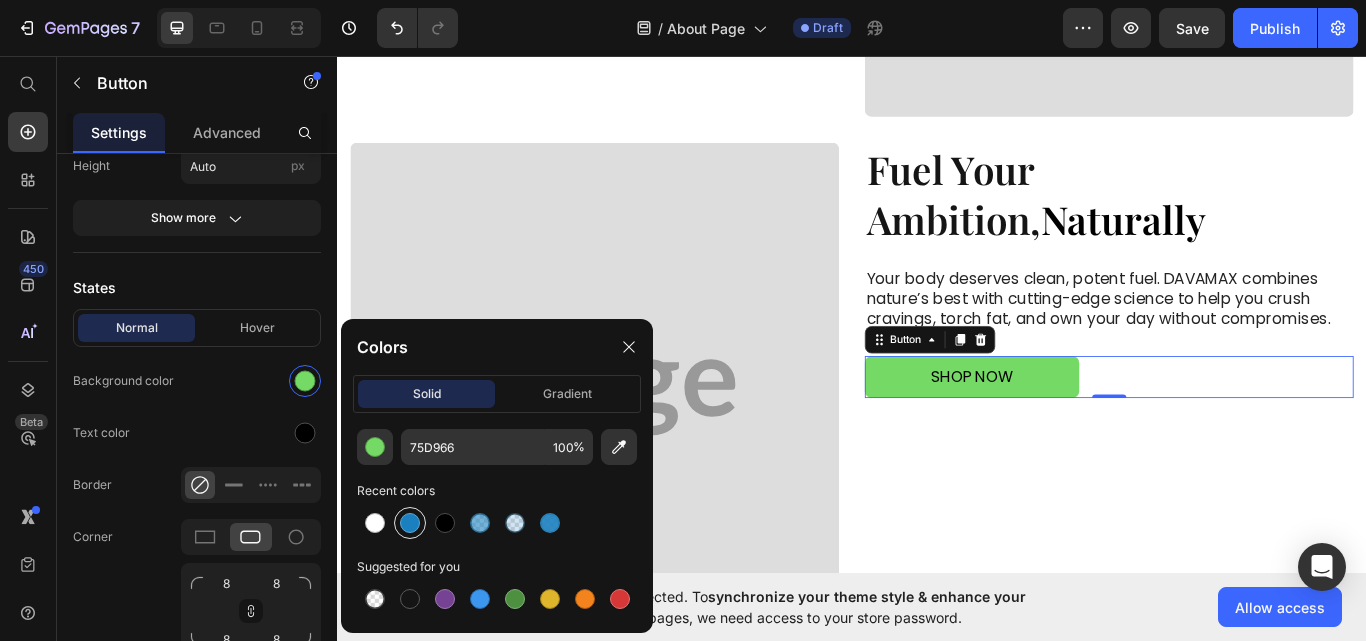 click at bounding box center (410, 523) 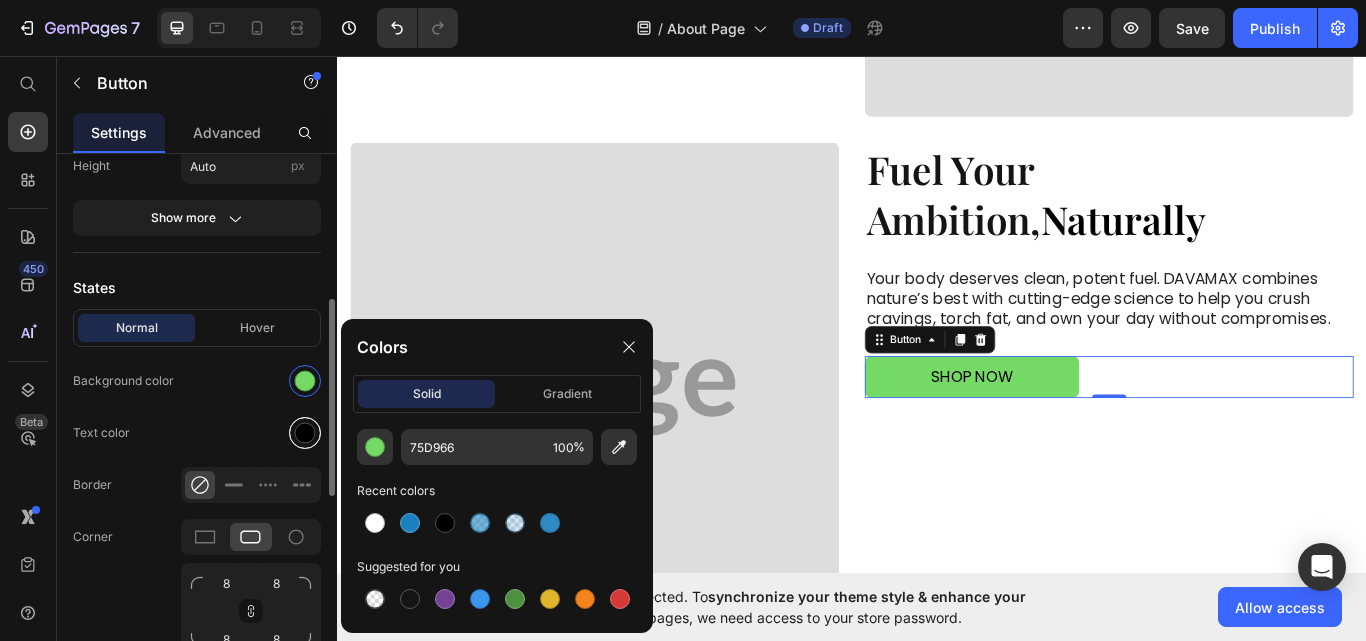 type on "1B80BF" 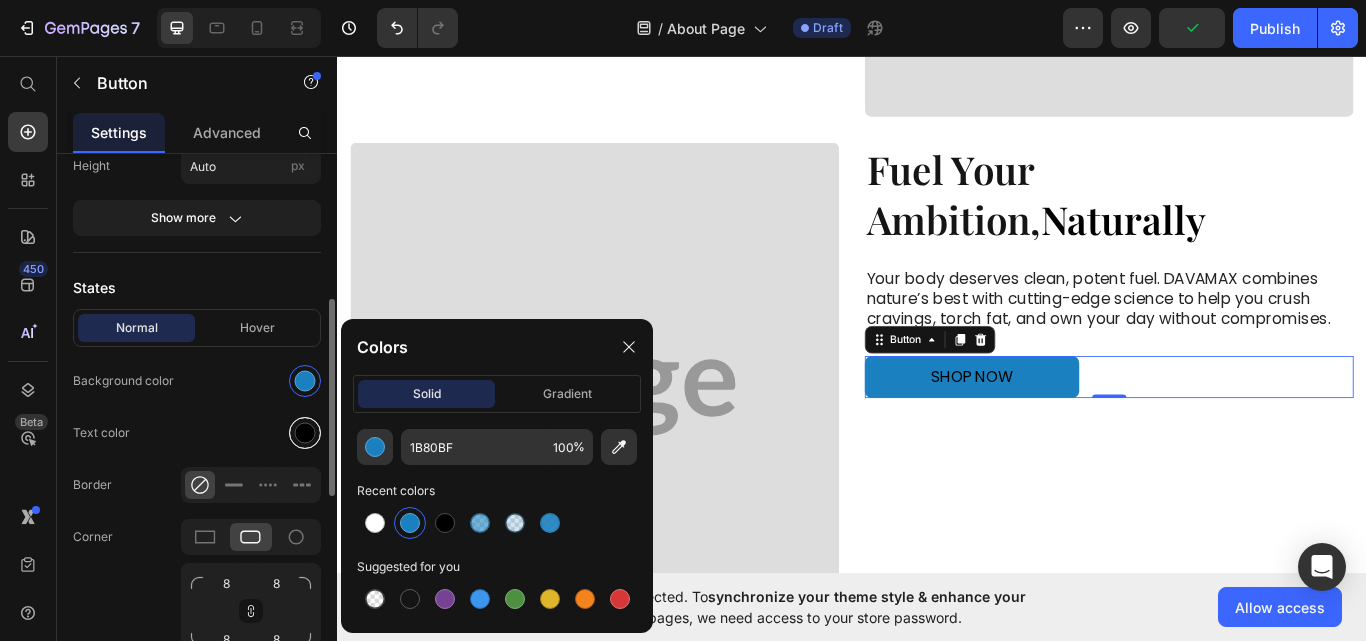 click at bounding box center (305, 433) 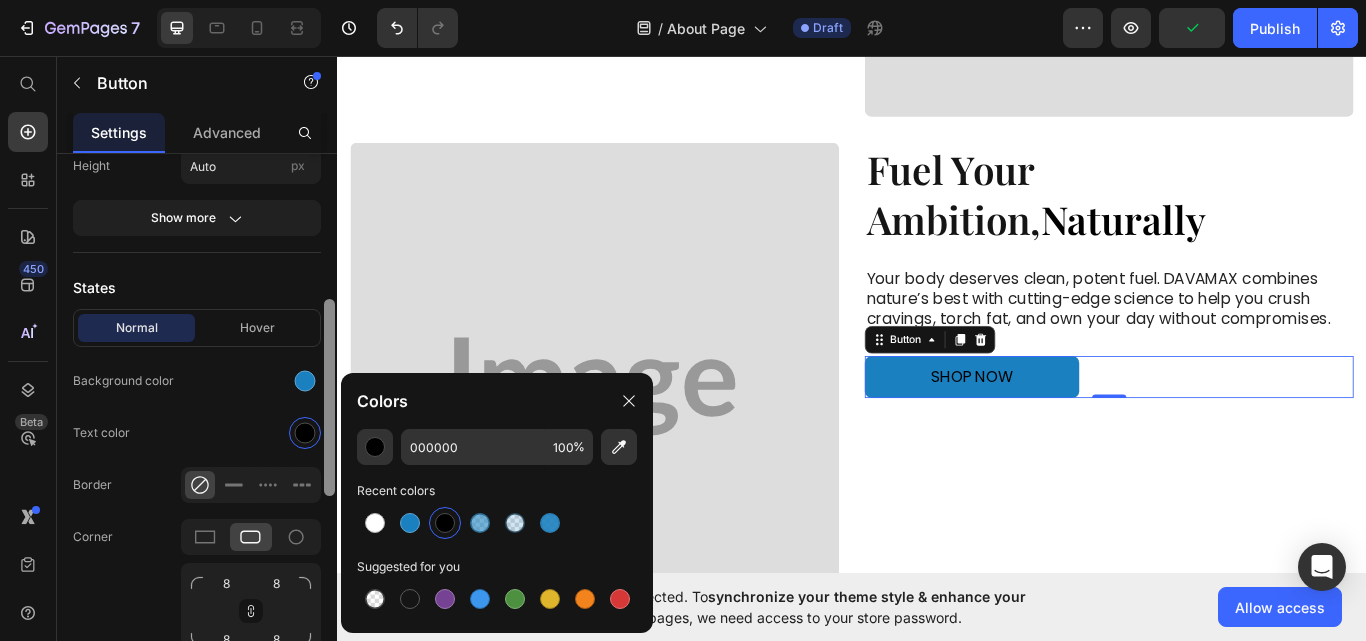 click at bounding box center [375, 523] 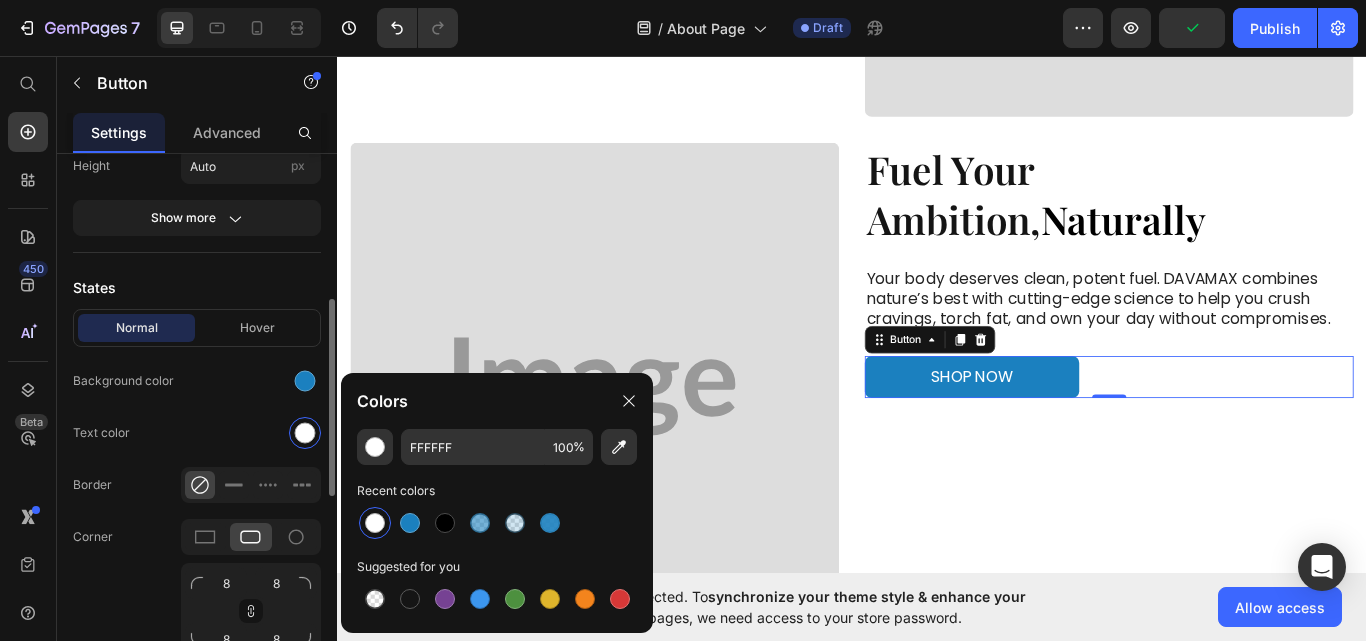 drag, startPoint x: 265, startPoint y: 302, endPoint x: 260, endPoint y: 313, distance: 12.083046 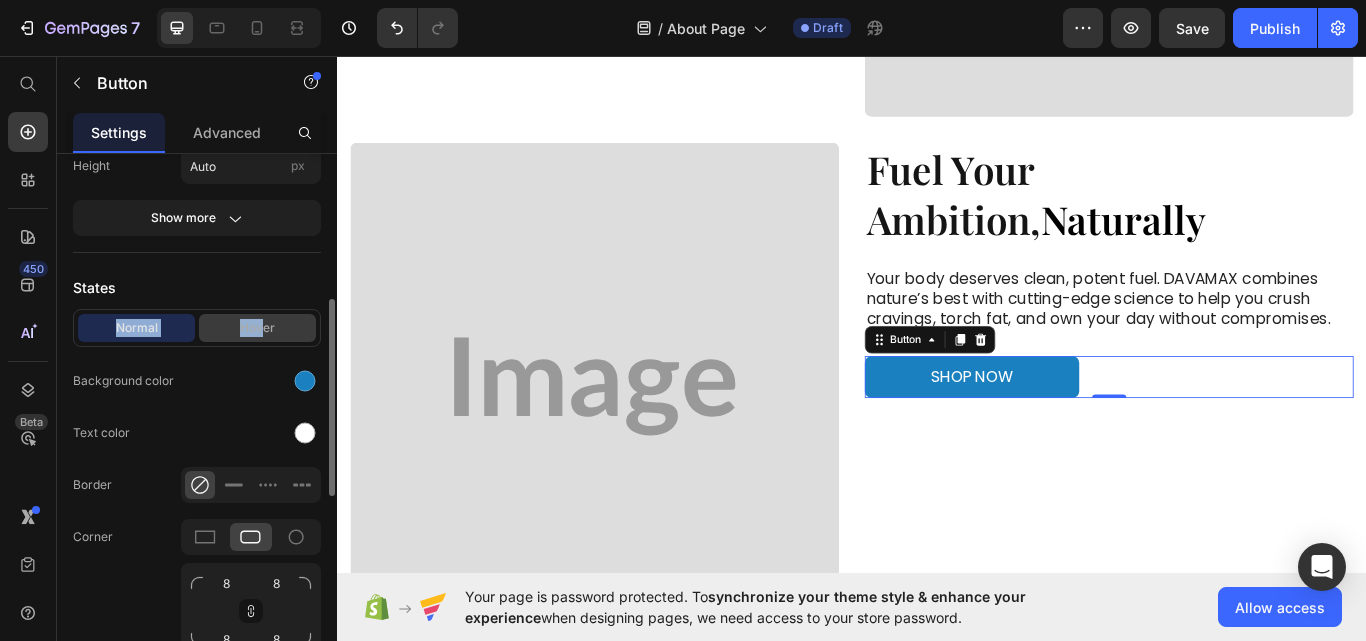 click on "Hover" at bounding box center [257, 328] 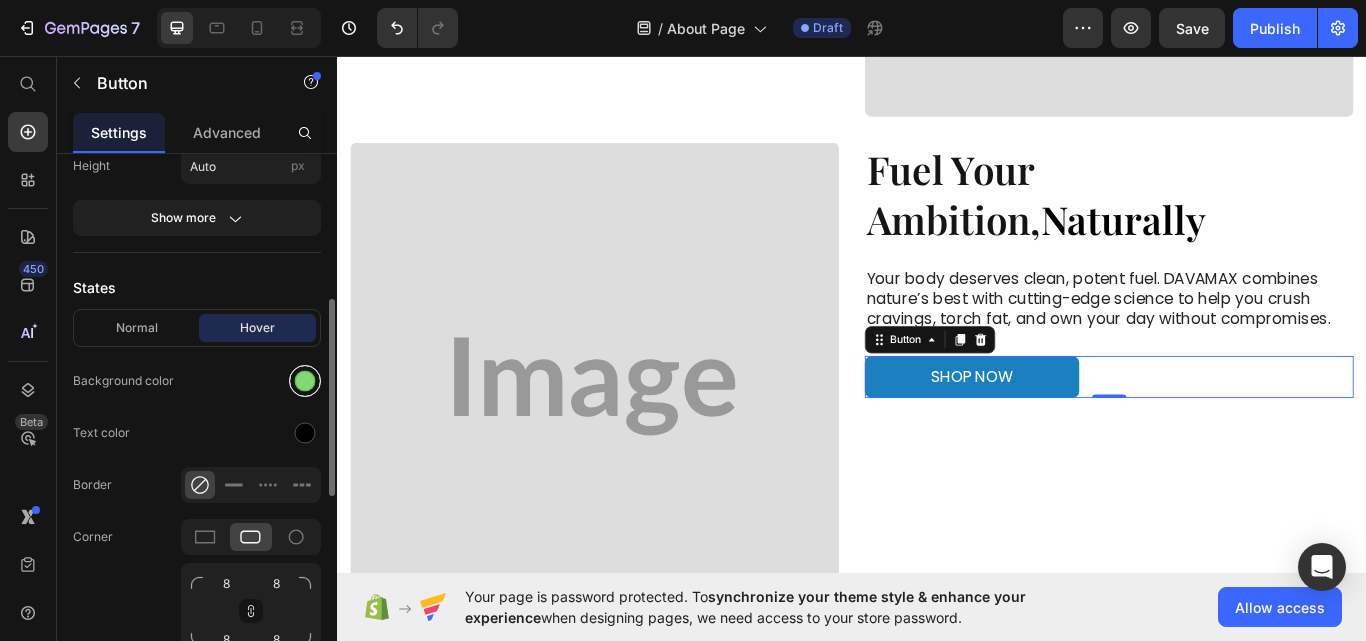 click at bounding box center [305, 381] 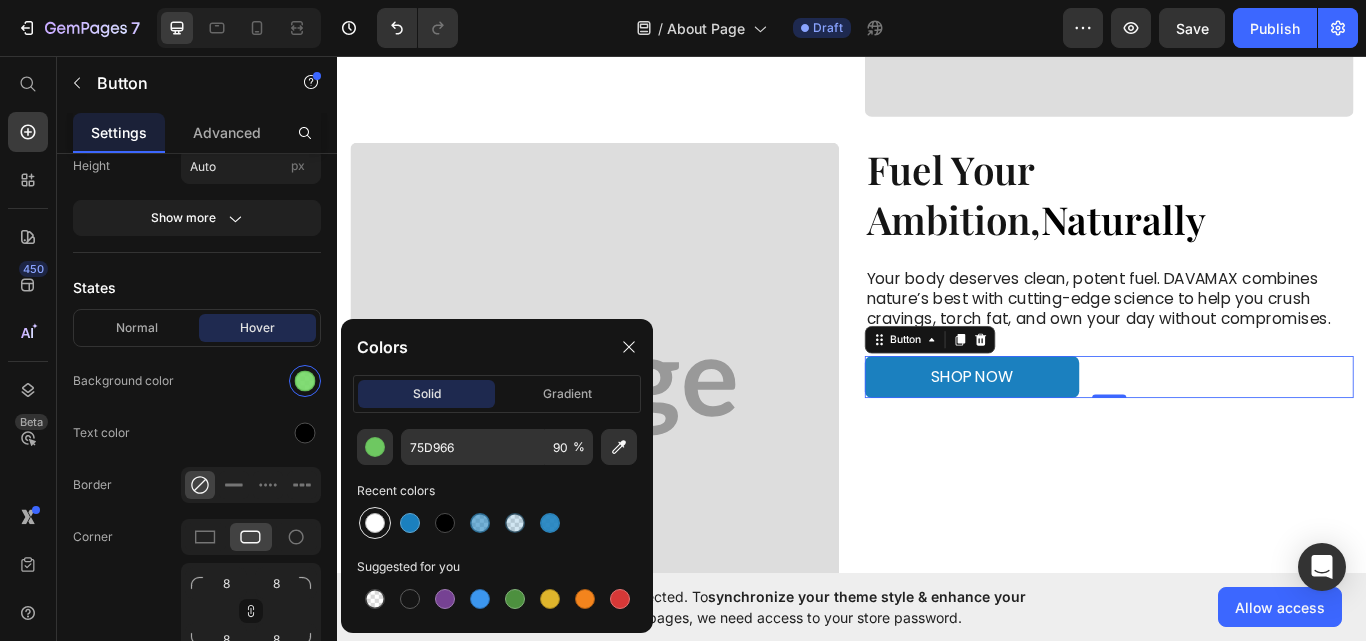 click at bounding box center (375, 523) 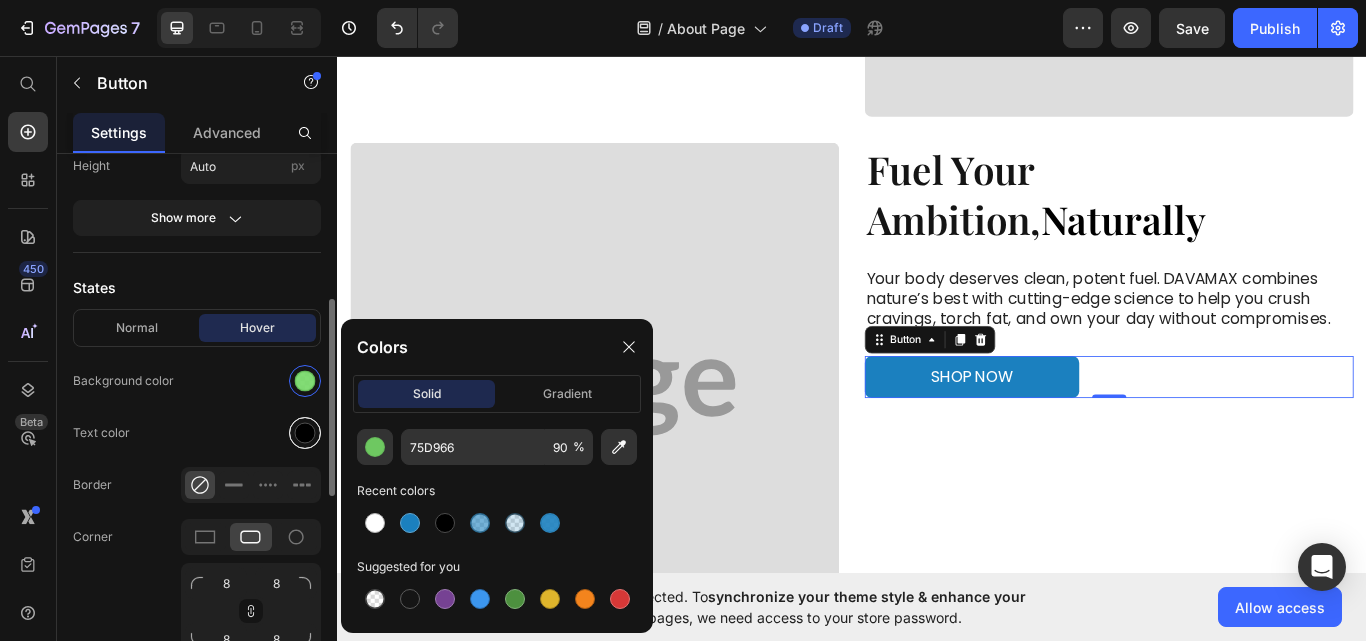 type on "FFFFFF" 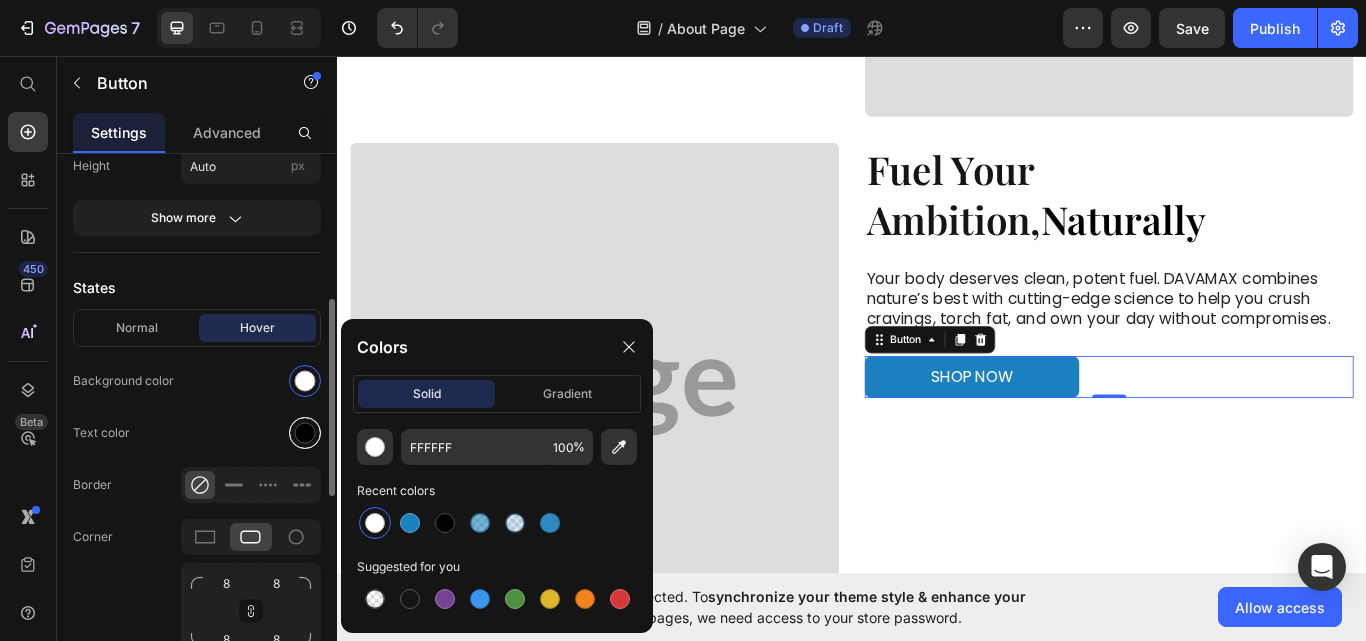 click at bounding box center [305, 433] 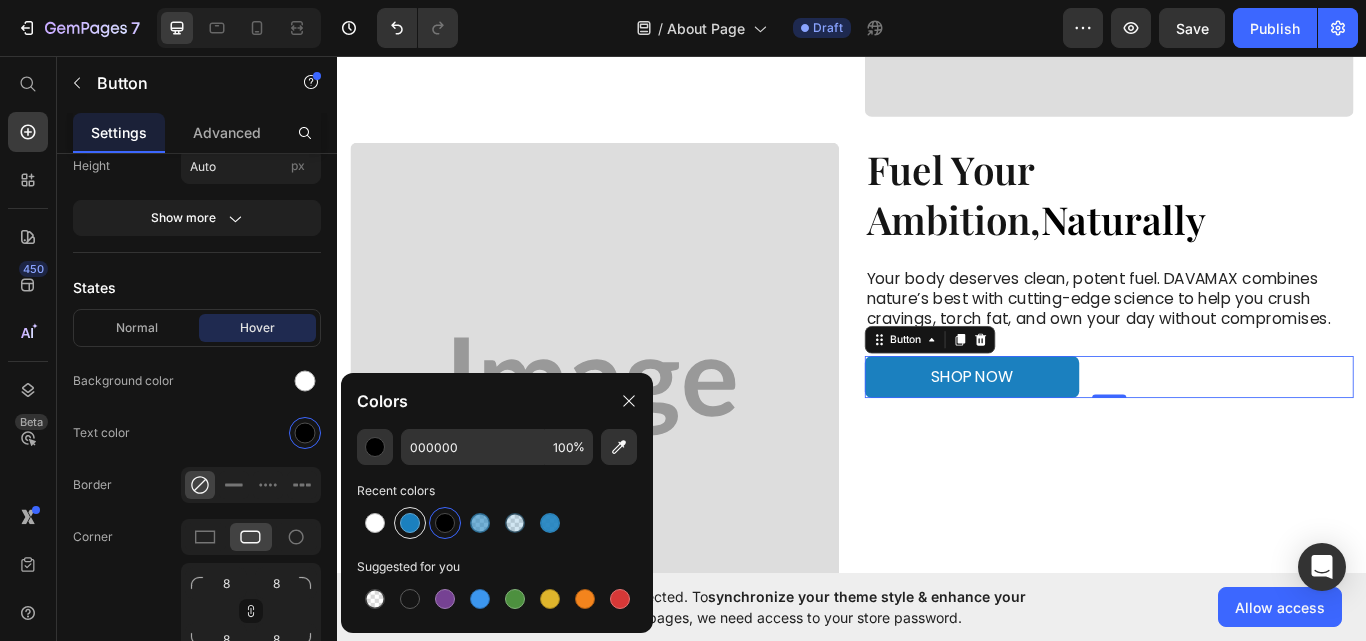 click at bounding box center [410, 523] 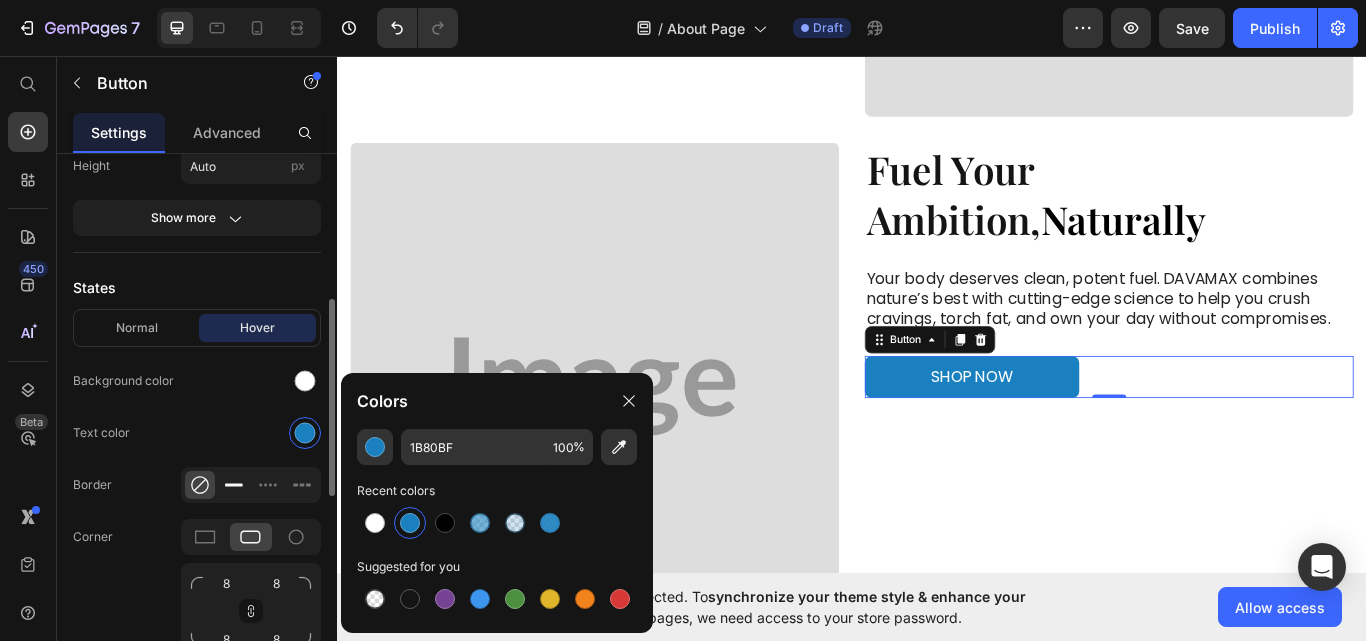 click 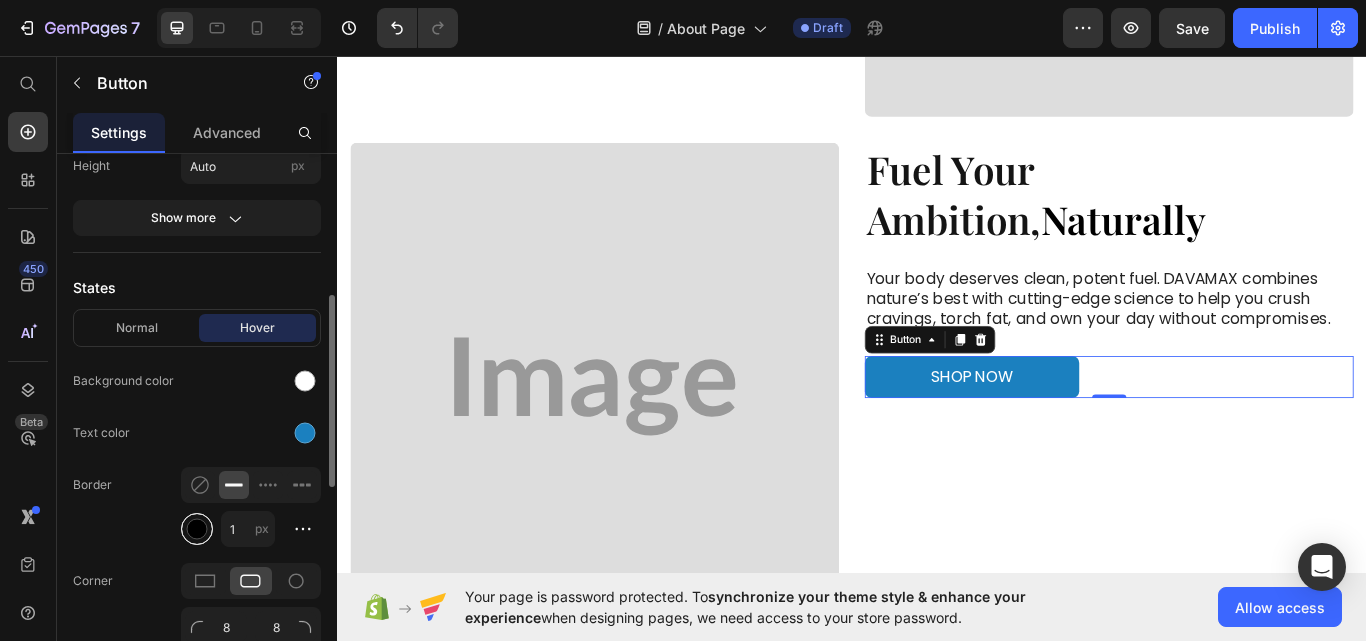 click at bounding box center (197, 529) 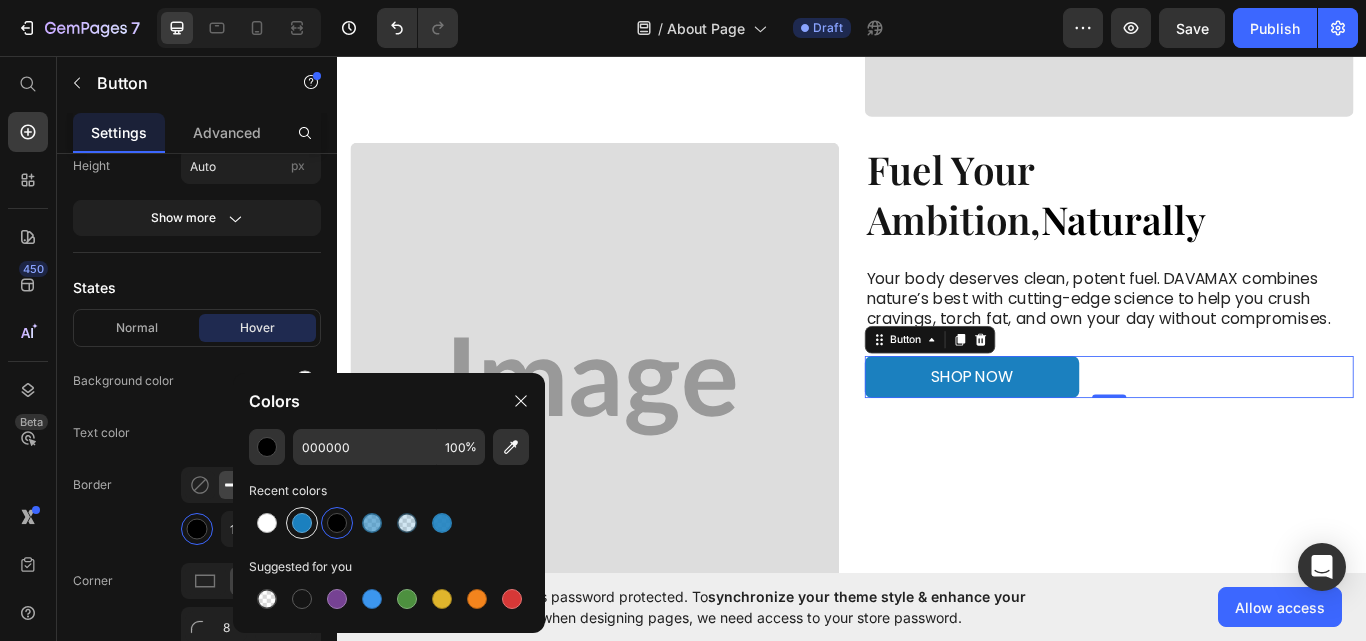 click at bounding box center (302, 523) 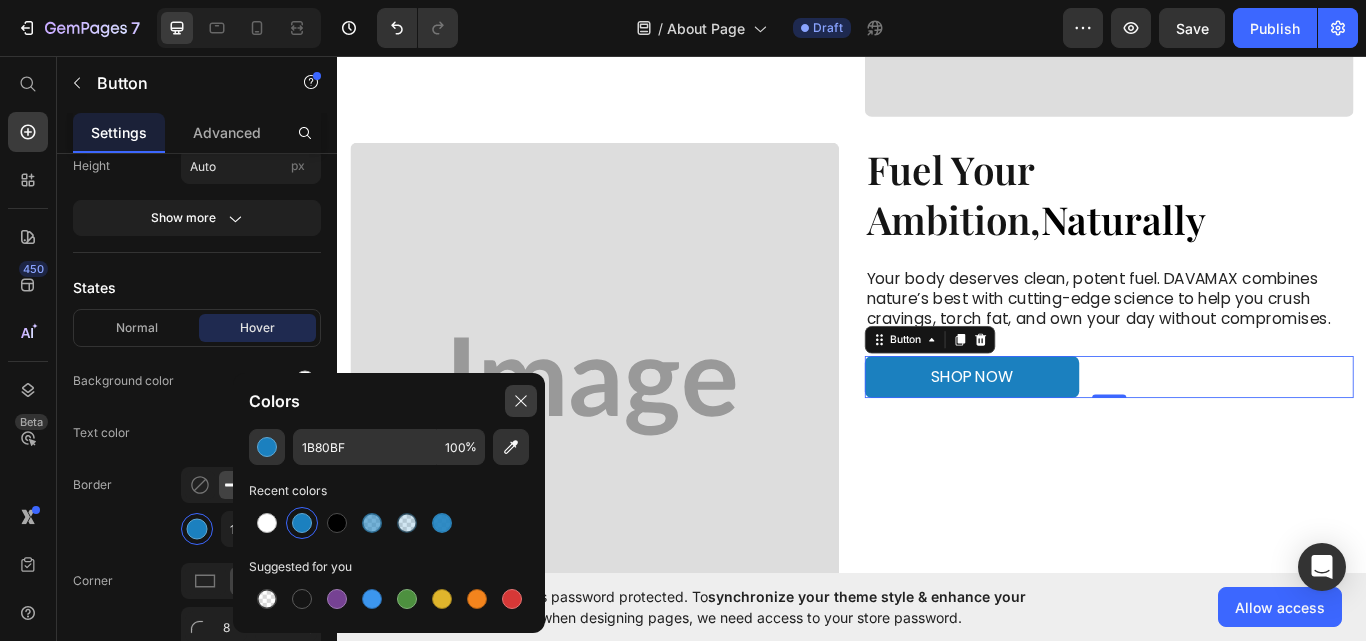 click 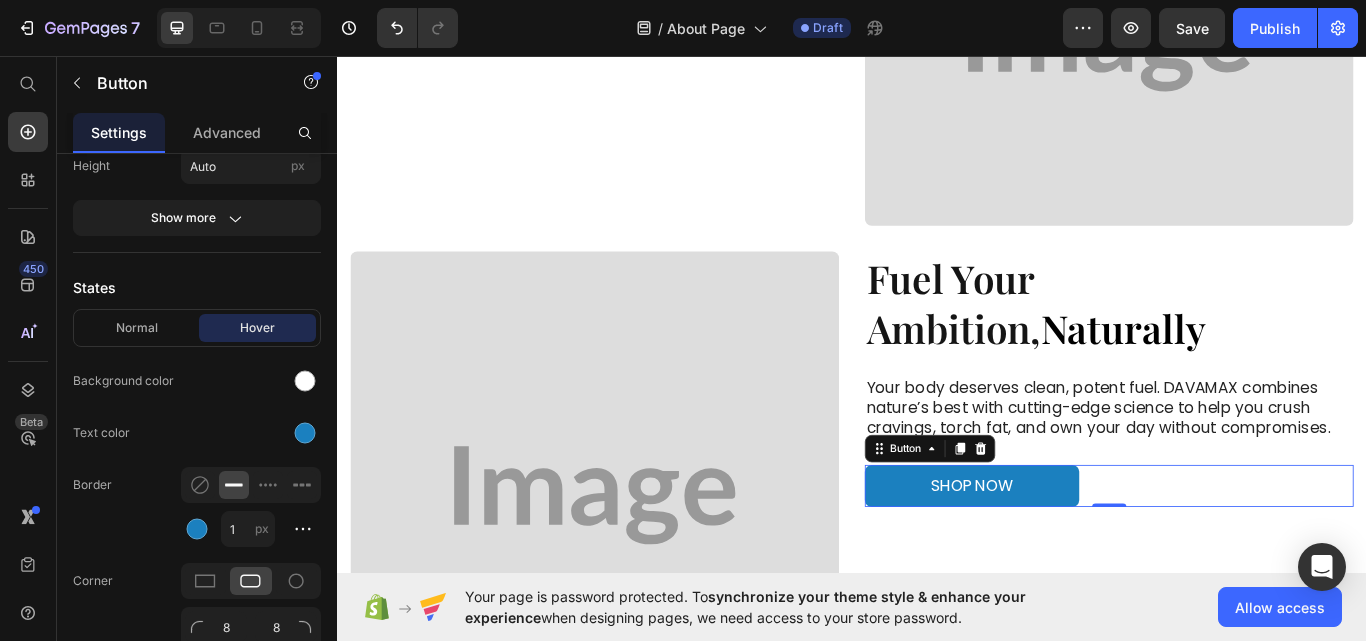 scroll, scrollTop: 1000, scrollLeft: 0, axis: vertical 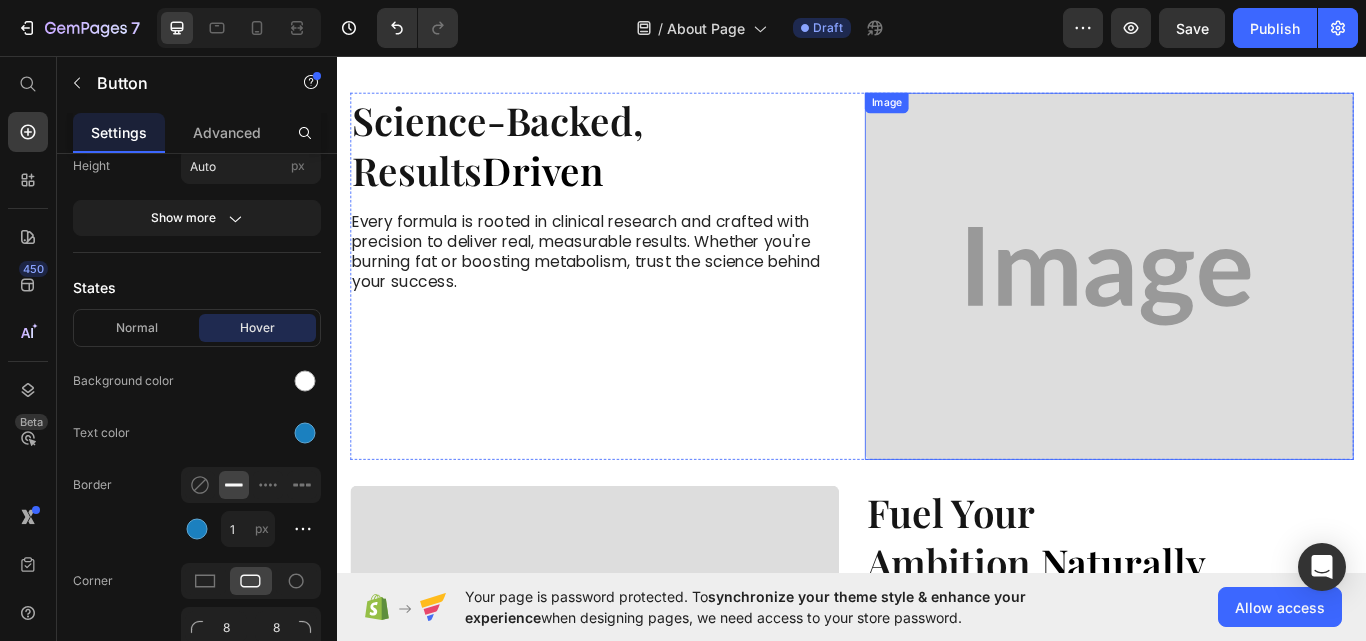 click at bounding box center [1237, 314] 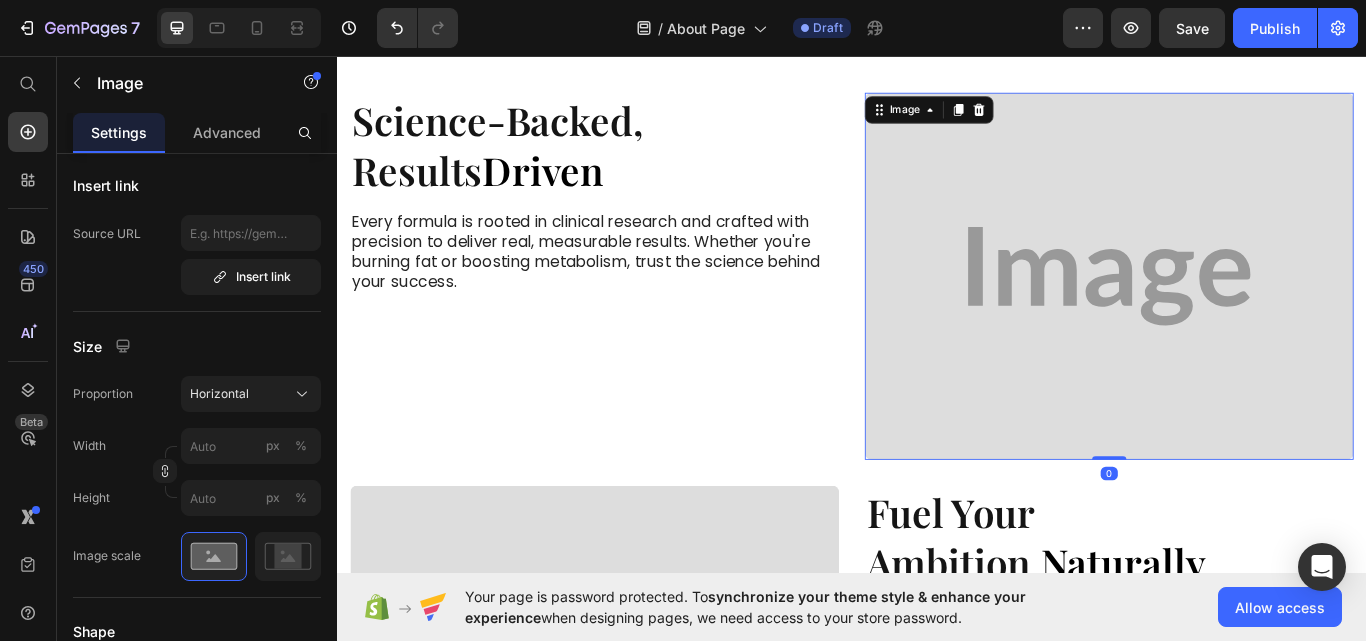scroll, scrollTop: 0, scrollLeft: 0, axis: both 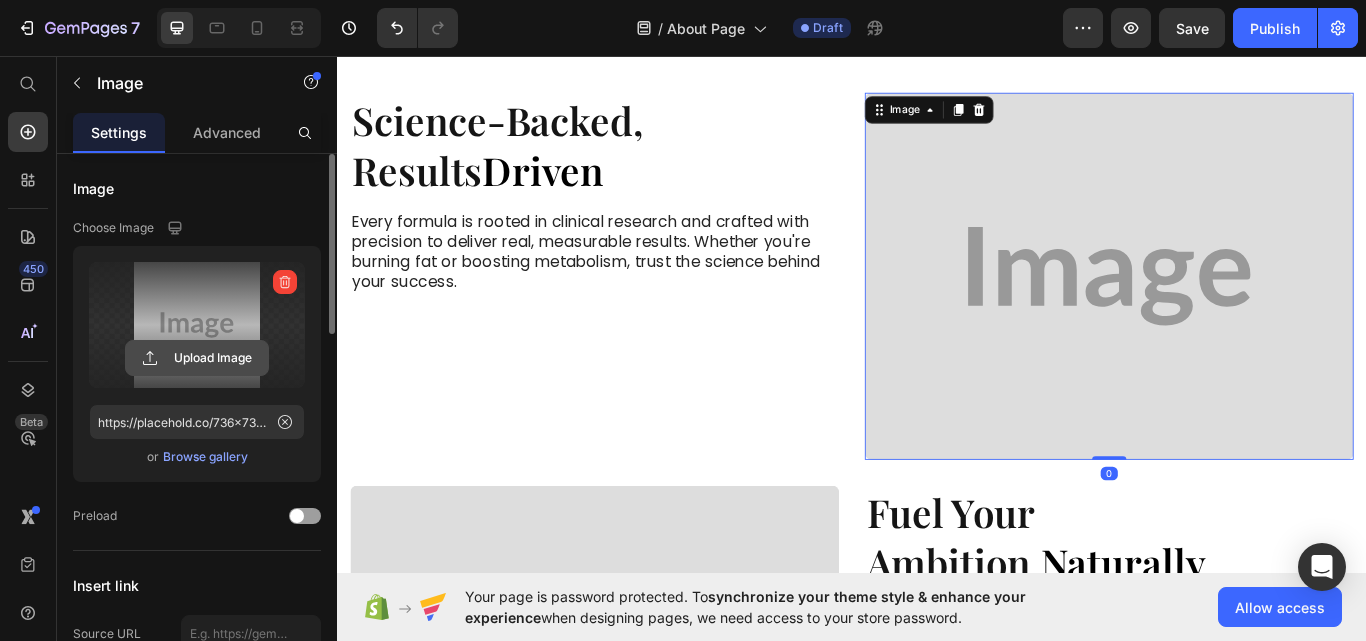 click 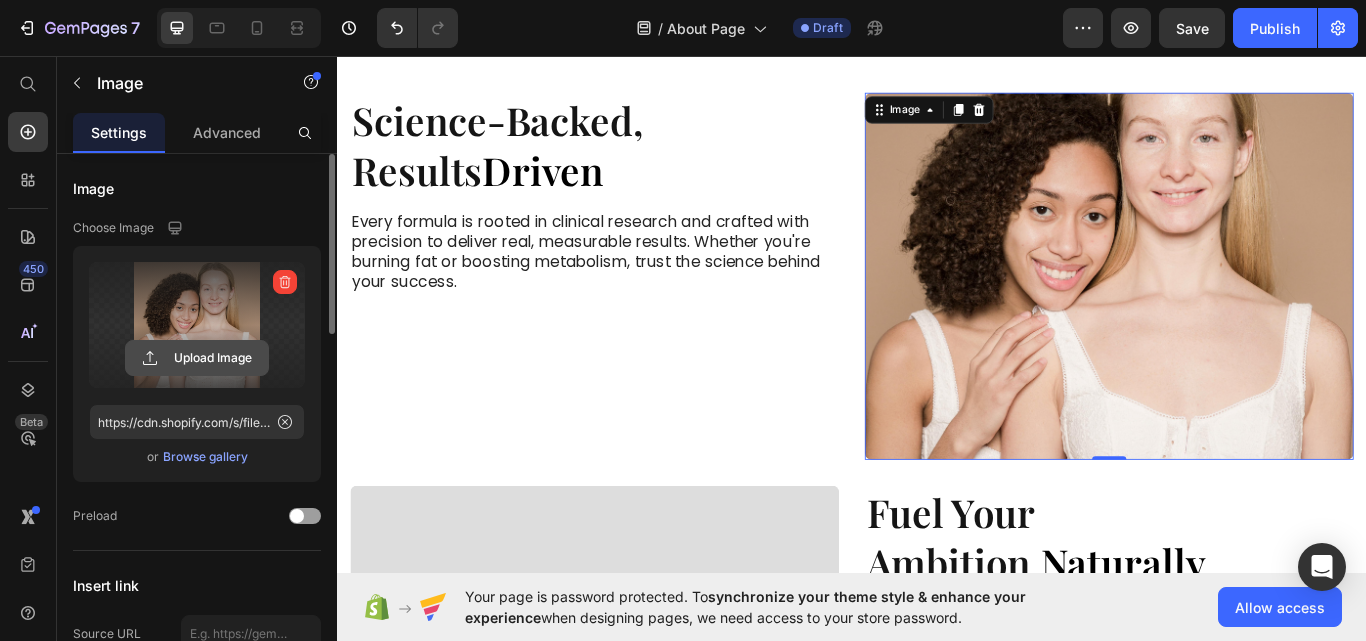 click 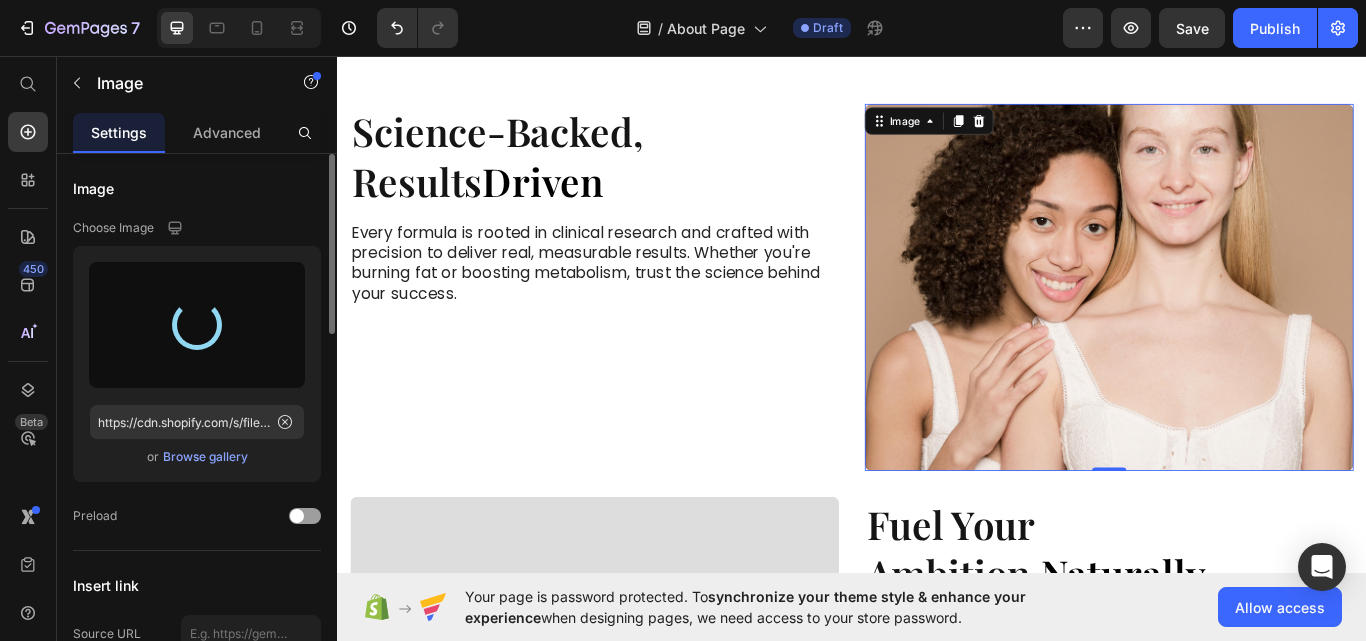 scroll, scrollTop: 800, scrollLeft: 0, axis: vertical 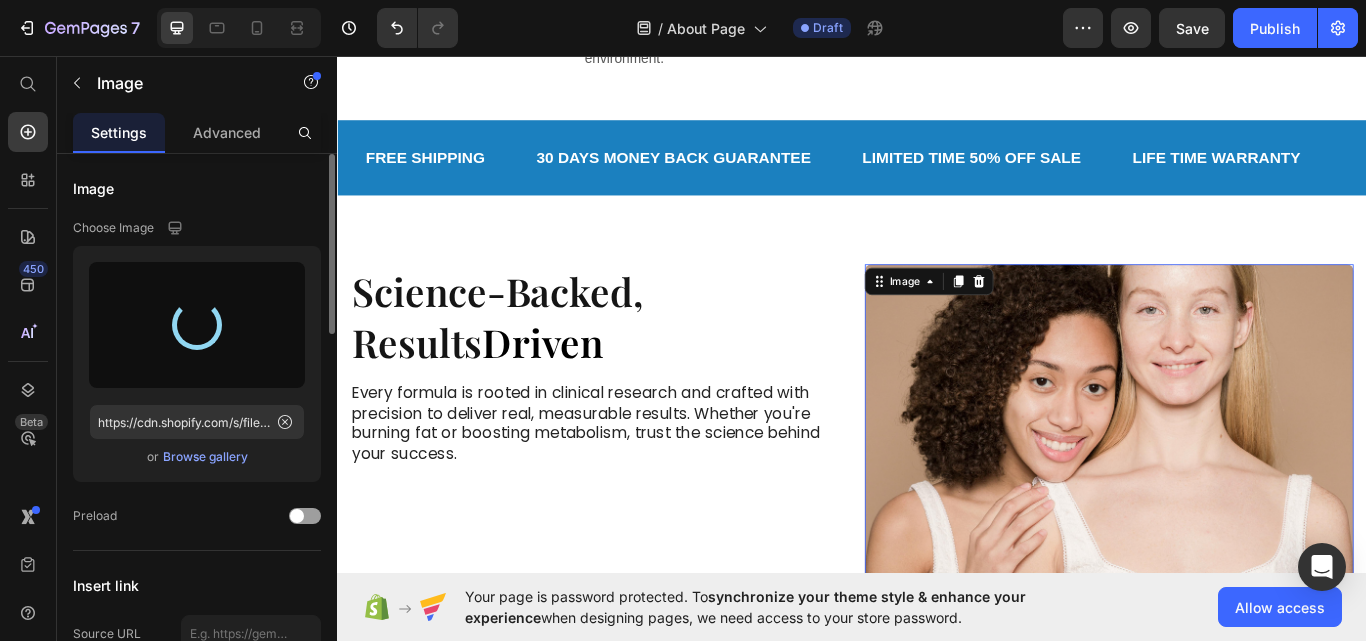type on "https://cdn.shopify.com/s/files/1/0666/7603/1578/files/gempages_574993093695112421-7fb02b6e-7f8a-4a5d-a2ff-8e99bd892d8a.png" 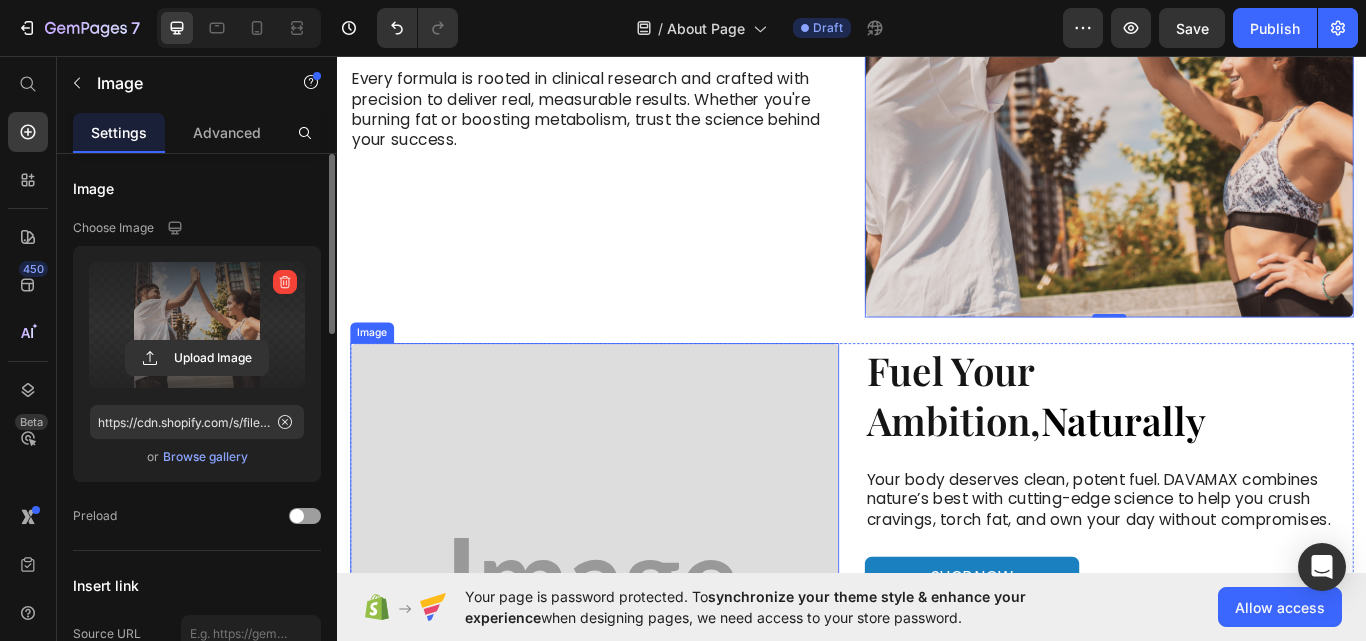 scroll, scrollTop: 1200, scrollLeft: 0, axis: vertical 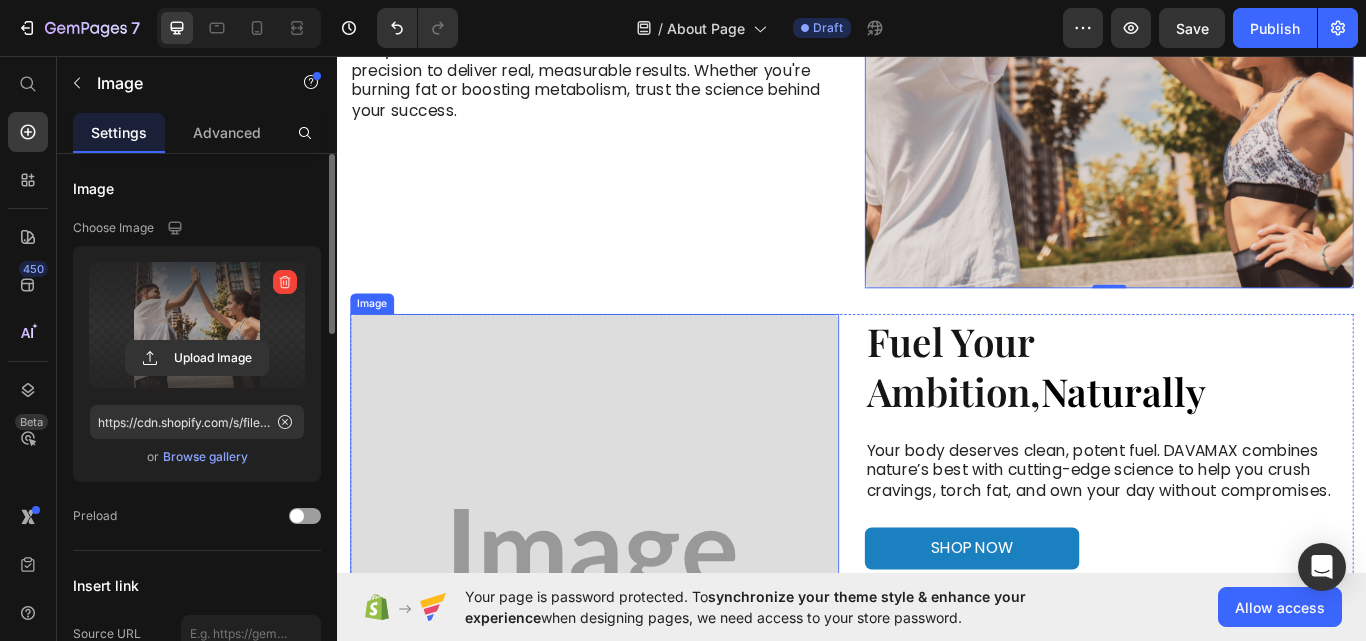 click at bounding box center [637, 643] 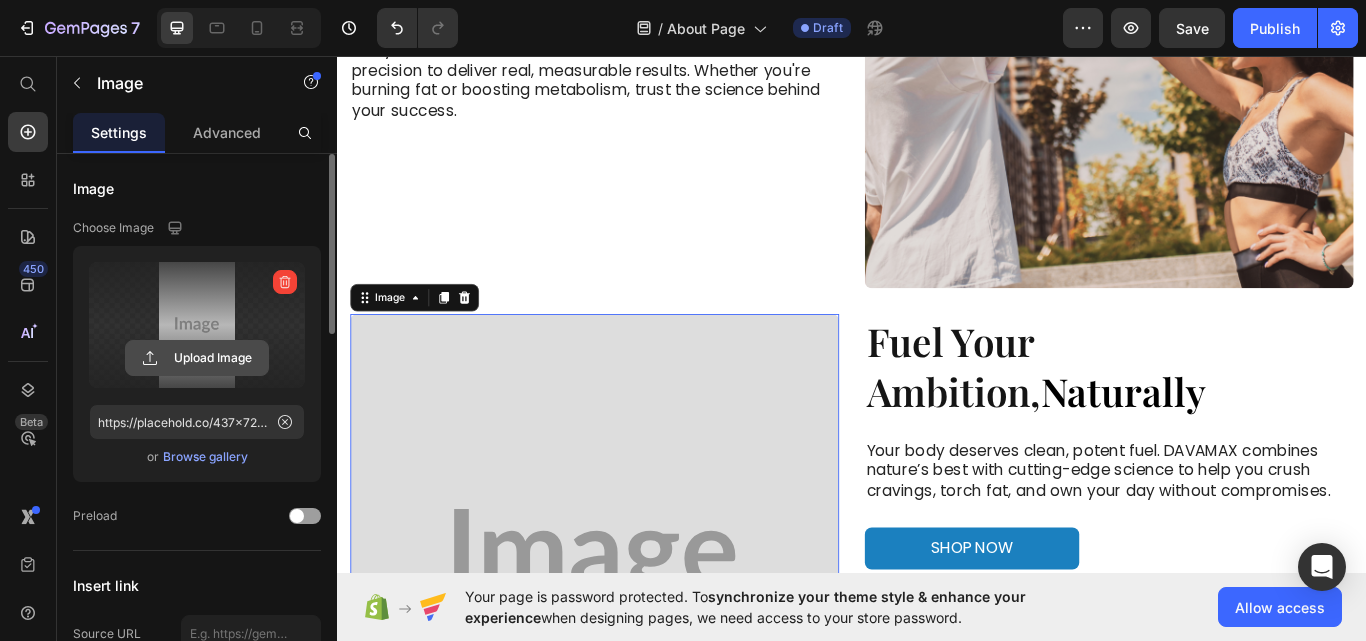 click 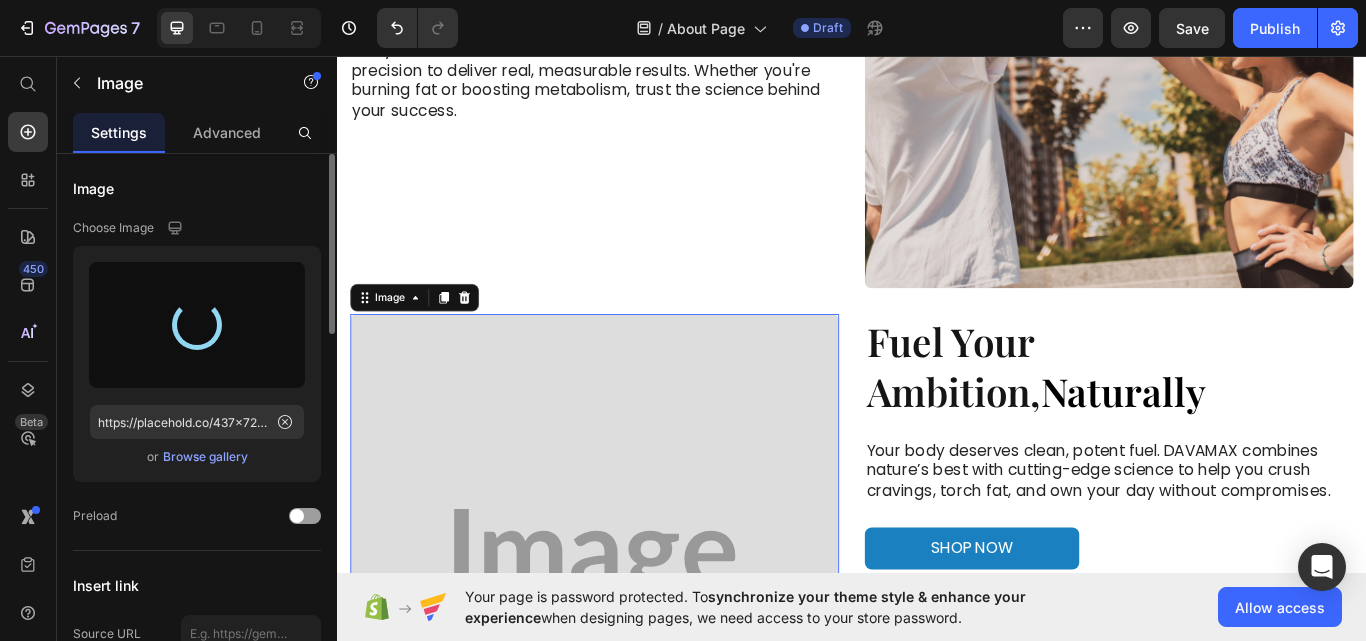 type on "https://cdn.shopify.com/s/files/1/0666/7603/1578/files/gempages_574993093695112421-91899c5f-052b-4f4f-83d7-057e860f10b9.jpg" 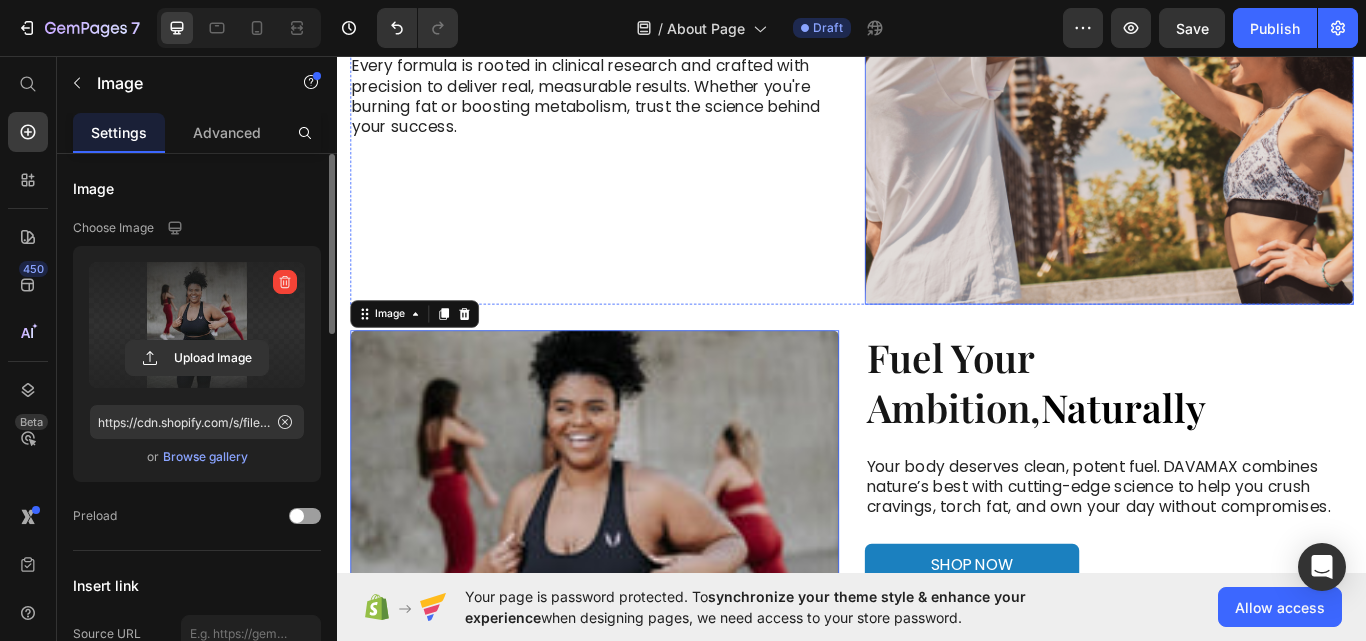 scroll, scrollTop: 1300, scrollLeft: 0, axis: vertical 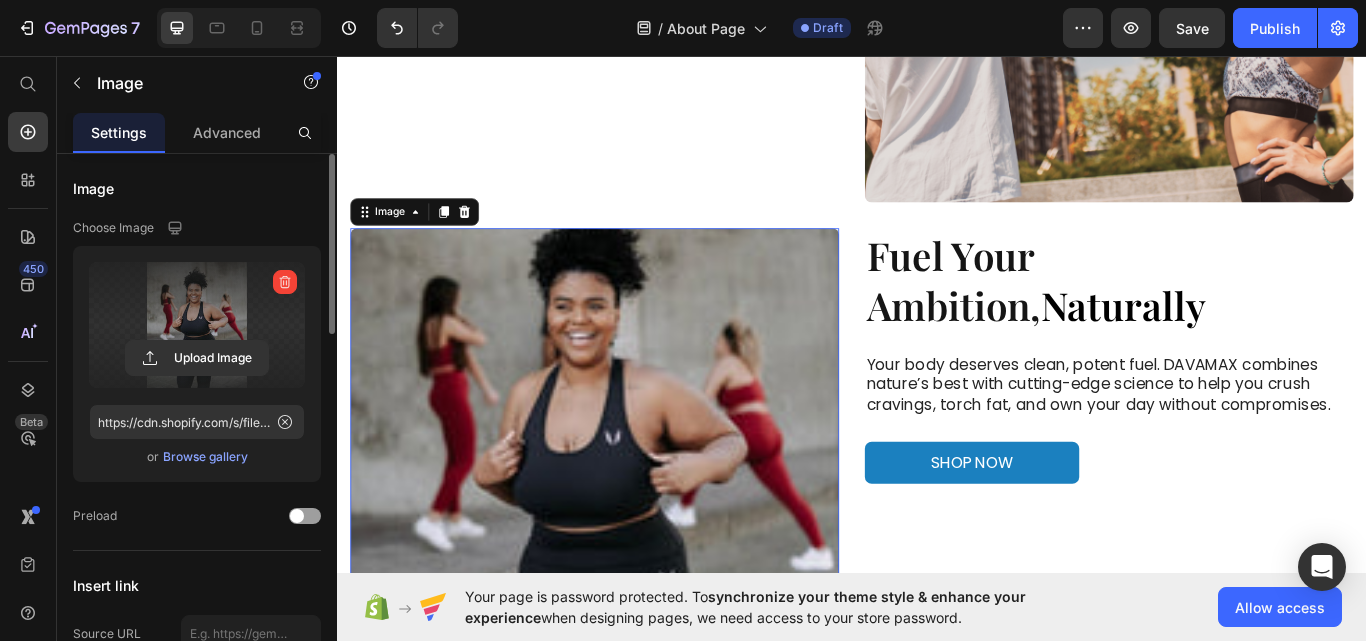 click at bounding box center (485, 239) 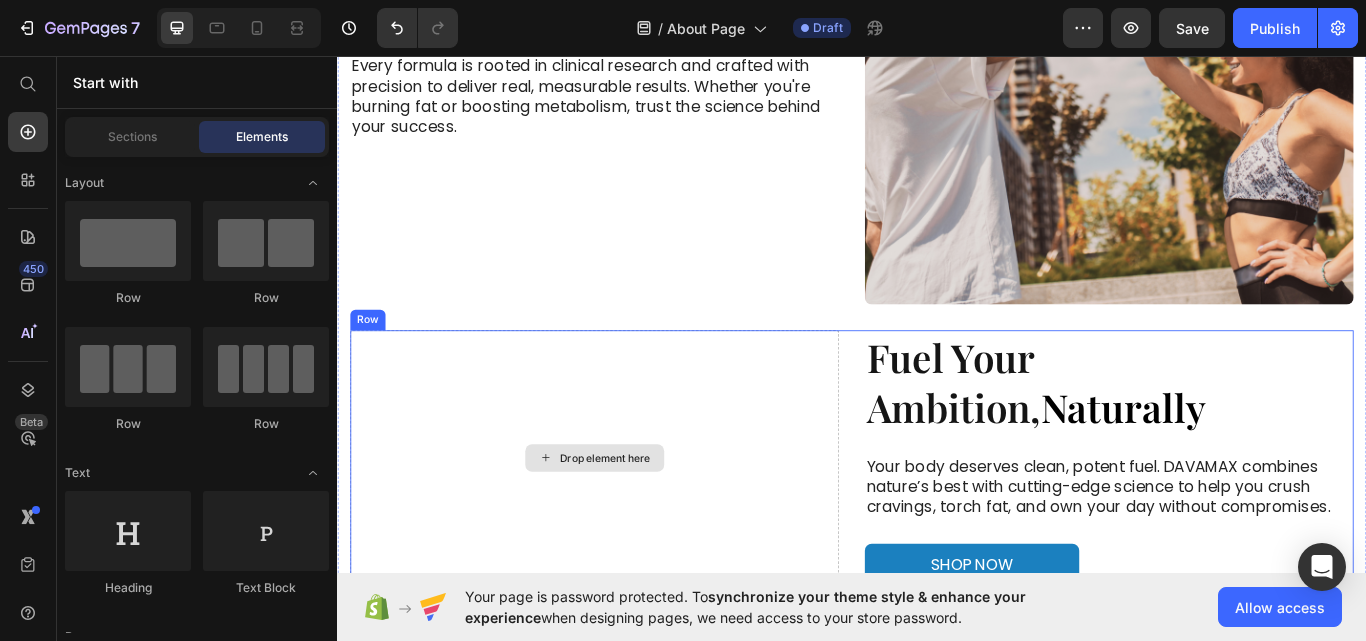 scroll, scrollTop: 1200, scrollLeft: 0, axis: vertical 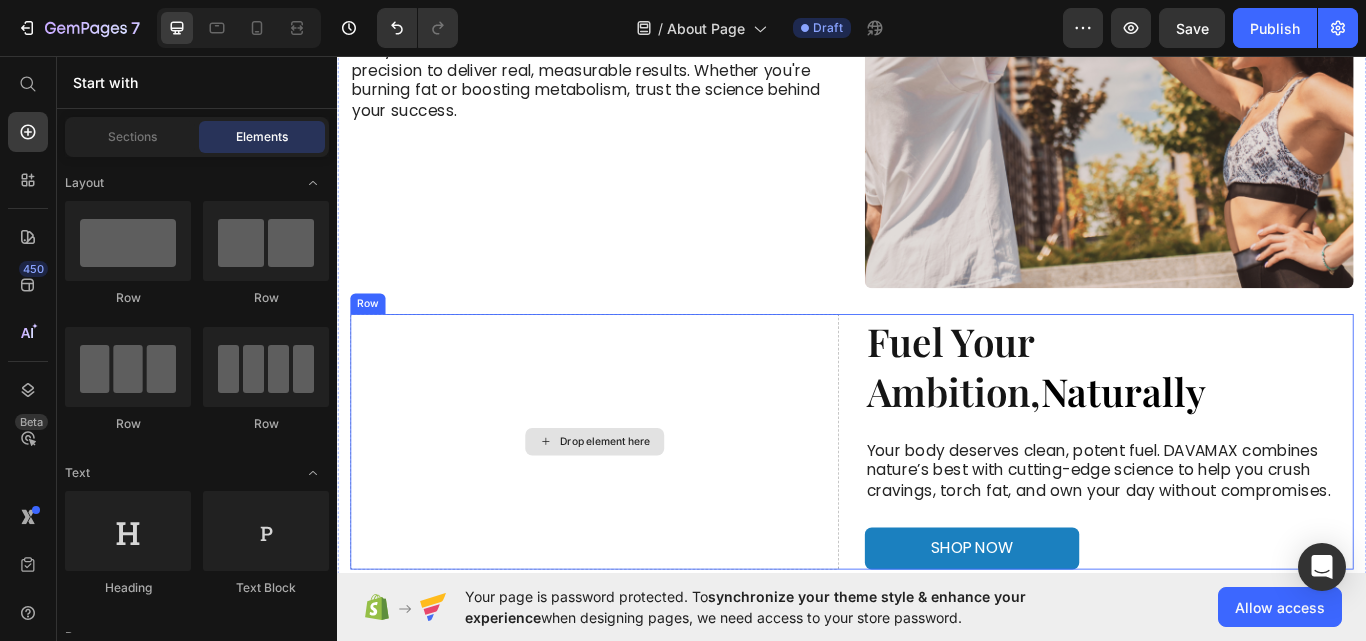 click on "Drop element here" at bounding box center (637, 507) 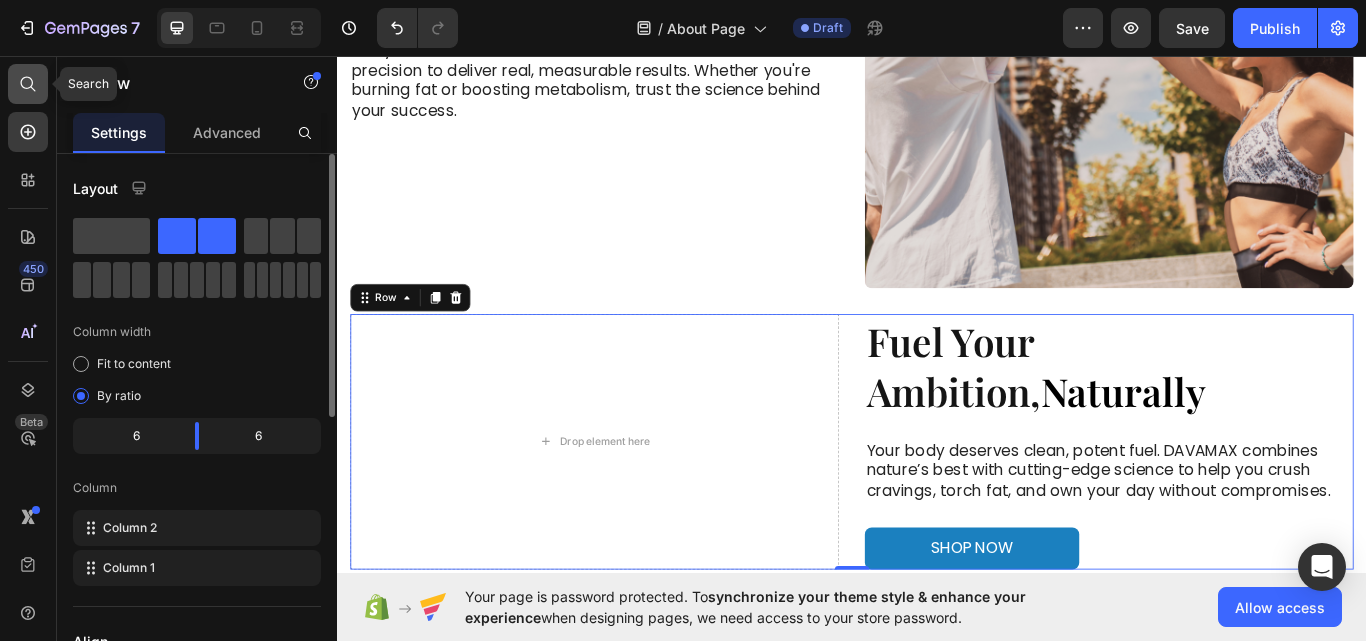 click 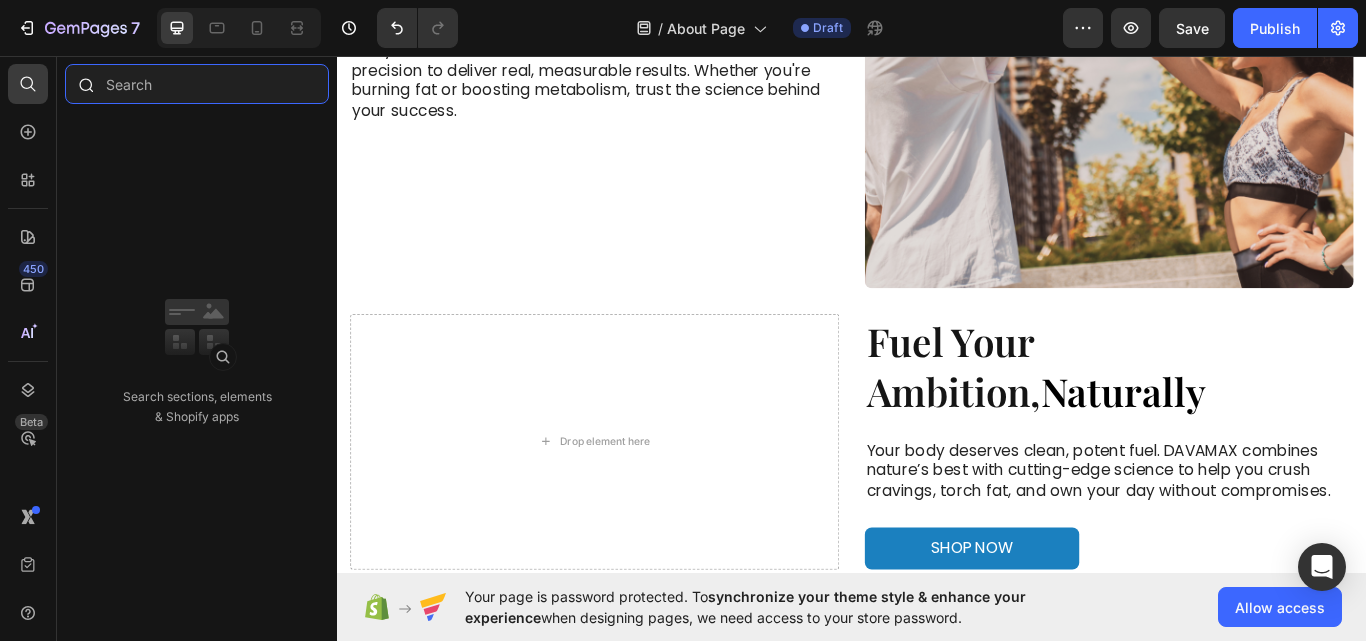 click at bounding box center (197, 84) 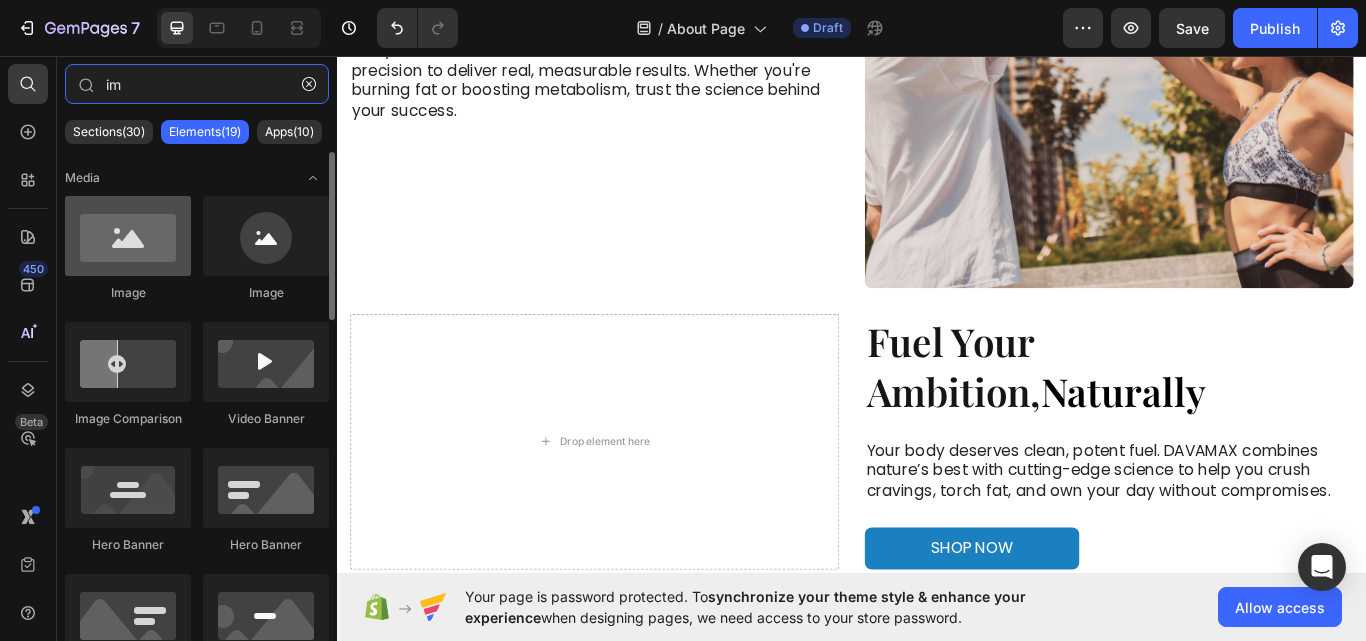 type on "im" 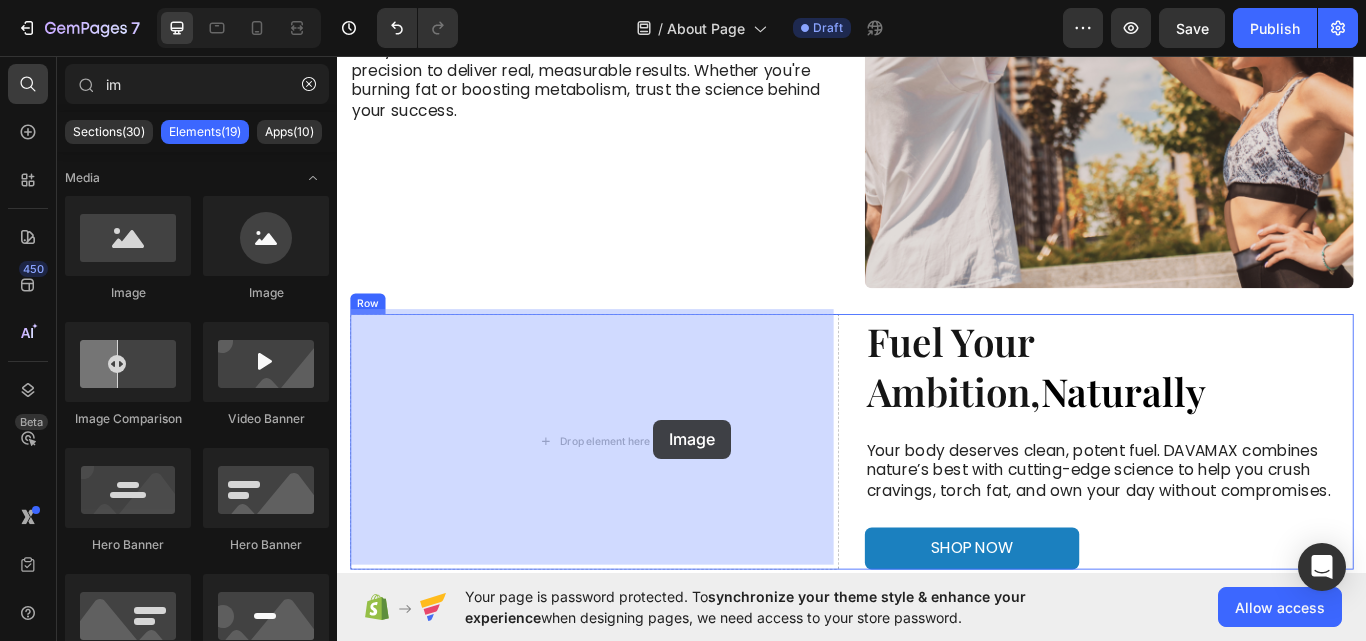 drag, startPoint x: 480, startPoint y: 304, endPoint x: 665, endPoint y: 496, distance: 266.6252 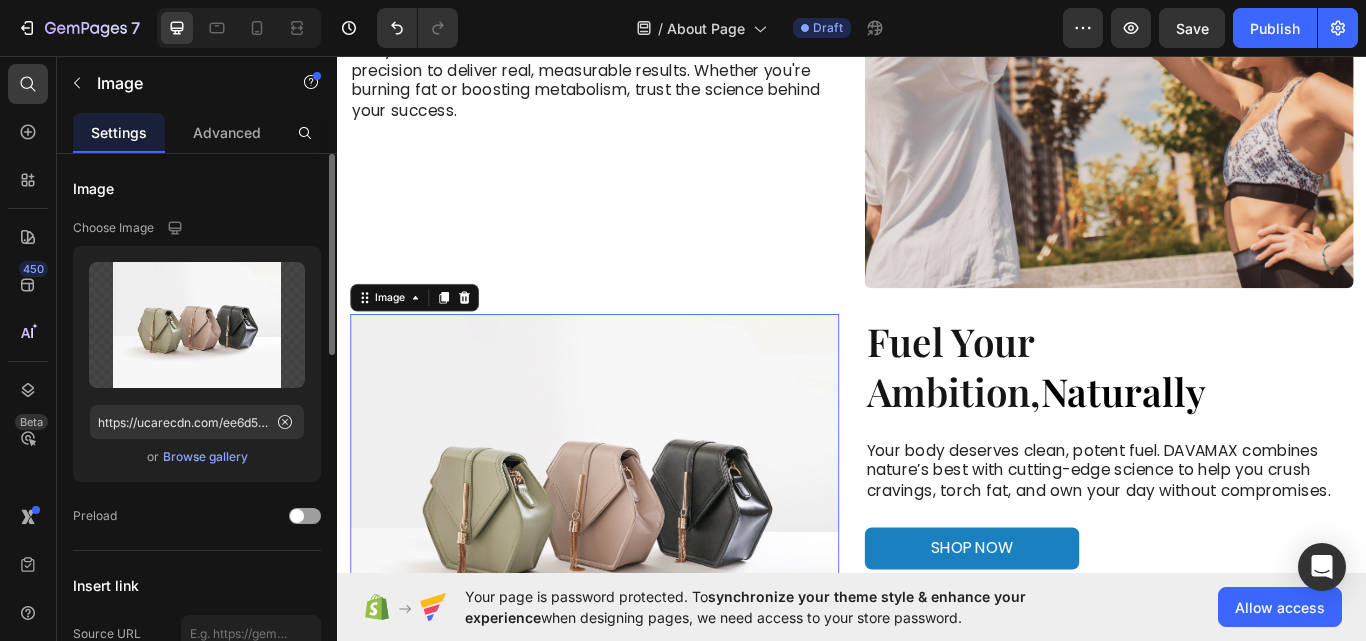 click at bounding box center [637, 572] 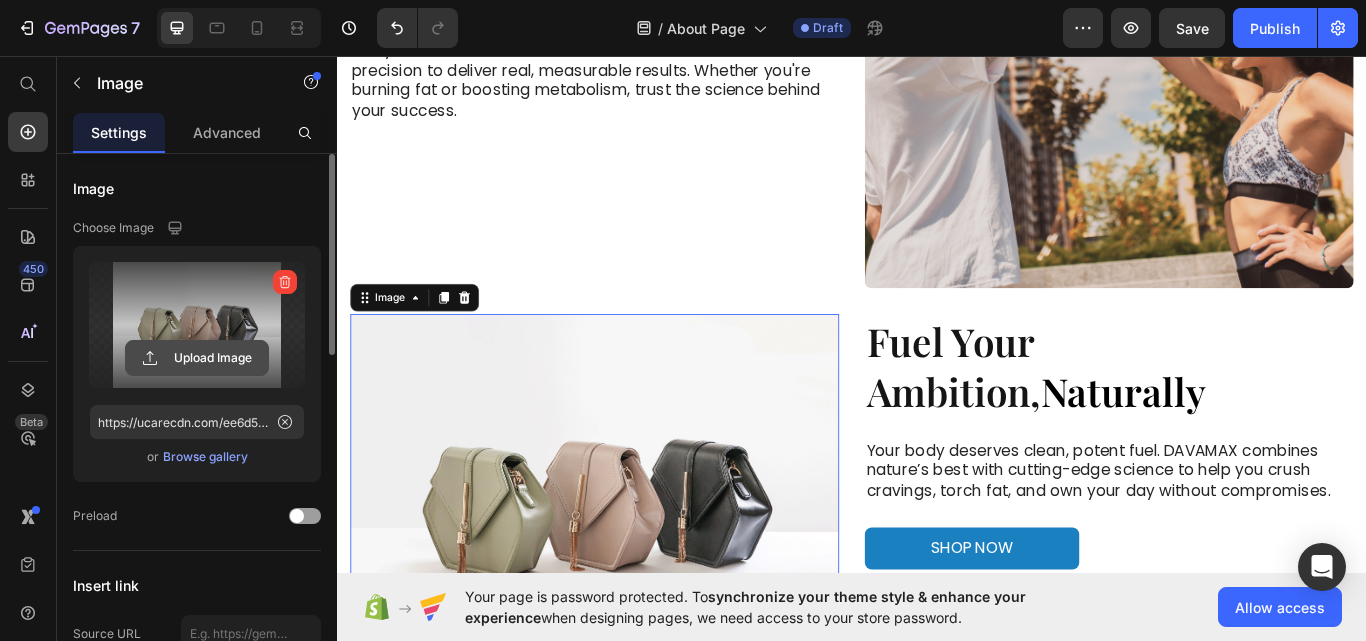 click 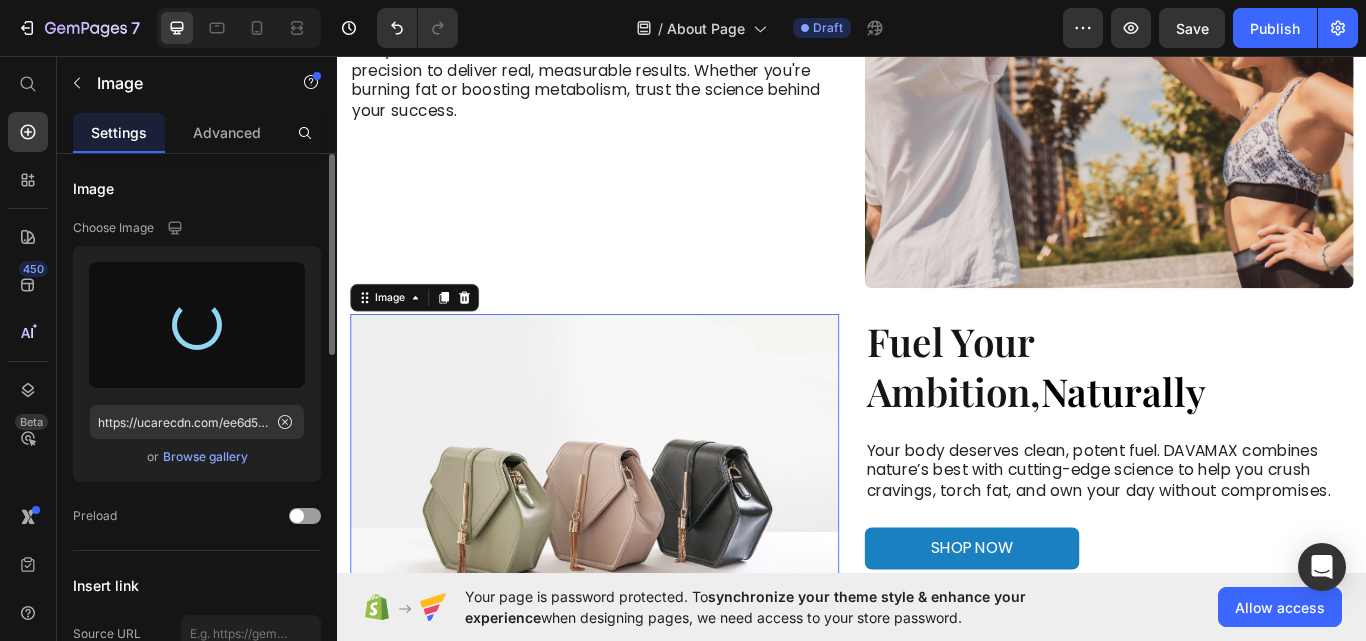 scroll, scrollTop: 200, scrollLeft: 0, axis: vertical 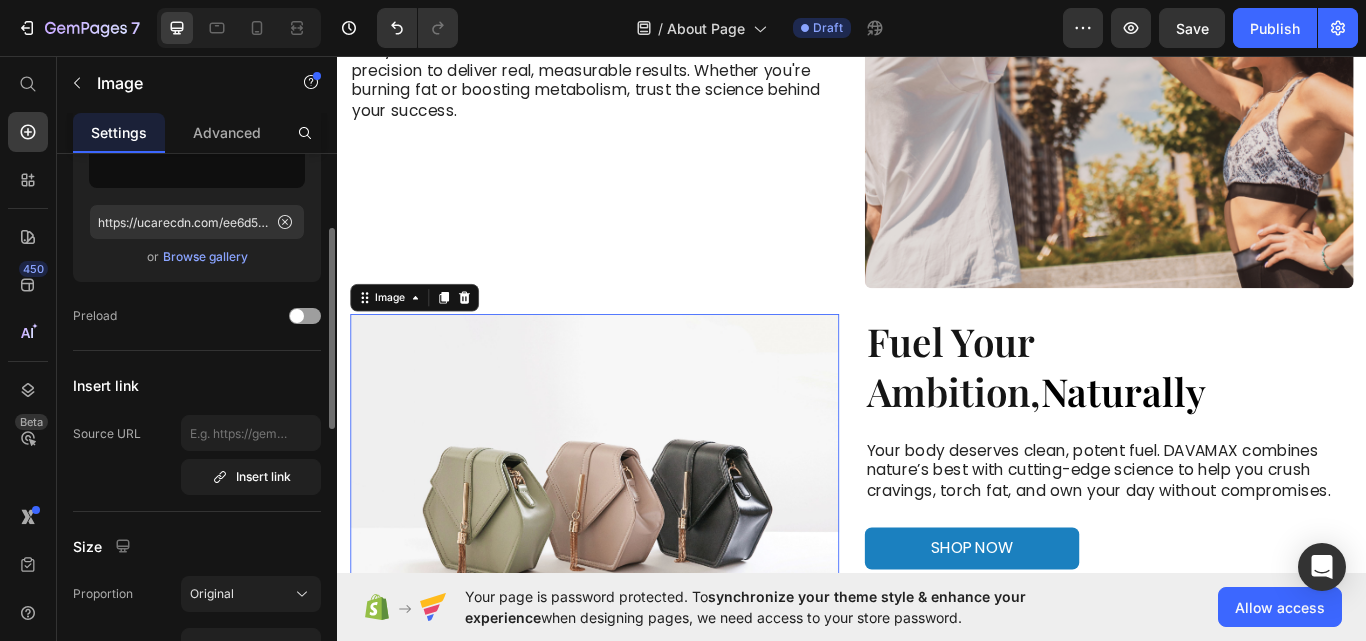 type on "https://cdn.shopify.com/s/files/1/0666/7603/1578/files/gempages_574993093695112421-33a6e8f6-3494-420d-999d-54686c1495a9.png" 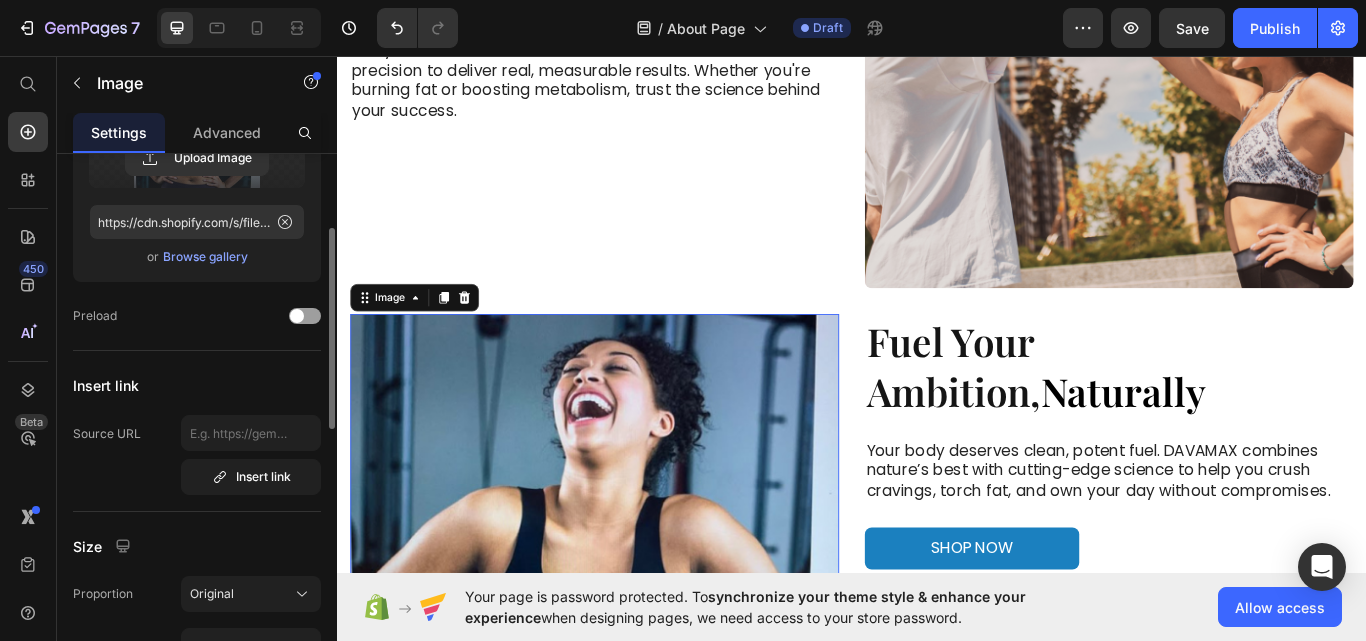 scroll, scrollTop: 300, scrollLeft: 0, axis: vertical 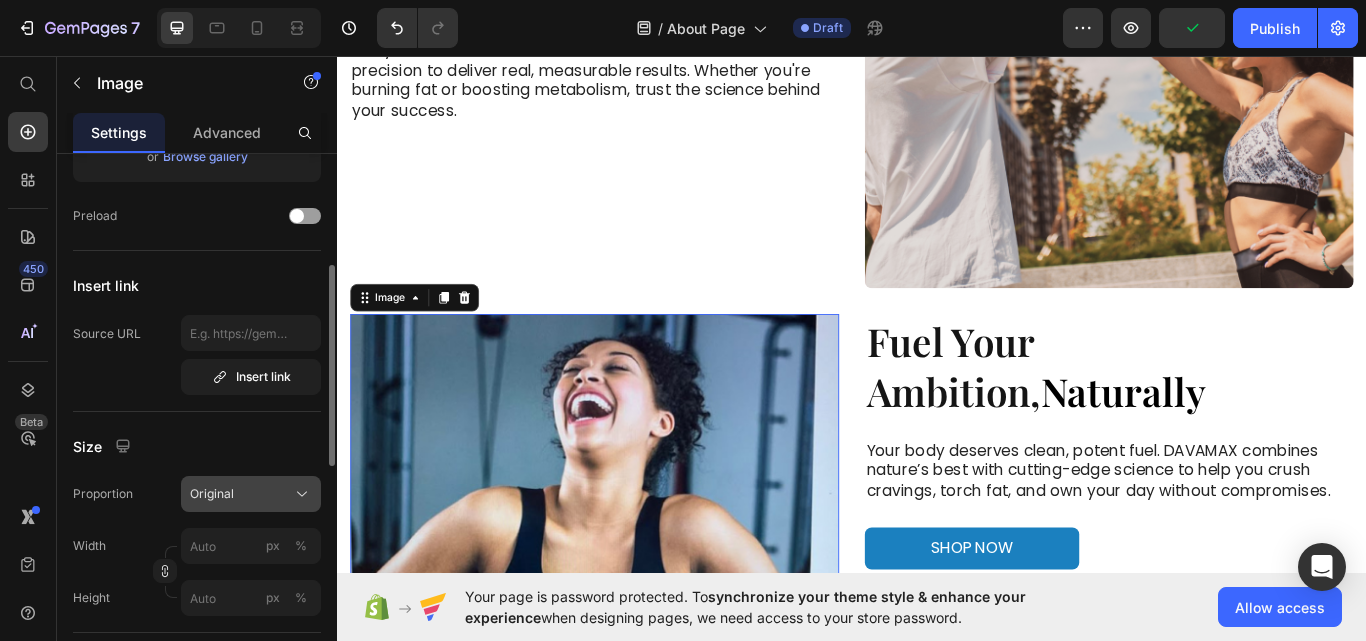 click on "Original" 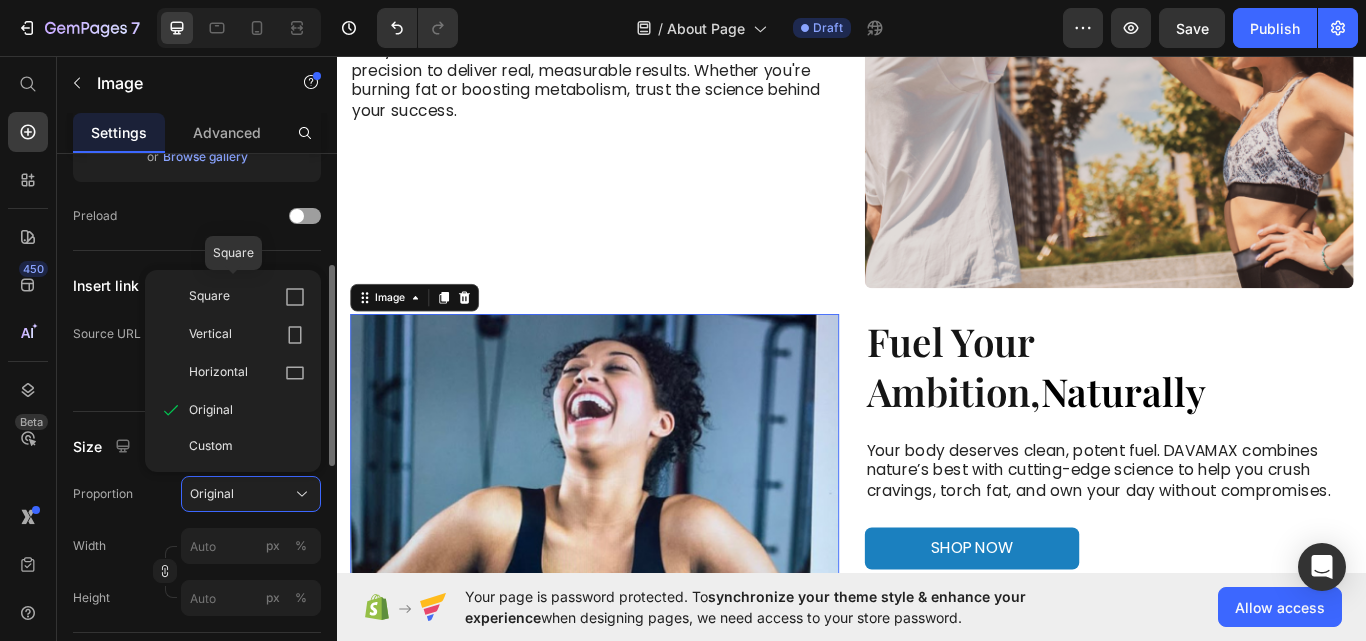 click on "Square" at bounding box center [247, 297] 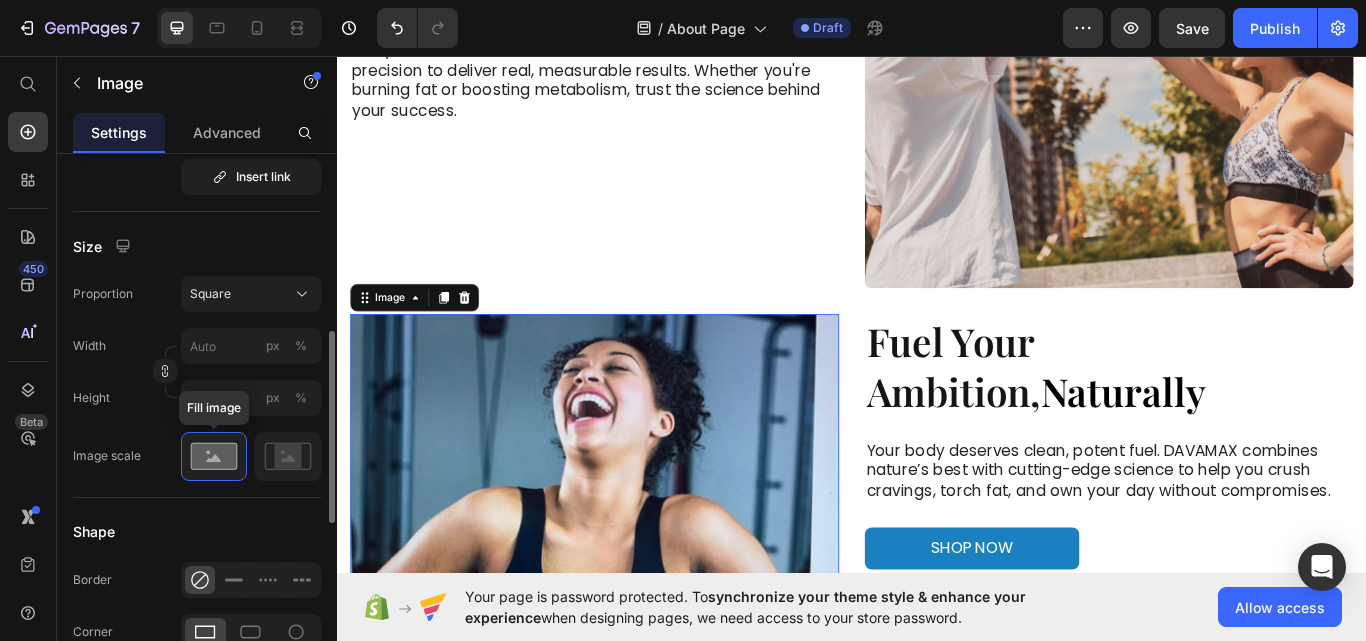 scroll, scrollTop: 600, scrollLeft: 0, axis: vertical 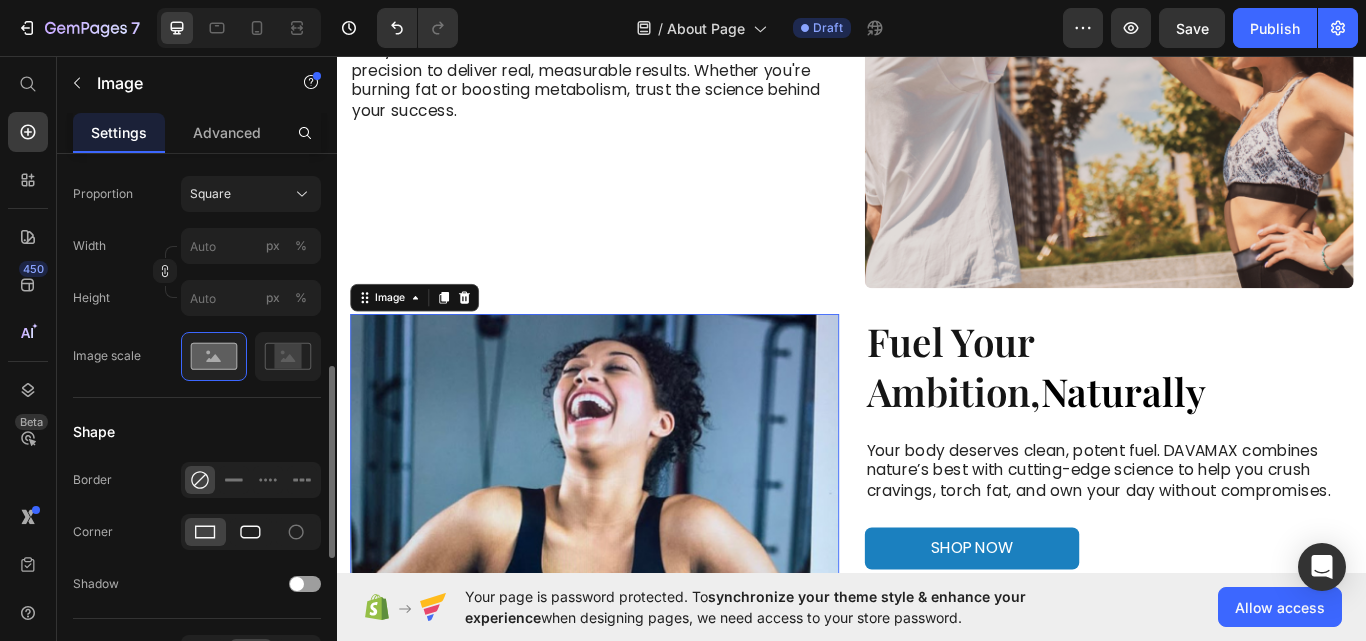 click 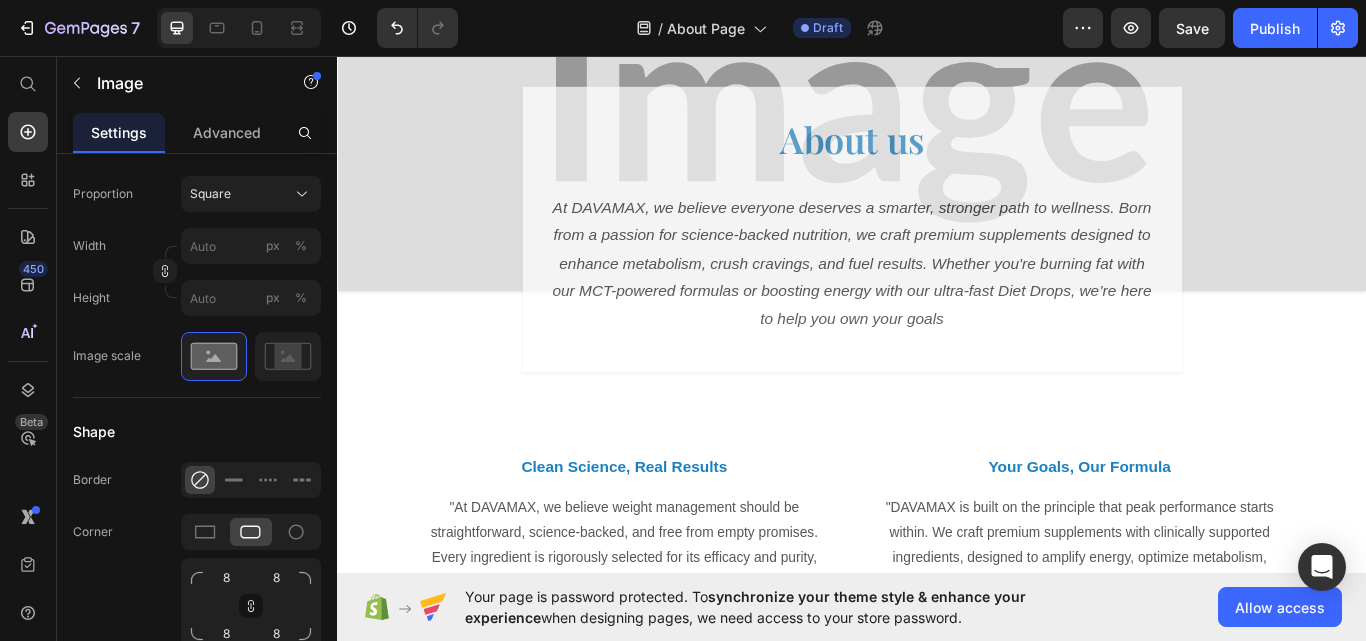 scroll, scrollTop: 50, scrollLeft: 0, axis: vertical 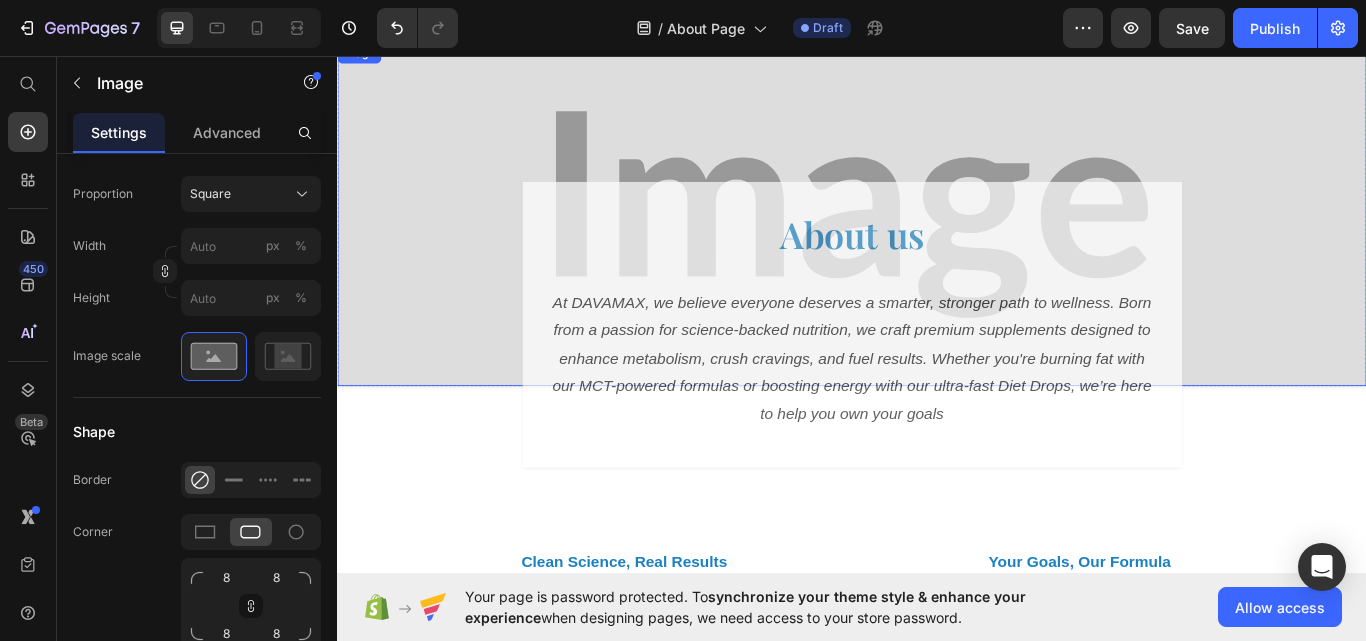click at bounding box center (937, 242) 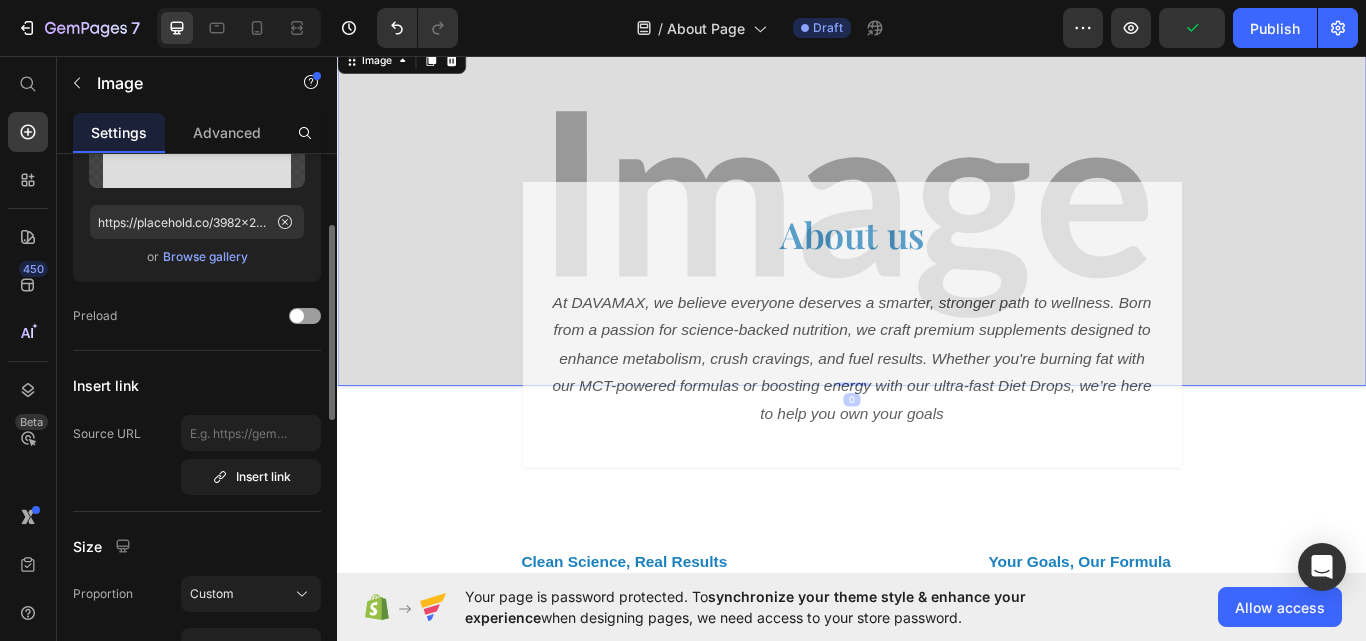 scroll, scrollTop: 0, scrollLeft: 0, axis: both 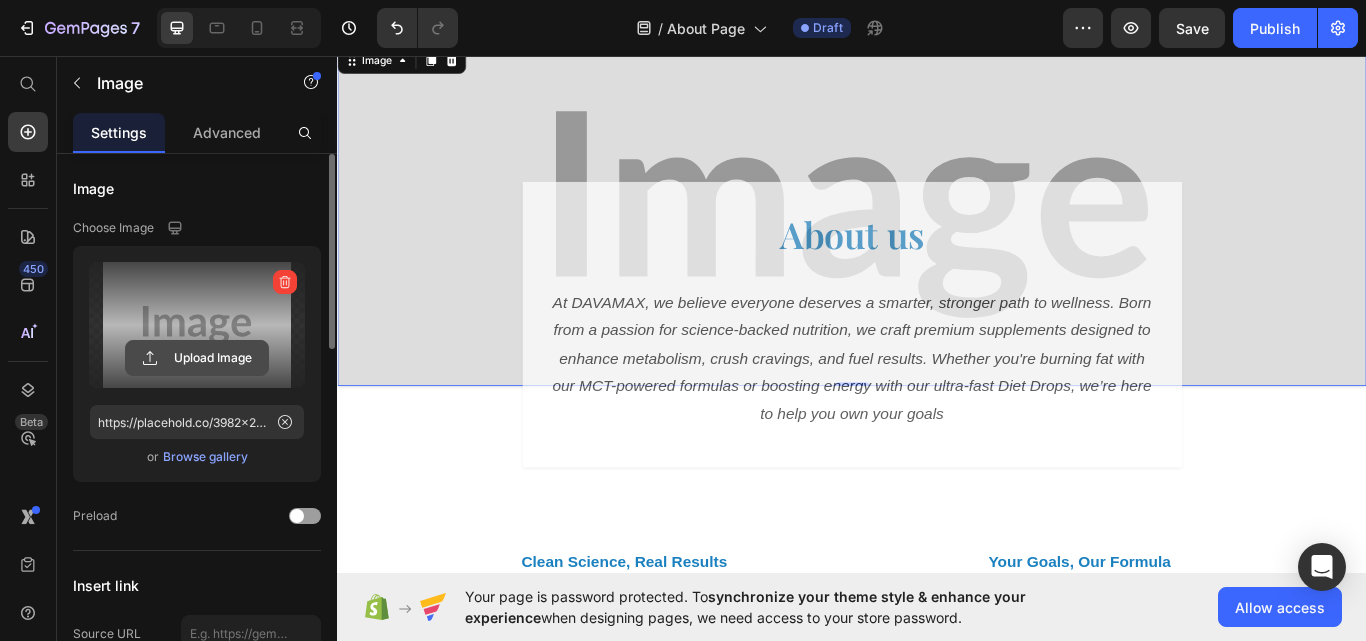 click 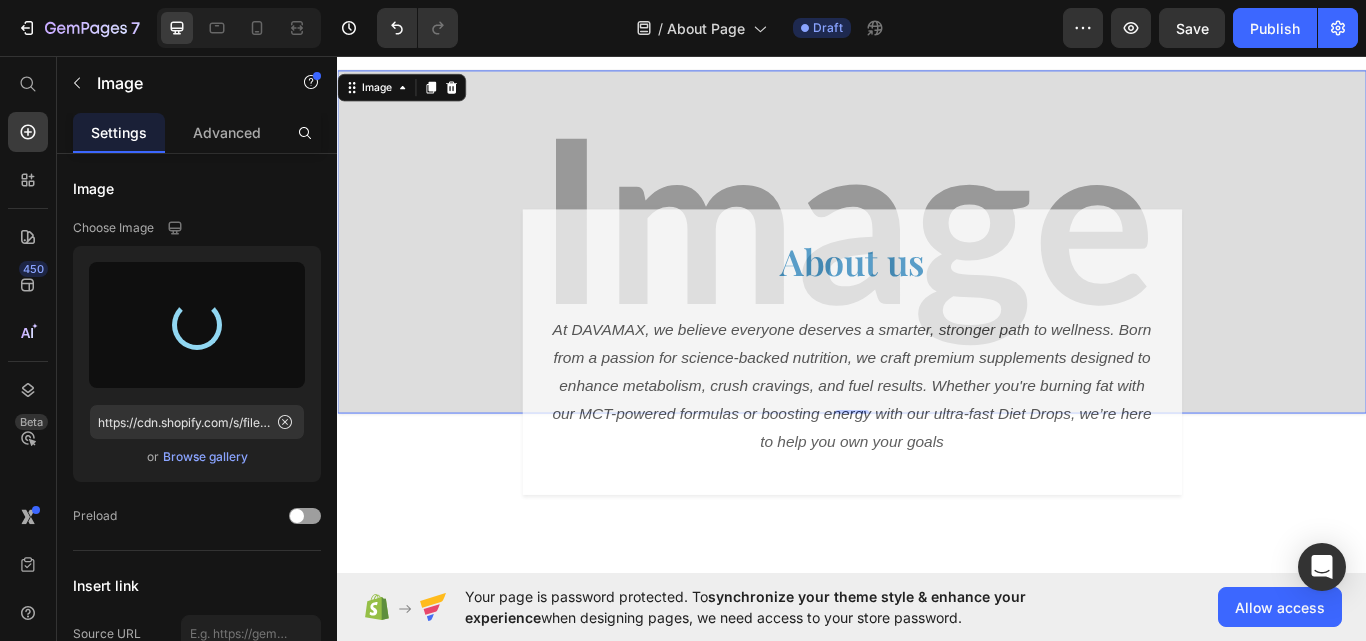 scroll, scrollTop: 0, scrollLeft: 0, axis: both 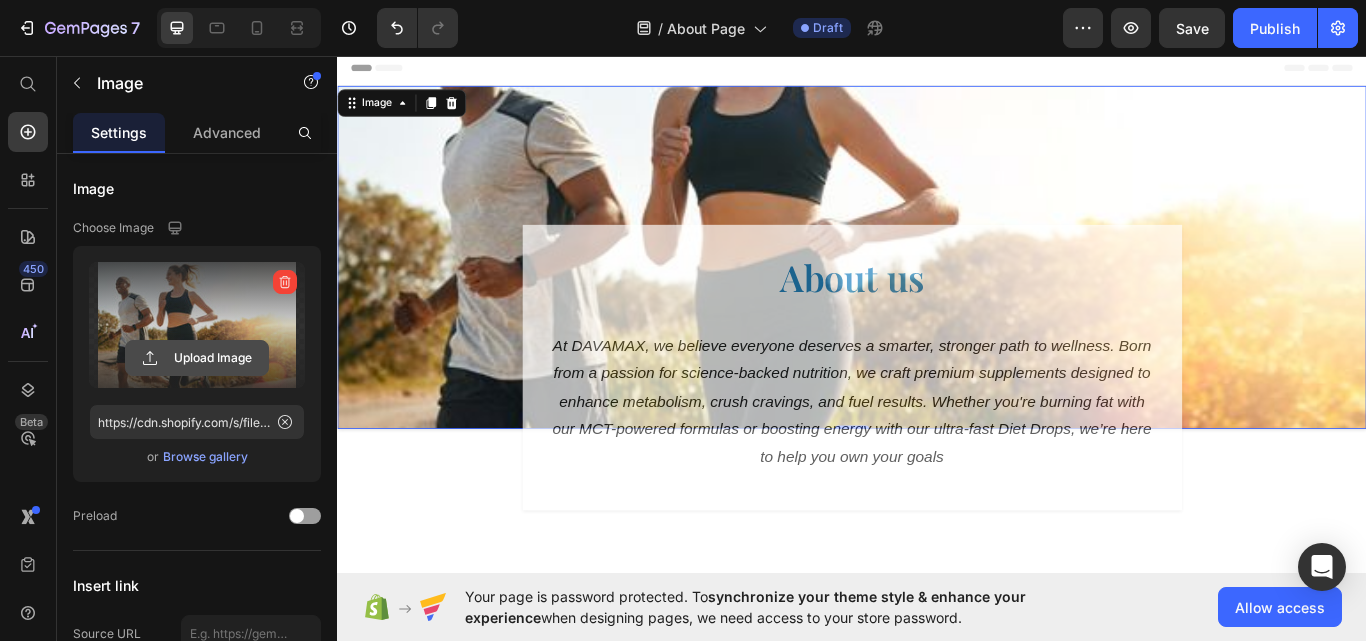 click 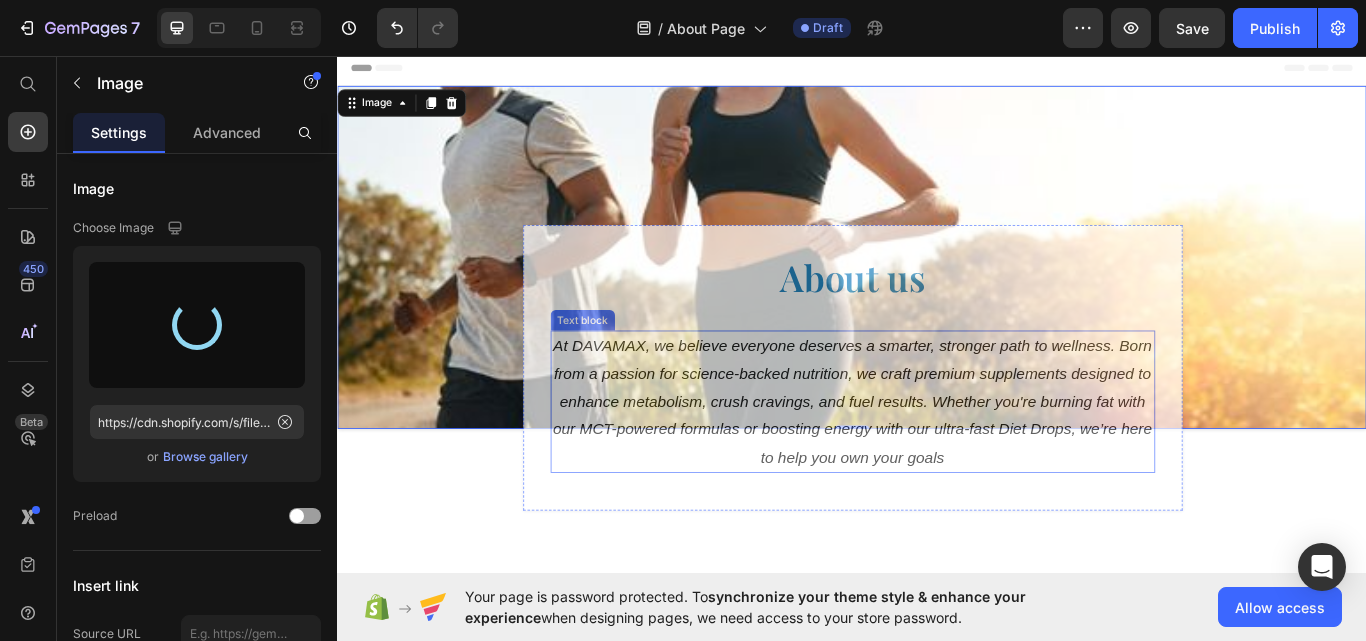type on "https://cdn.shopify.com/s/files/1/0666/7603/1578/files/gempages_574993093695112421-c4eff773-f83d-43f7-b021-5e50808045d9.png" 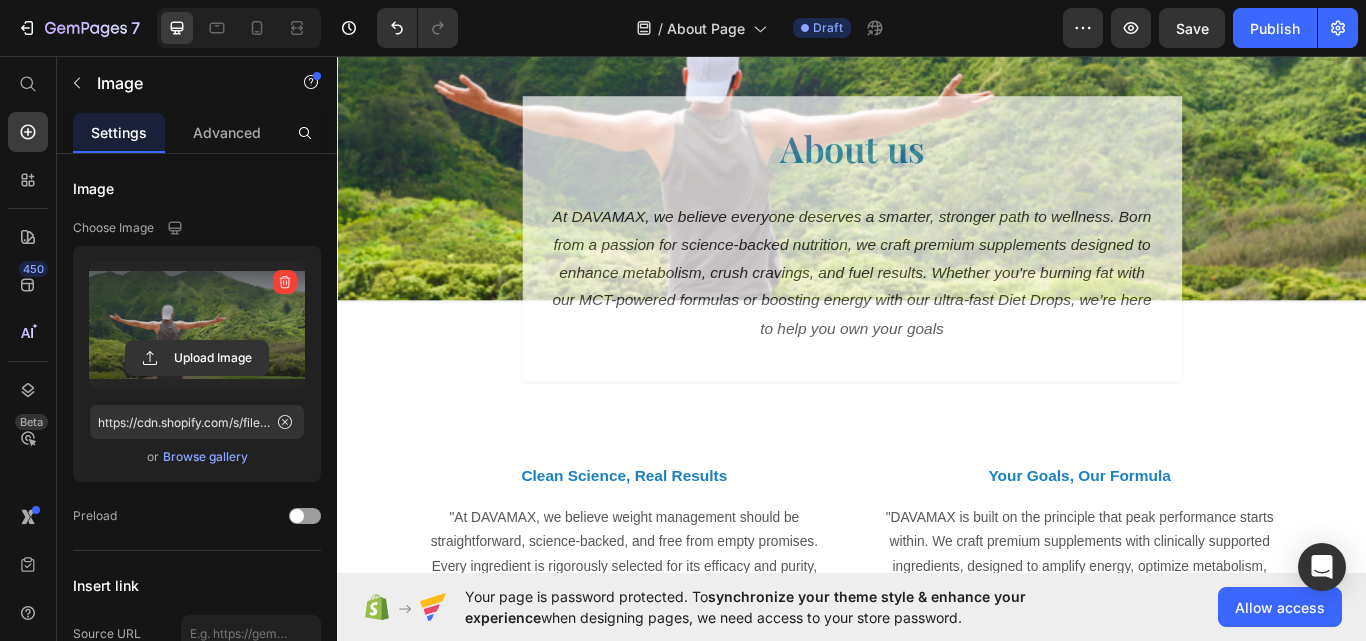 scroll, scrollTop: 0, scrollLeft: 0, axis: both 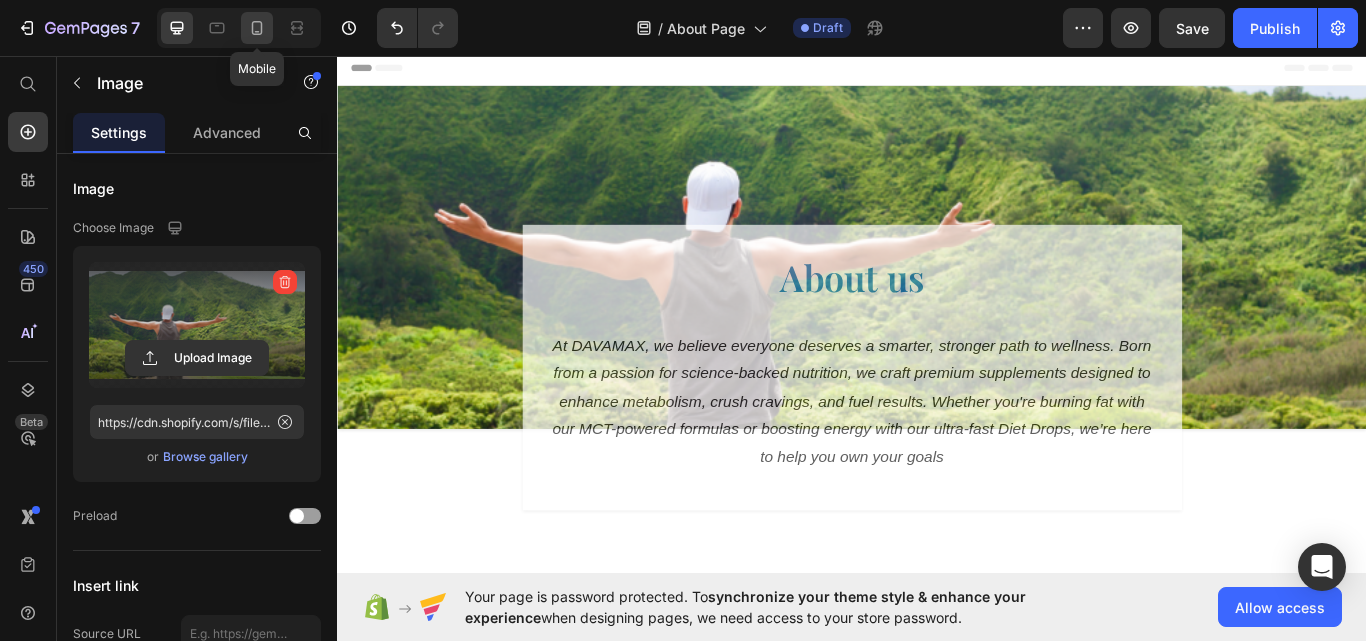 click 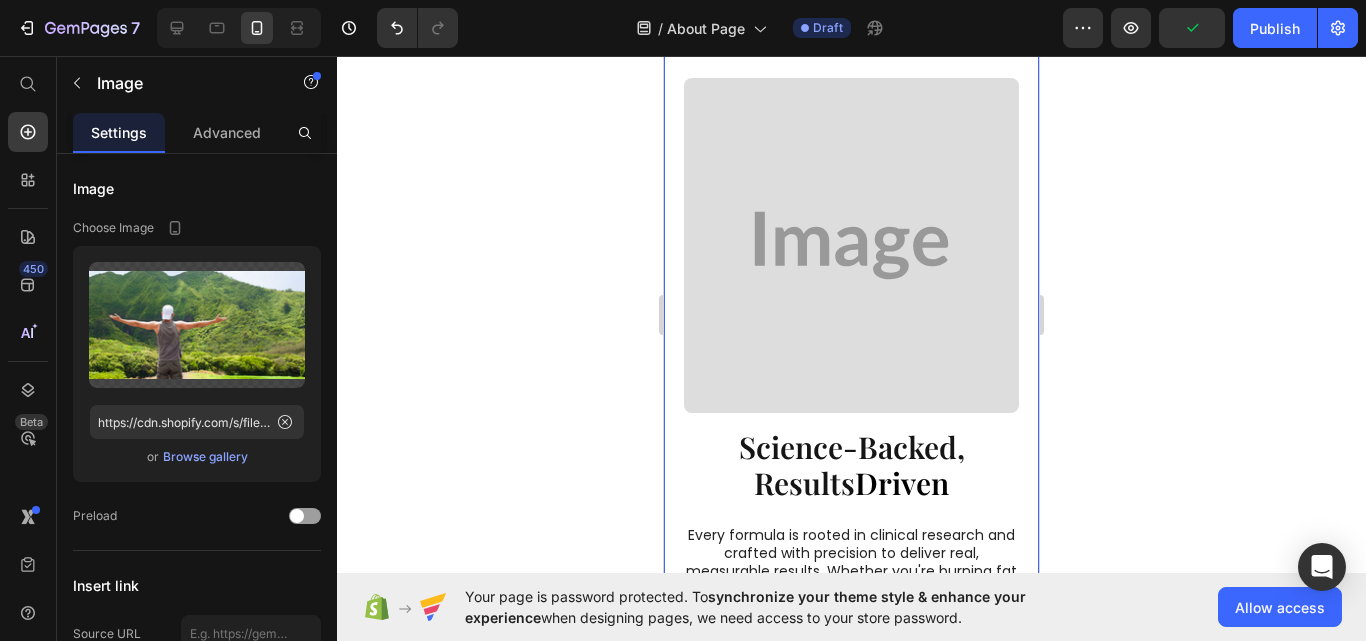 scroll, scrollTop: 1451, scrollLeft: 0, axis: vertical 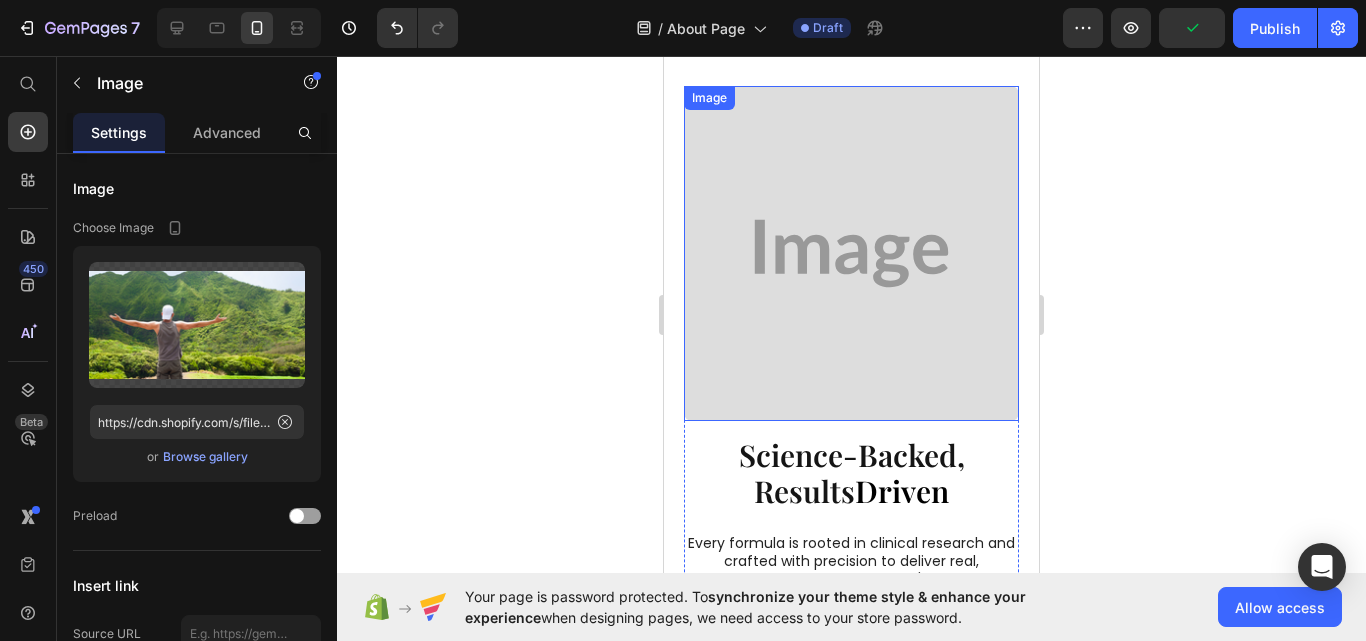 click at bounding box center (851, 253) 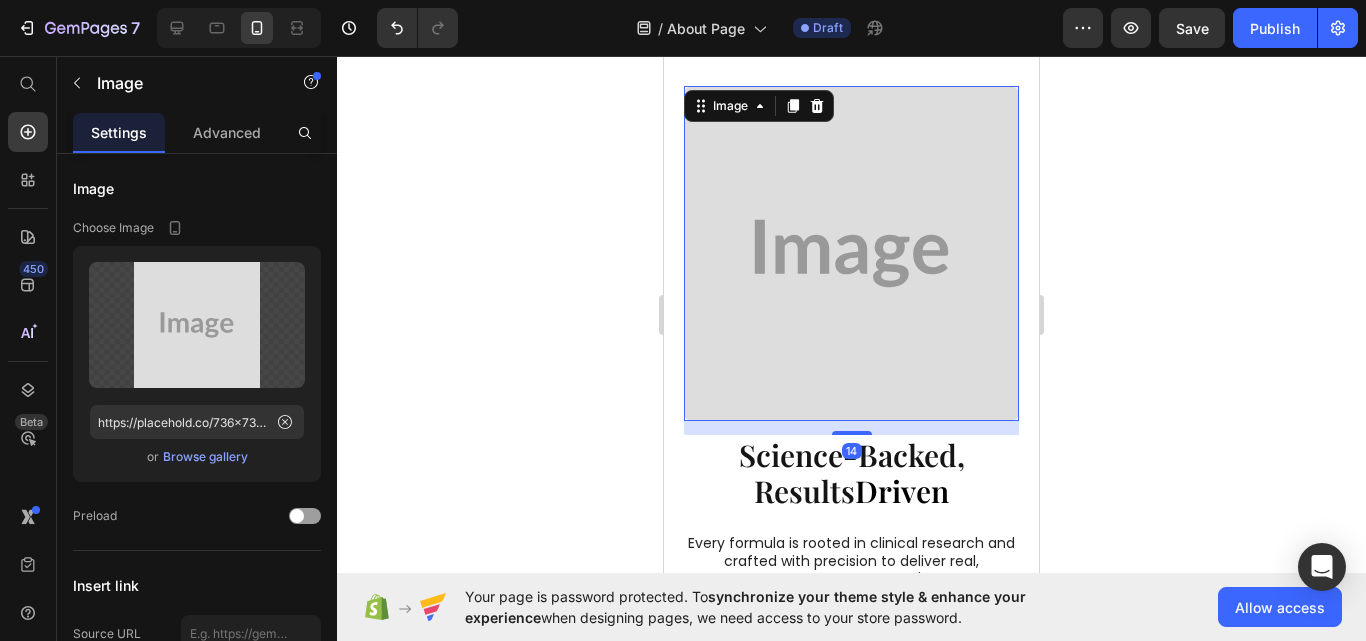 click on "Browse gallery" at bounding box center (205, 457) 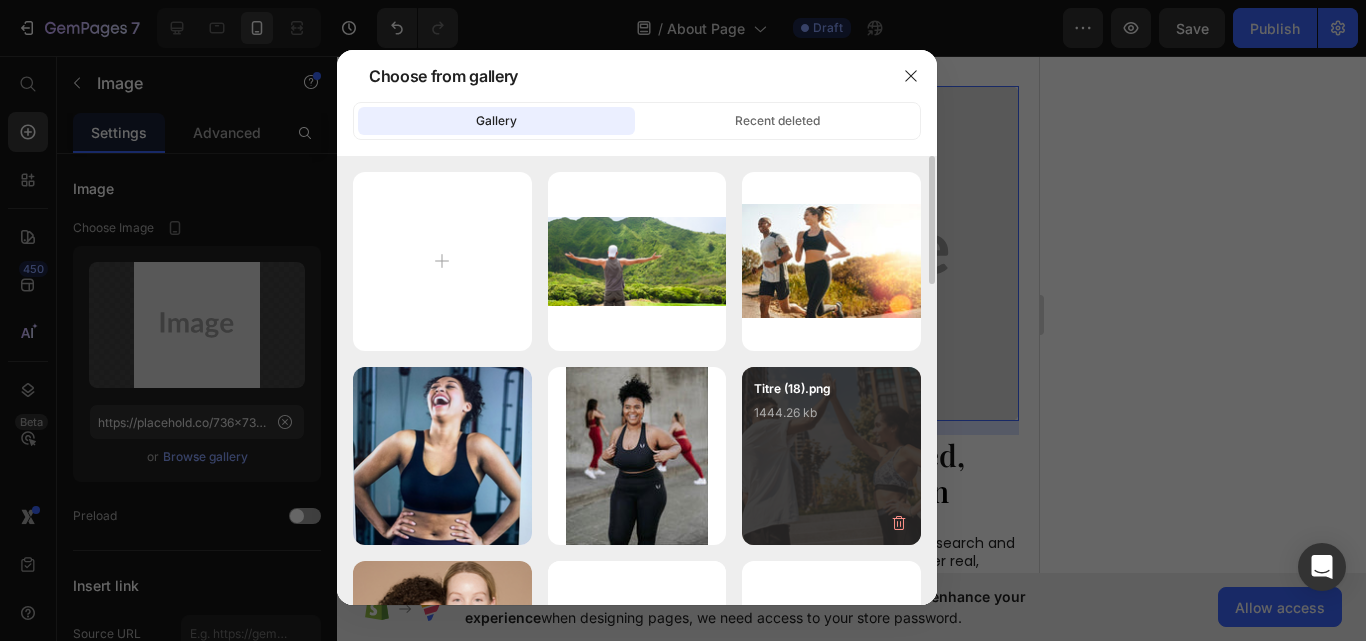 click on "Titre (18).png 1444.26 kb" at bounding box center (831, 419) 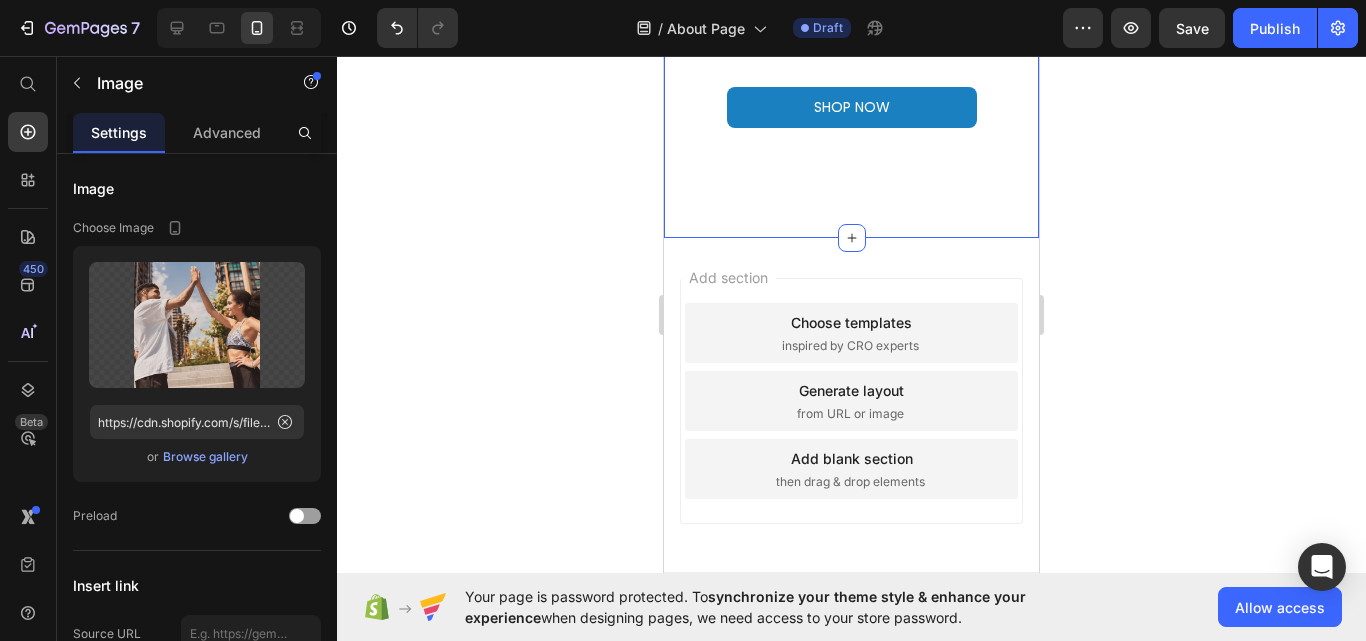 scroll, scrollTop: 2639, scrollLeft: 0, axis: vertical 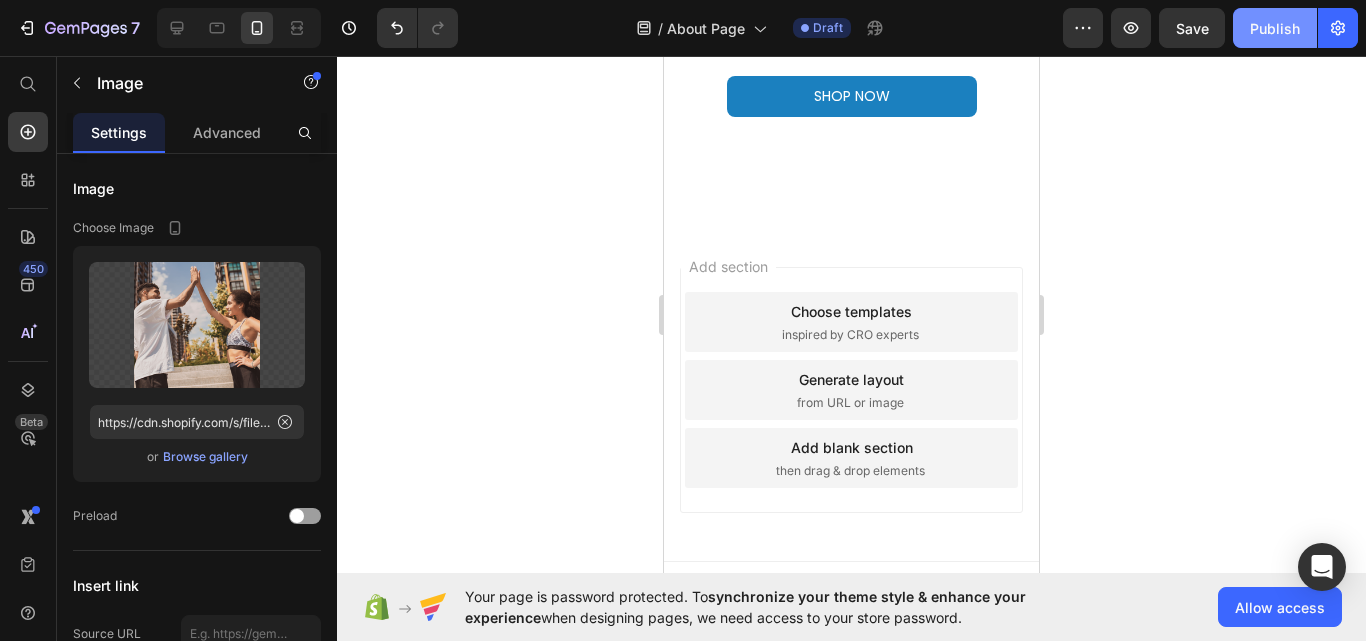 click on "Publish" at bounding box center (1275, 28) 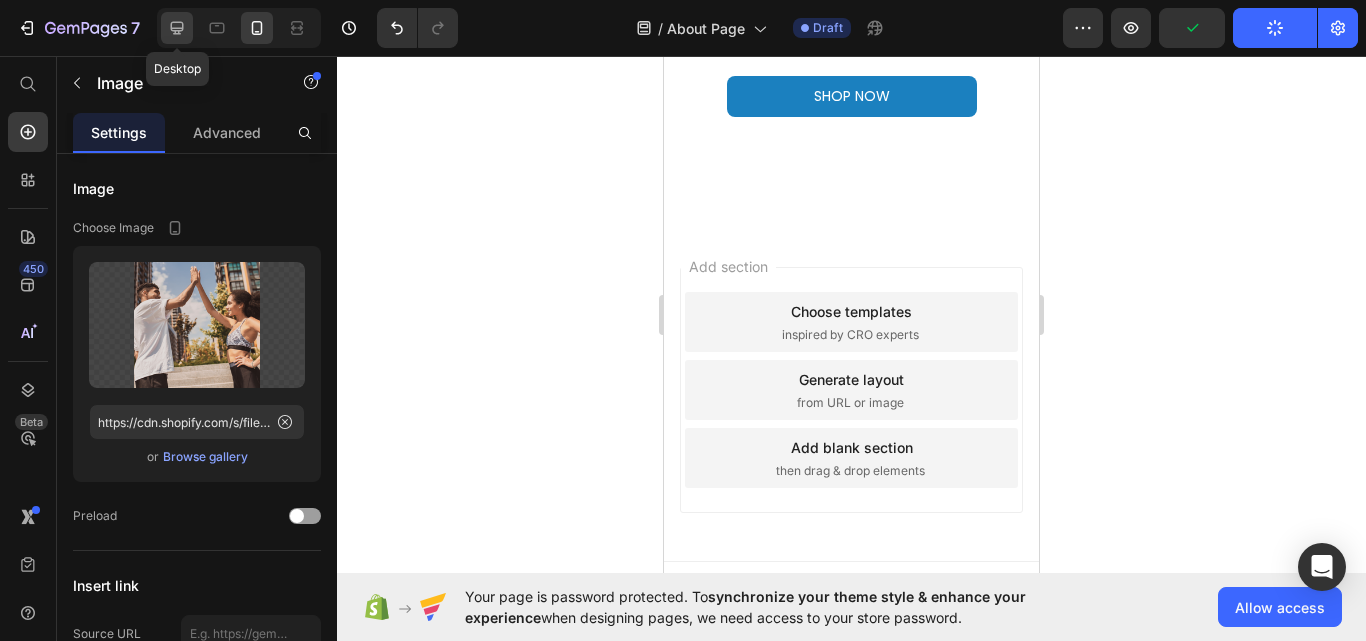 click 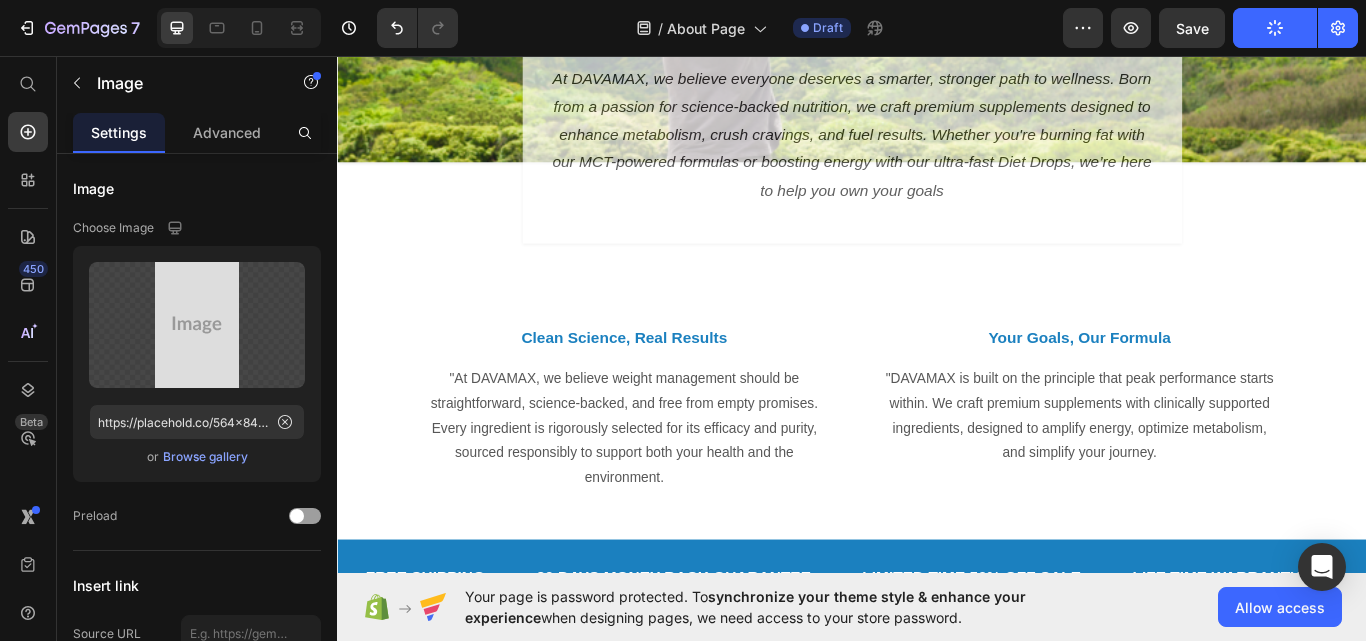scroll, scrollTop: 0, scrollLeft: 0, axis: both 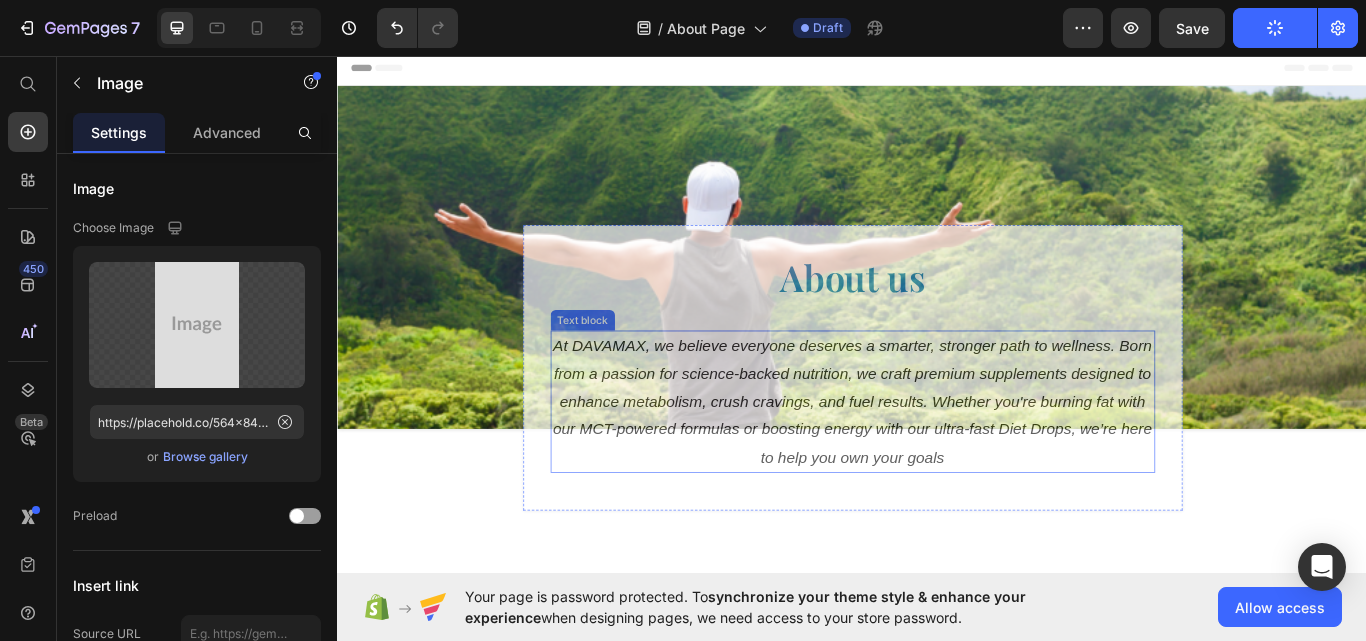 click on "At DAVAMAX, we believe everyone deserves a smarter, stronger path to wellness. Born from a passion for science-backed nutrition, we craft premium supplements designed to enhance metabolism, crush cravings, and fuel results. Whether you're burning fat with our MCT-powered formulas or boosting energy with our ultra-fast Diet Drops, we’re here to help you own your goals" at bounding box center [937, 460] 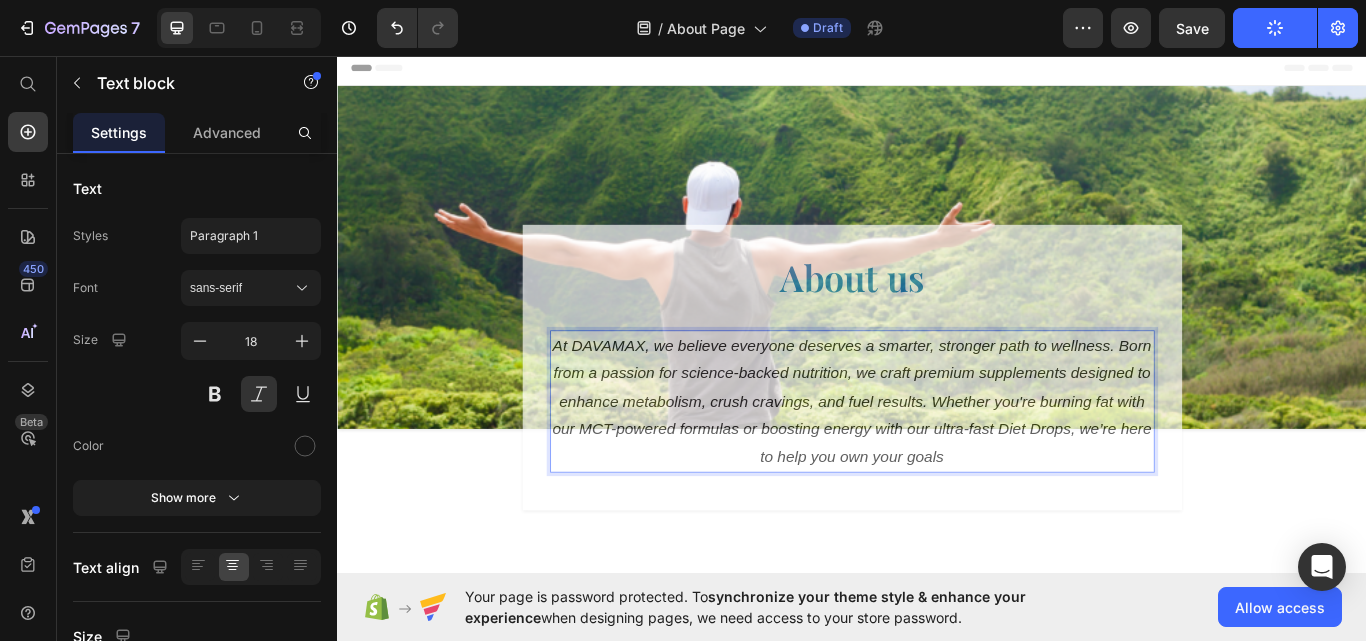 click on "At DAVAMAX, we believe everyone deserves a smarter, stronger path to wellness. Born from a passion for science-backed nutrition, we craft premium supplements designed to enhance metabolism, crush cravings, and fuel results. Whether you're burning fat with our MCT-powered formulas or boosting energy with our ultra-fast Diet Drops, we’re here to help you own your goals" at bounding box center (937, 460) 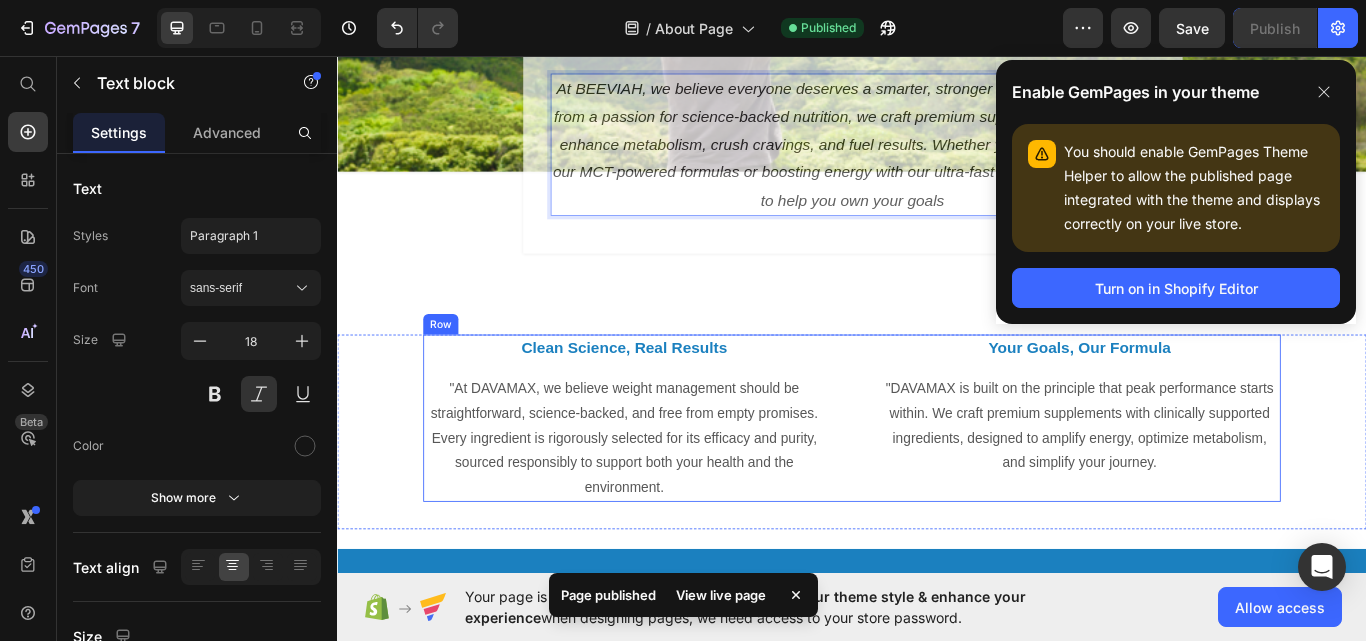 scroll, scrollTop: 400, scrollLeft: 0, axis: vertical 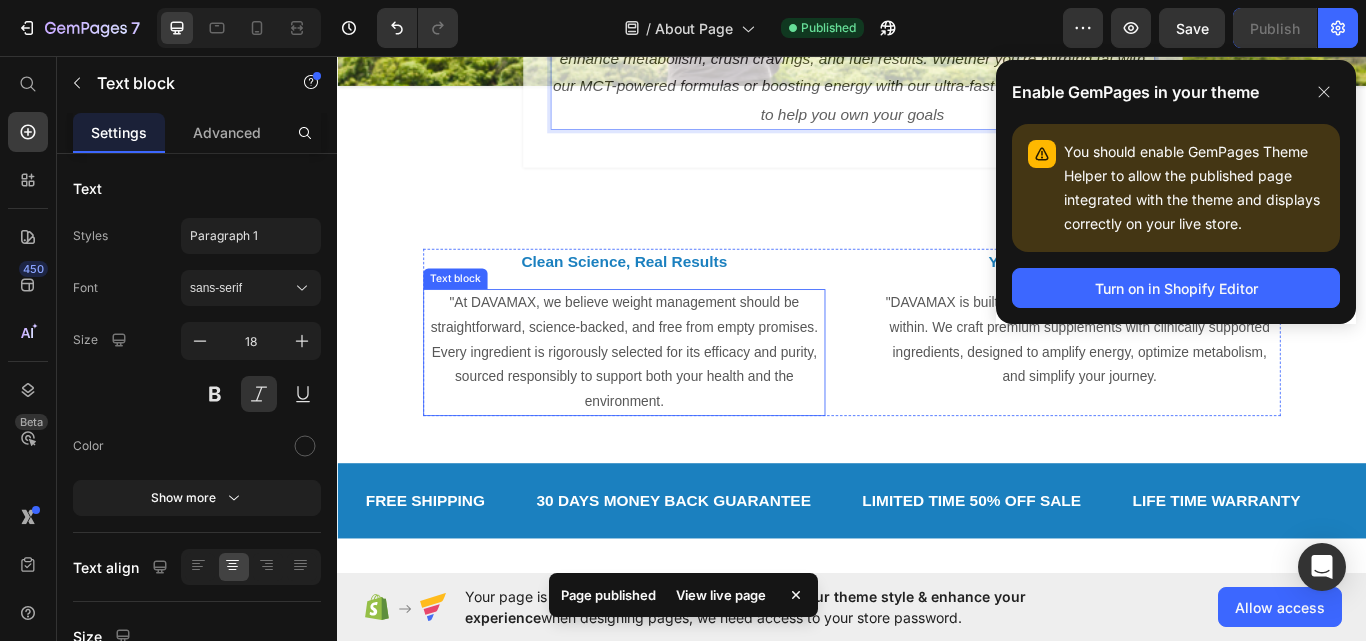 click on ""At DAVAMAX, we believe weight management should be straightforward, science-backed, and free from empty promises. Every ingredient is rigorously selected for its efficacy and purity, sourced responsibly to support both your health and the environment." at bounding box center [671, 403] 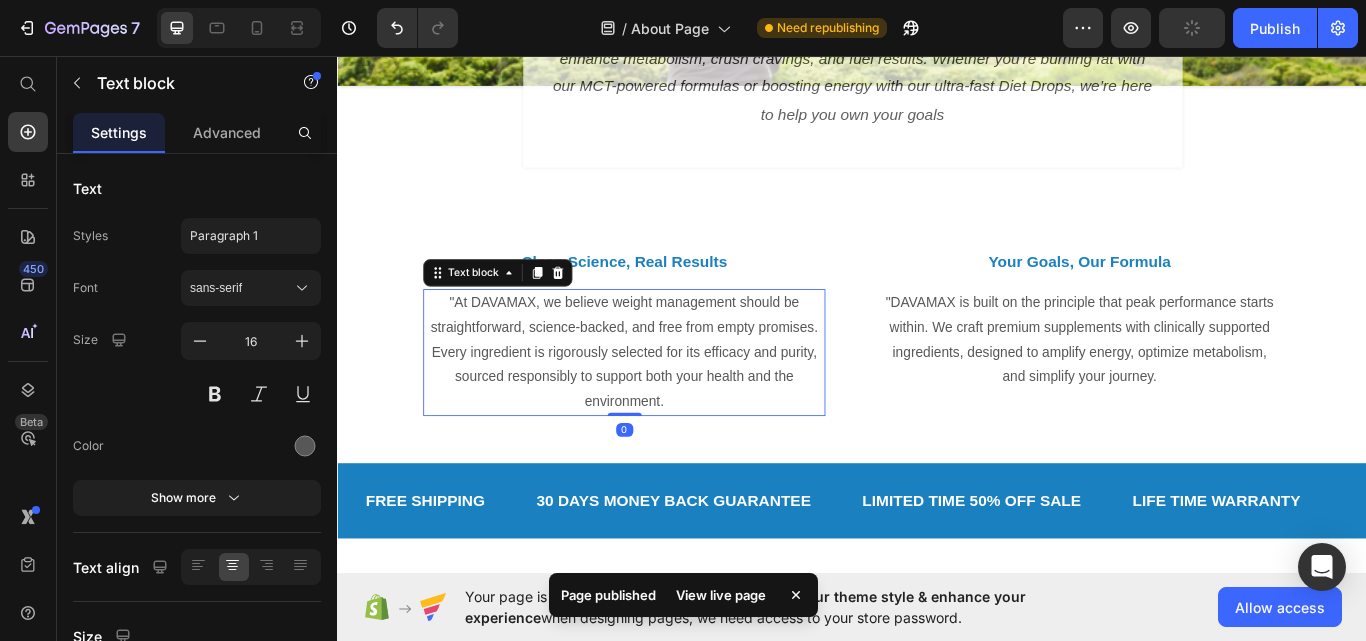 click on ""At DAVAMAX, we believe weight management should be straightforward, science-backed, and free from empty promises. Every ingredient is rigorously selected for its efficacy and purity, sourced responsibly to support both your health and the environment." at bounding box center [671, 403] 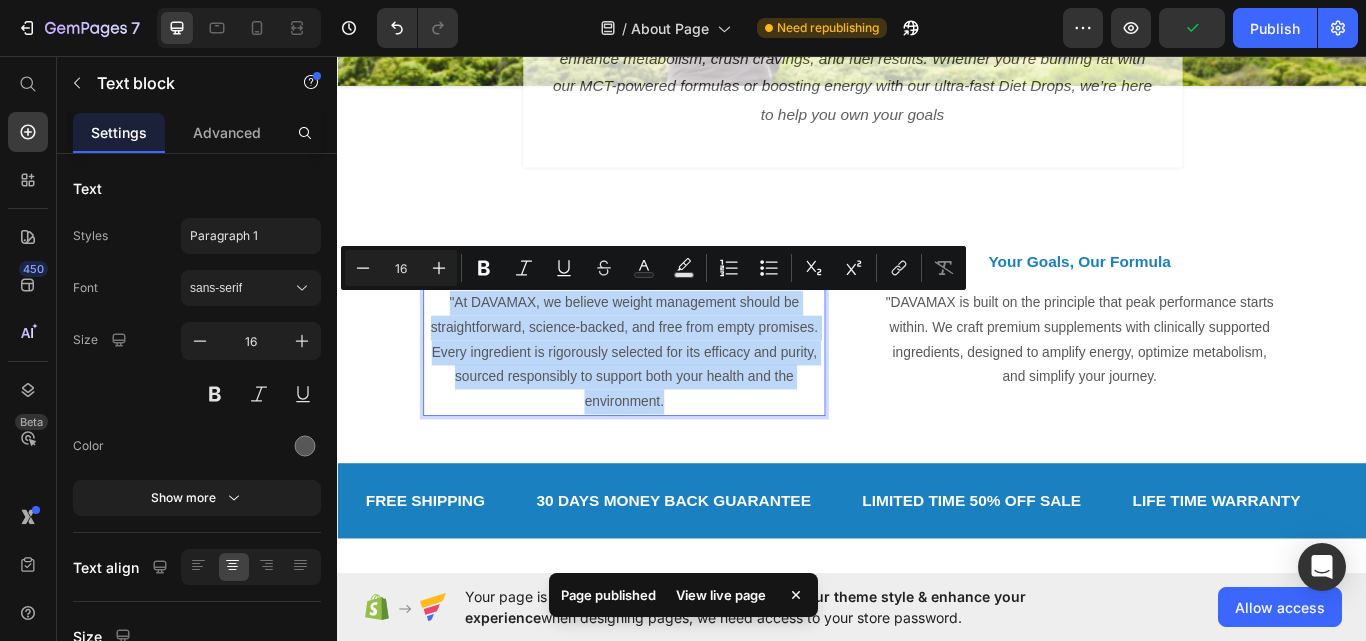 click on ""At DAVAMAX, we believe weight management should be straightforward, science-backed, and free from empty promises. Every ingredient is rigorously selected for its efficacy and purity, sourced responsibly to support both your health and the environment." at bounding box center [671, 403] 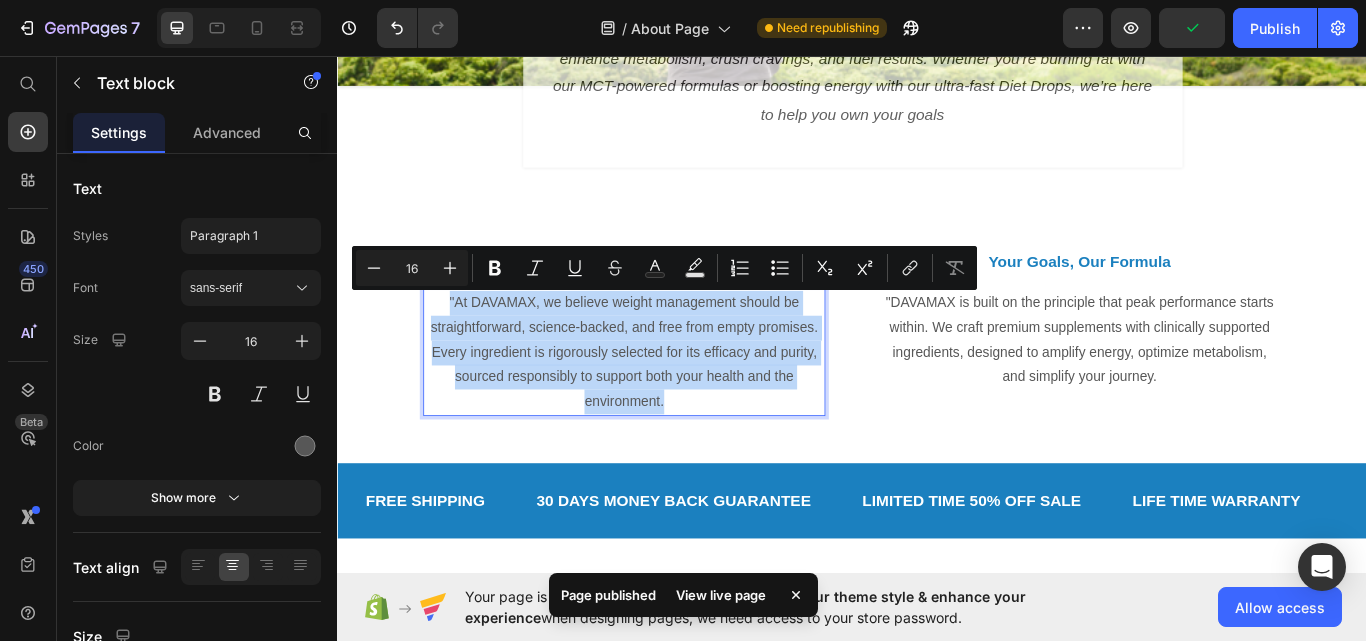 click on ""At DAVAMAX, we believe weight management should be straightforward, science-backed, and free from empty promises. Every ingredient is rigorously selected for its efficacy and purity, sourced responsibly to support both your health and the environment." at bounding box center (671, 403) 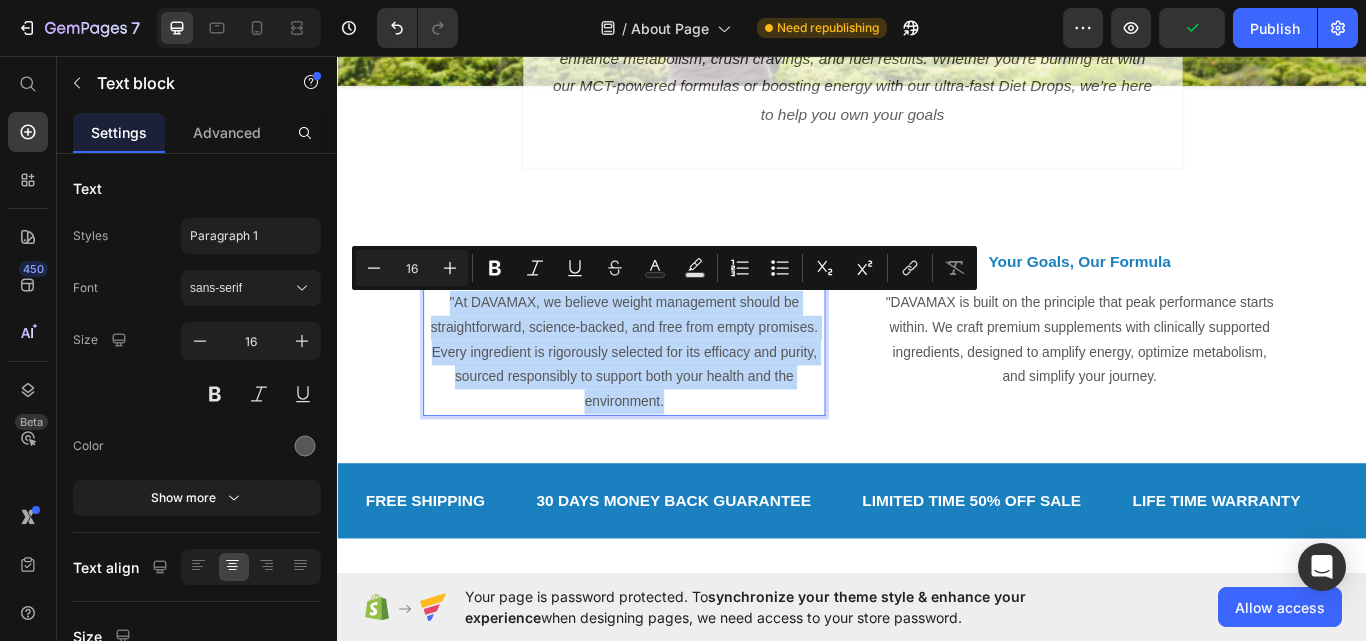 click on ""At DAVAMAX, we believe weight management should be straightforward, science-backed, and free from empty promises. Every ingredient is rigorously selected for its efficacy and purity, sourced responsibly to support both your health and the environment." at bounding box center [671, 403] 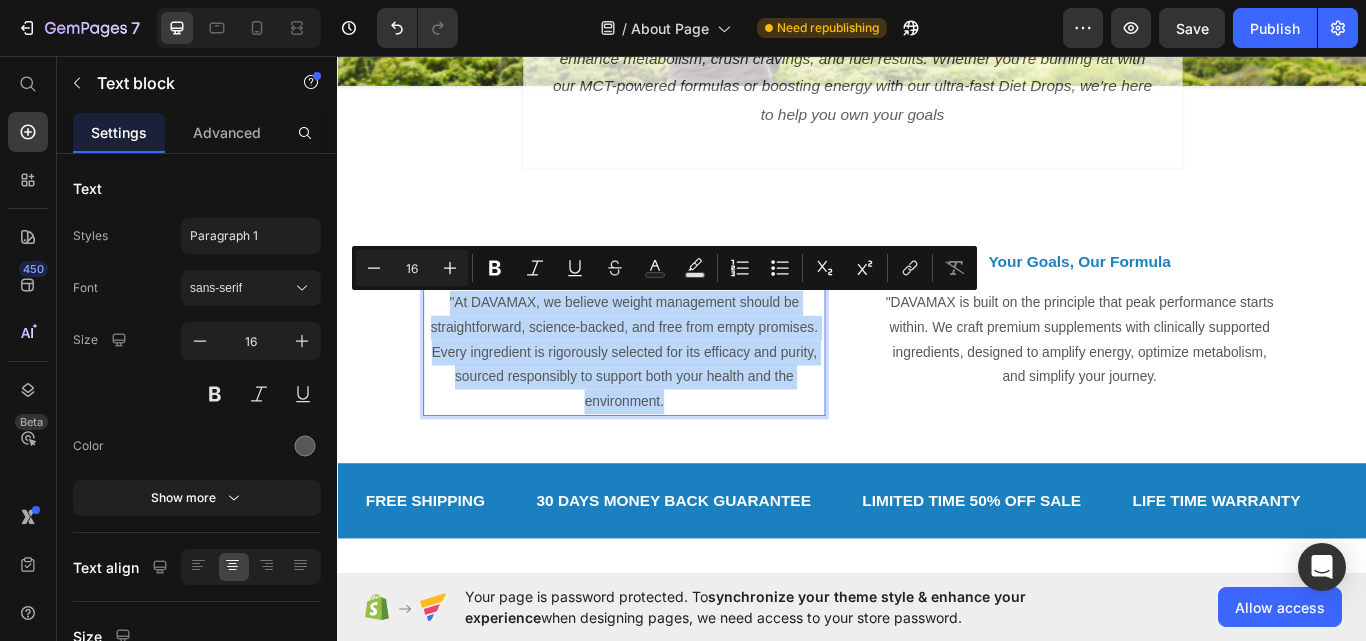 click on ""At DAVAMAX, we believe weight management should be straightforward, science-backed, and free from empty promises. Every ingredient is rigorously selected for its efficacy and purity, sourced responsibly to support both your health and the environment." at bounding box center (671, 403) 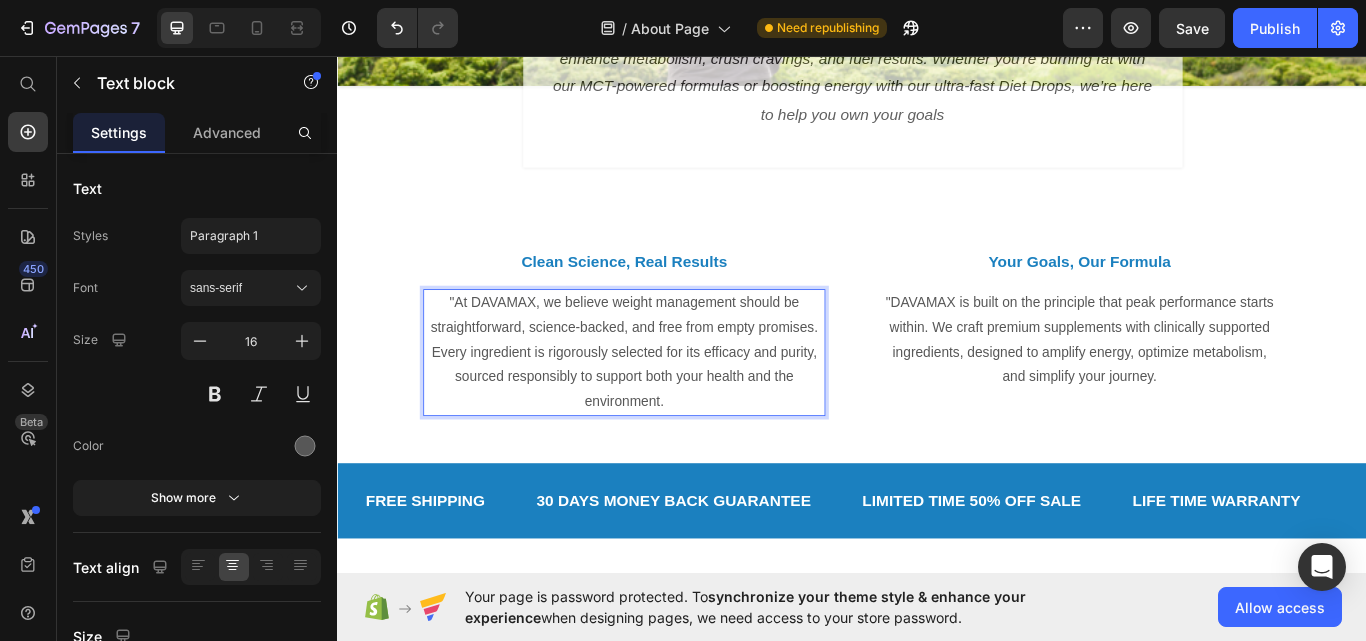 click on ""At DAVAMAX, we believe weight management should be straightforward, science-backed, and free from empty promises. Every ingredient is rigorously selected for its efficacy and purity, sourced responsibly to support both your health and the environment." at bounding box center (671, 403) 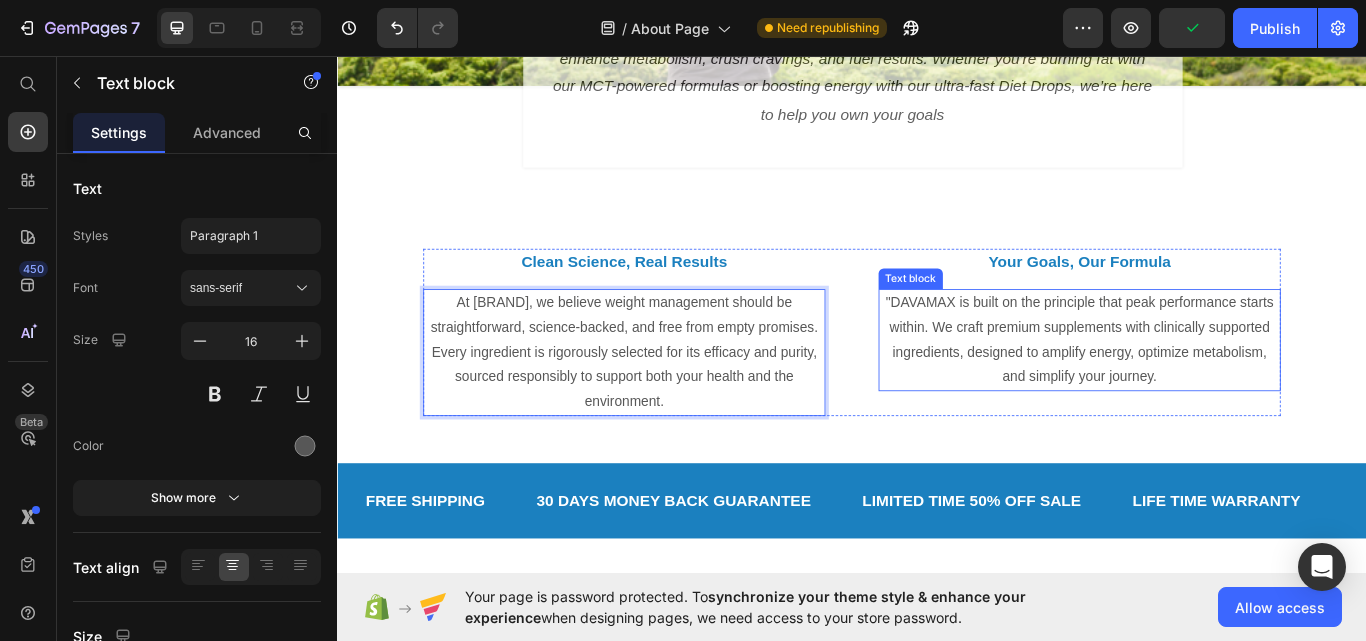 click on ""DAVAMAX is built on the principle that peak performance starts within. We craft premium supplements with clinically supported ingredients, designed to amplify energy, optimize metabolism, and simplify your journey." at bounding box center (1202, 388) 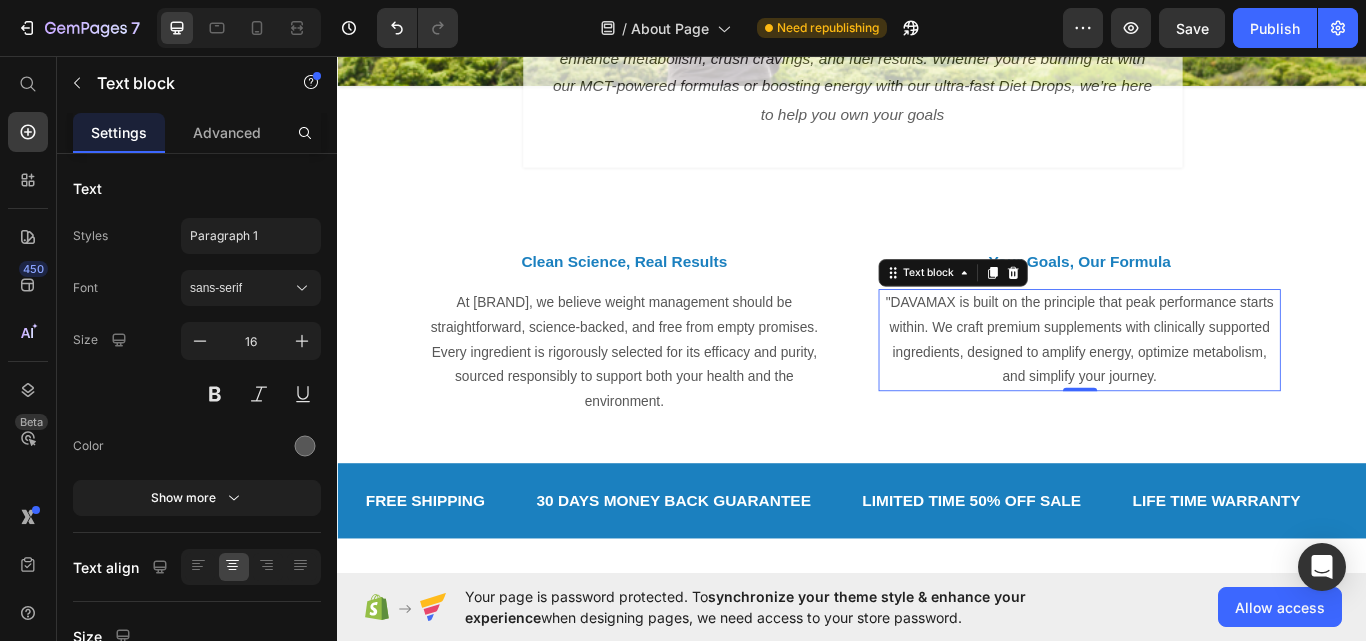 click on ""DAVAMAX is built on the principle that peak performance starts within. We craft premium supplements with clinically supported ingredients, designed to amplify energy, optimize metabolism, and simplify your journey." at bounding box center (1202, 388) 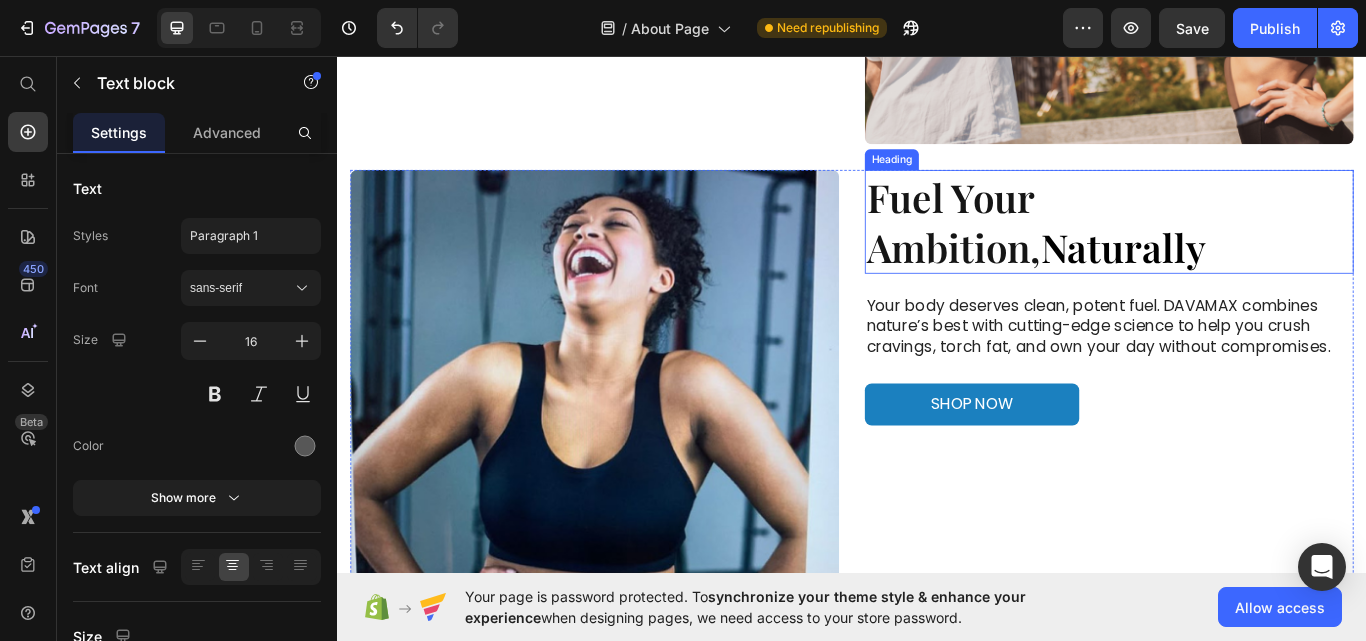 scroll, scrollTop: 1400, scrollLeft: 0, axis: vertical 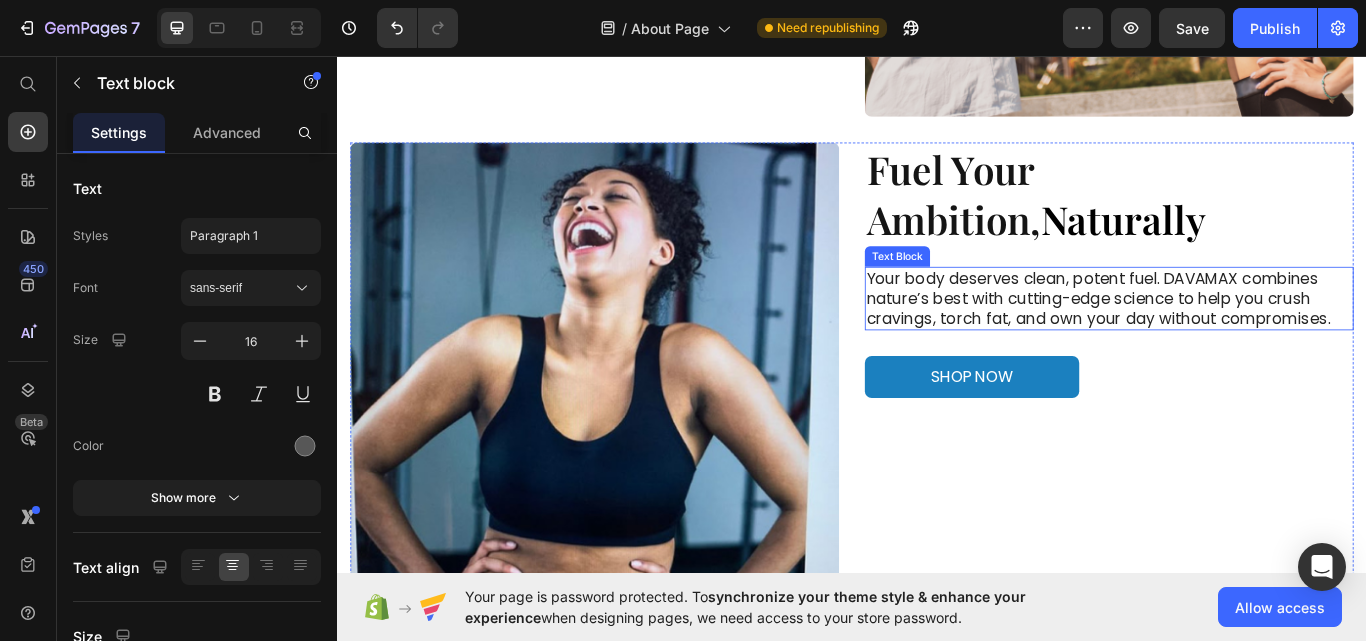 click on "Your body deserves clean, potent fuel. DAVAMAX combines nature’s best with cutting-edge science to help you crush cravings, torch fat, and own your day without compromises." at bounding box center (1237, 340) 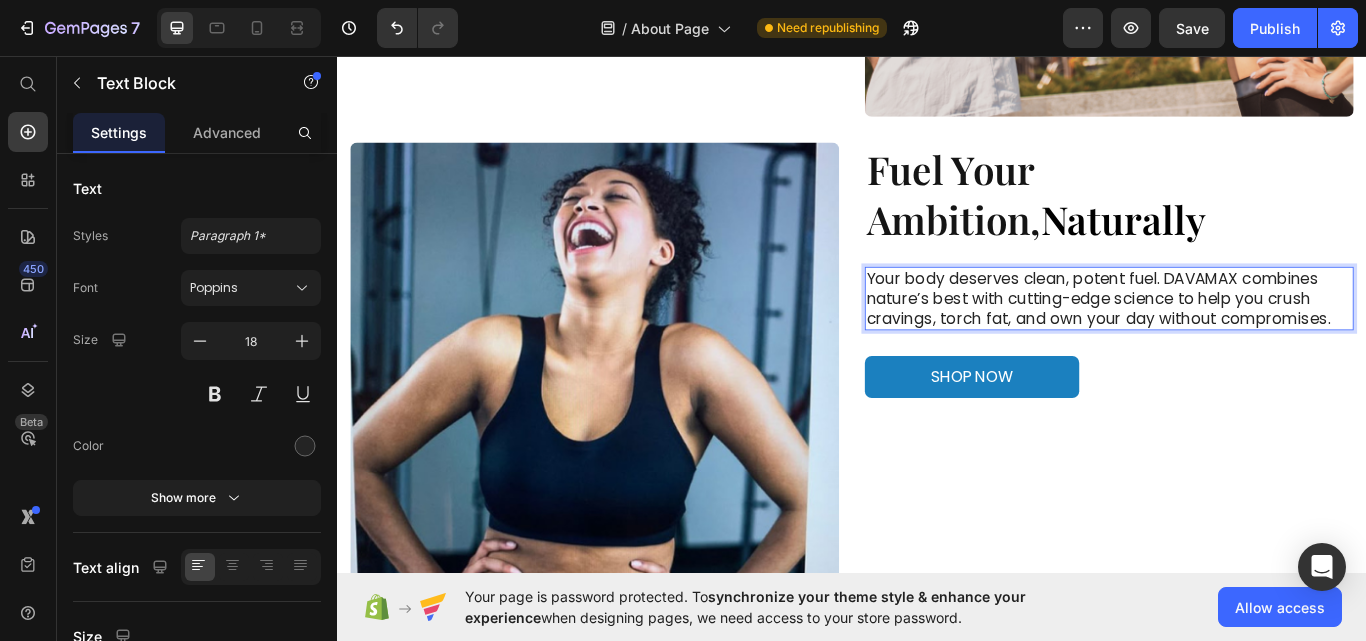 click on "Your body deserves clean, potent fuel. DAVAMAX combines nature’s best with cutting-edge science to help you crush cravings, torch fat, and own your day without compromises." at bounding box center (1237, 340) 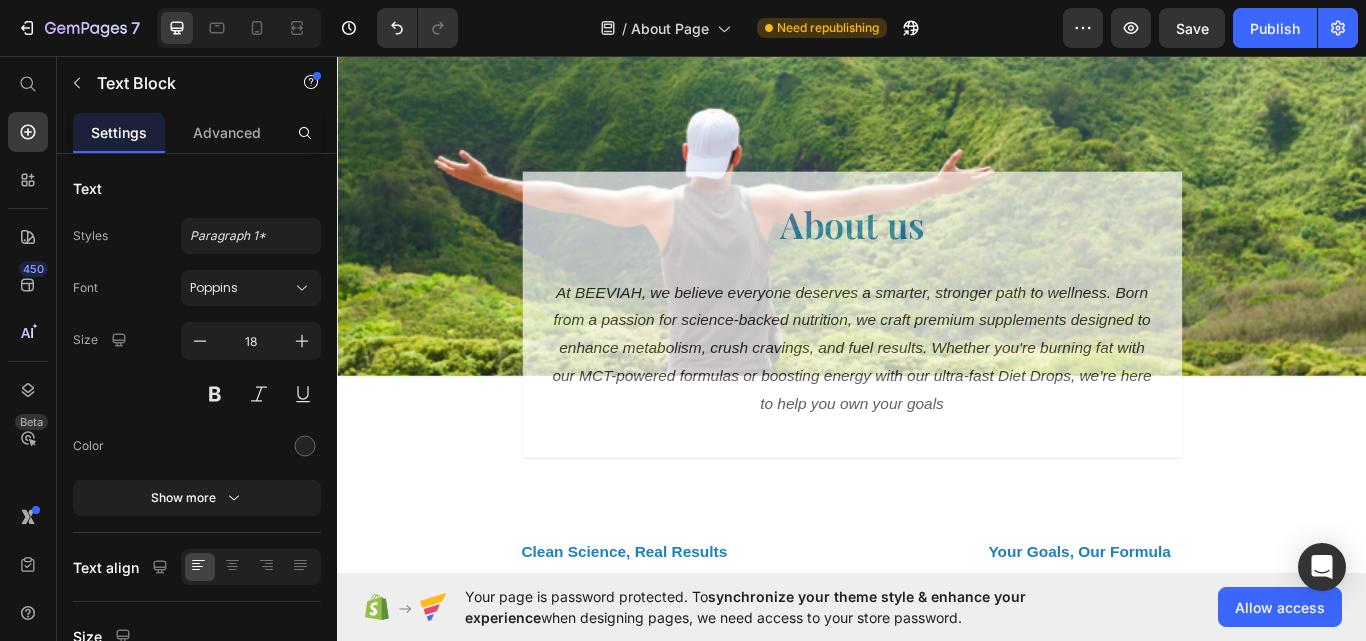 scroll, scrollTop: 0, scrollLeft: 0, axis: both 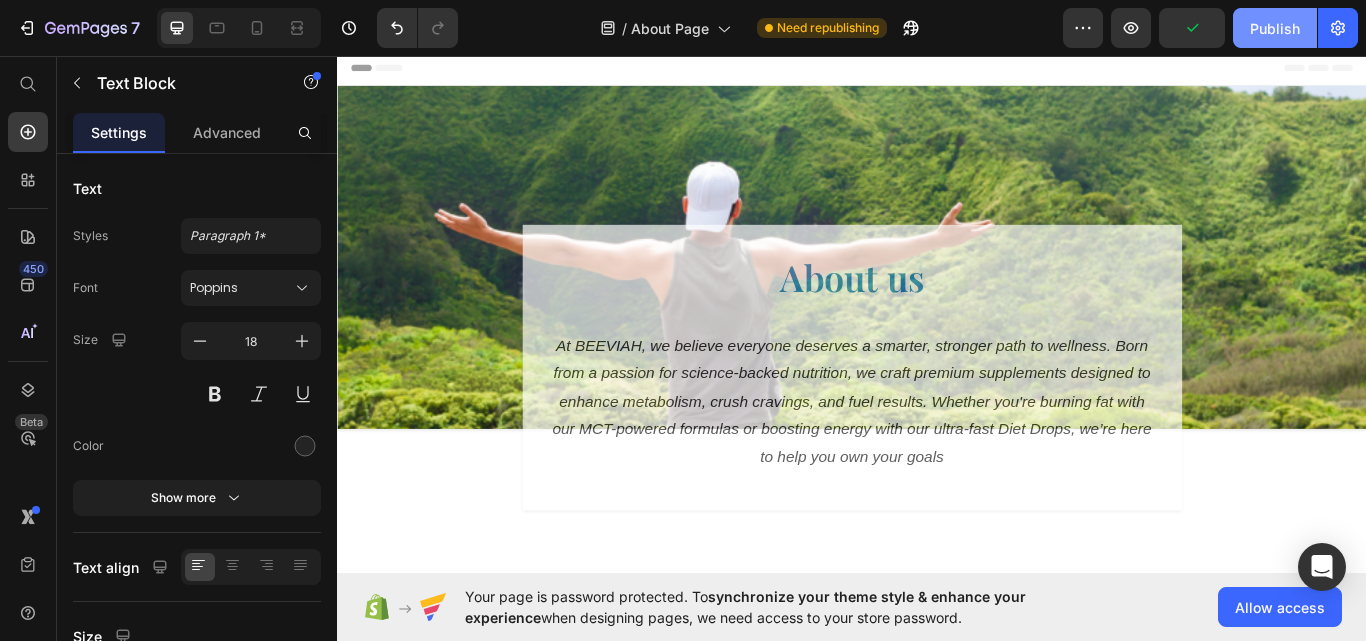 click on "Publish" at bounding box center [1275, 28] 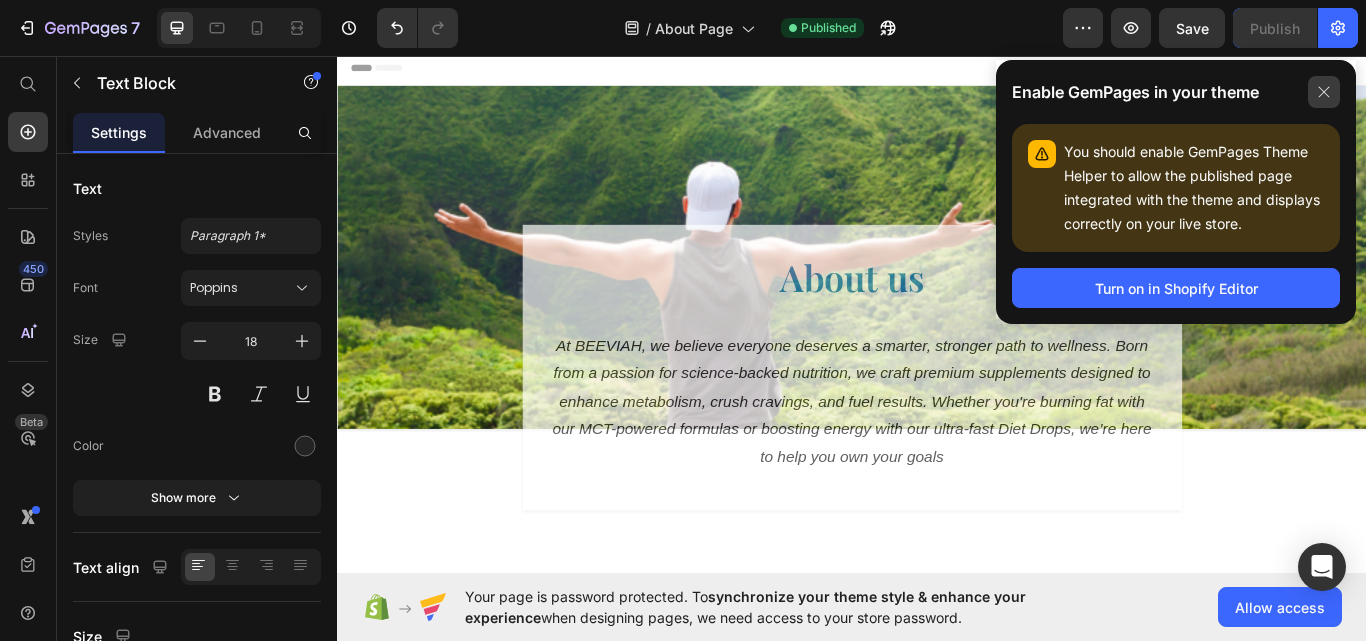 click 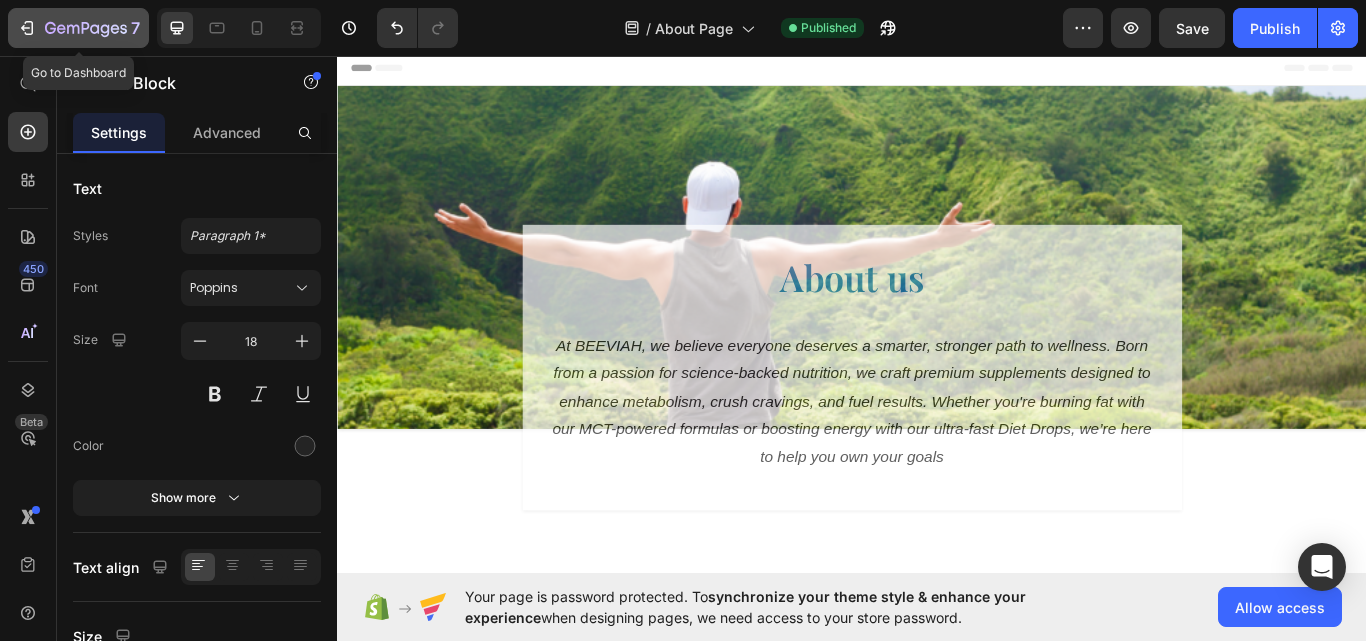 click 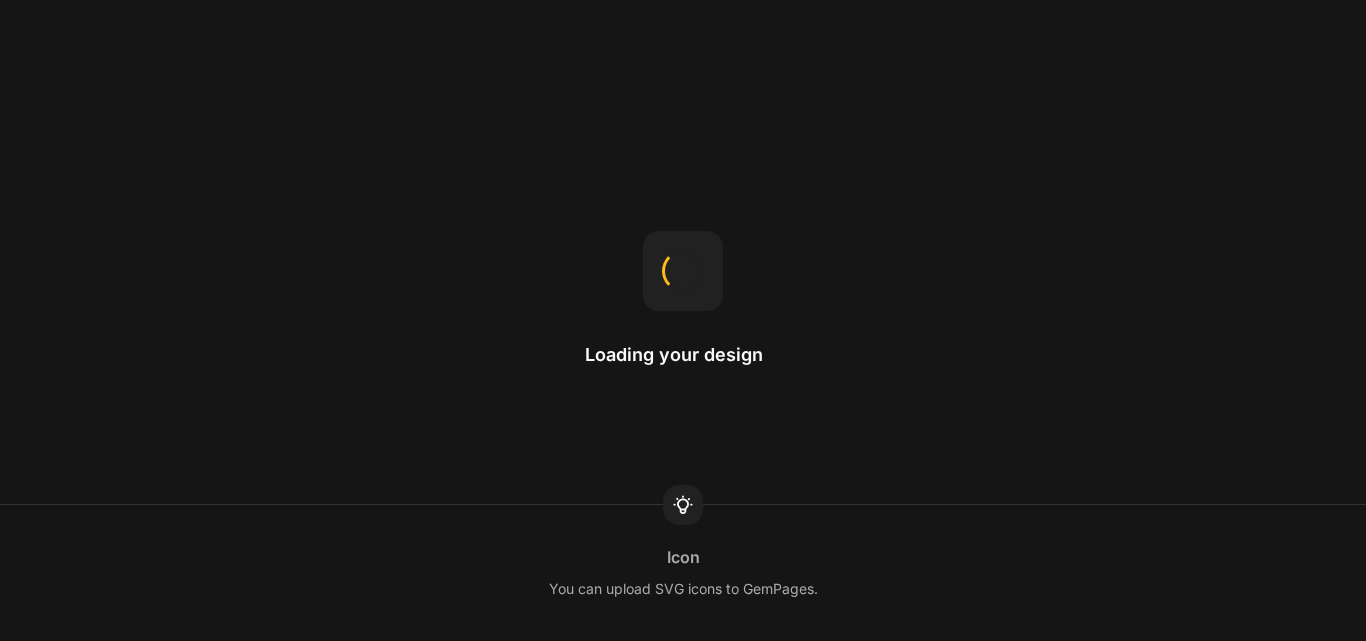 scroll, scrollTop: 0, scrollLeft: 0, axis: both 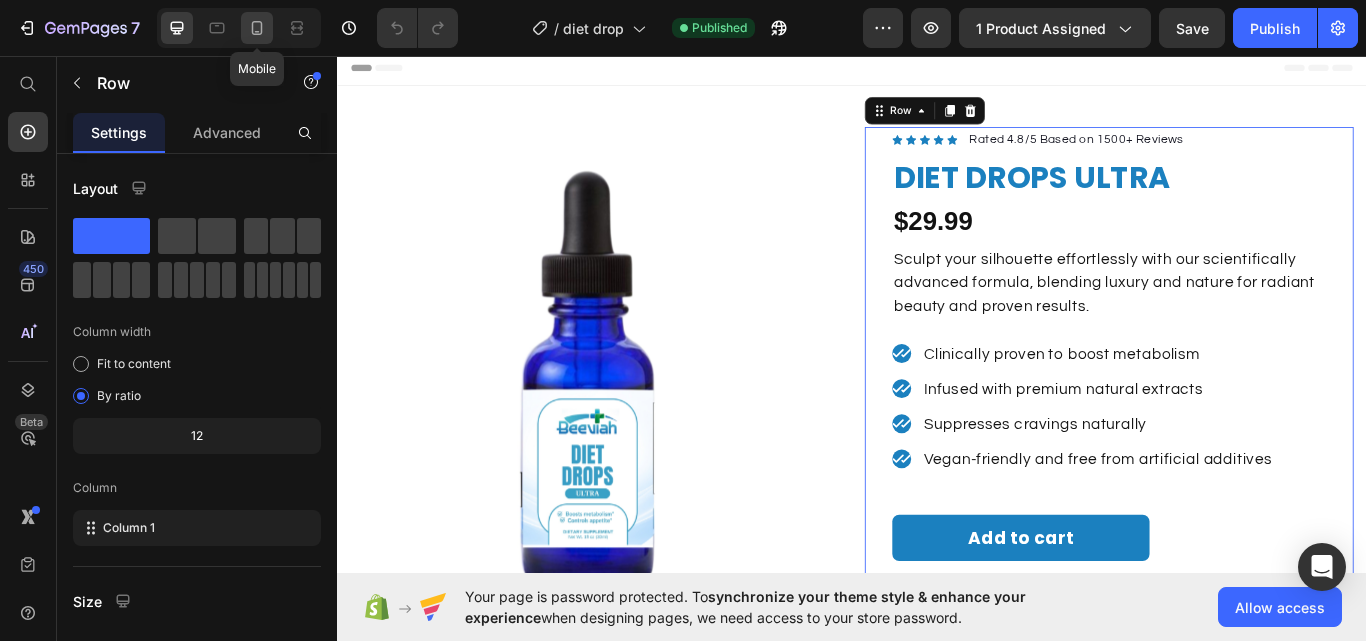 click 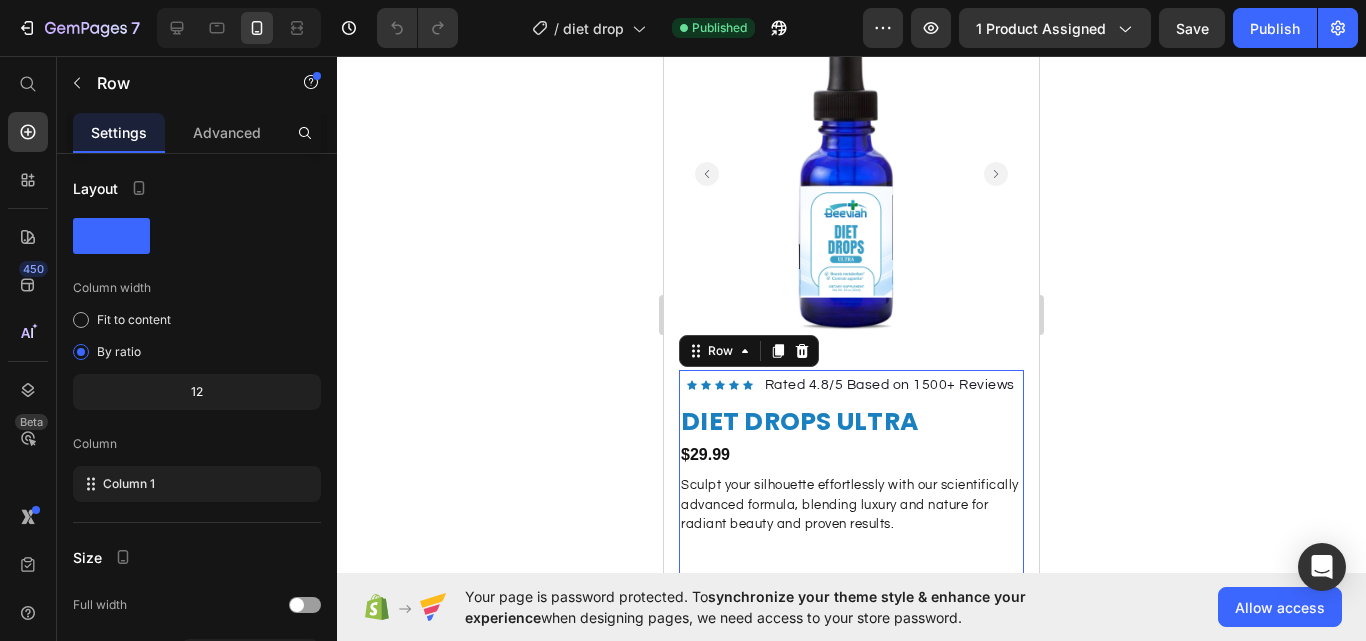 scroll, scrollTop: 332, scrollLeft: 0, axis: vertical 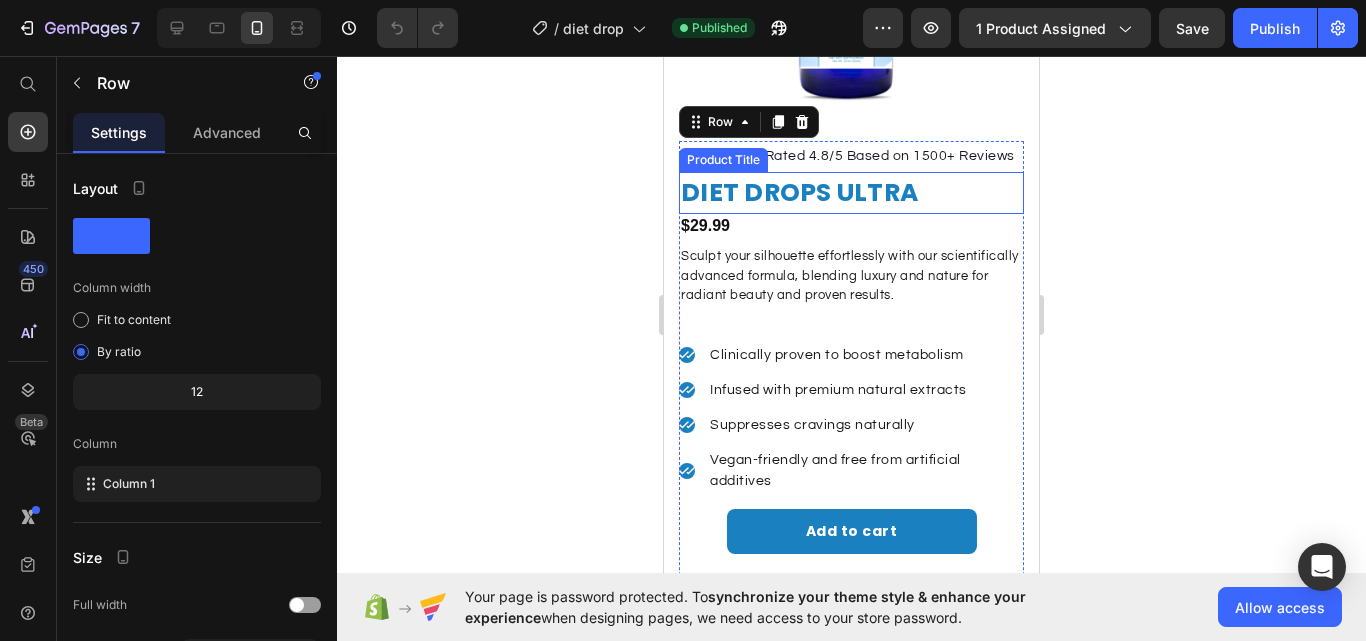click on "DIET DROPS ULTRA" at bounding box center (851, 193) 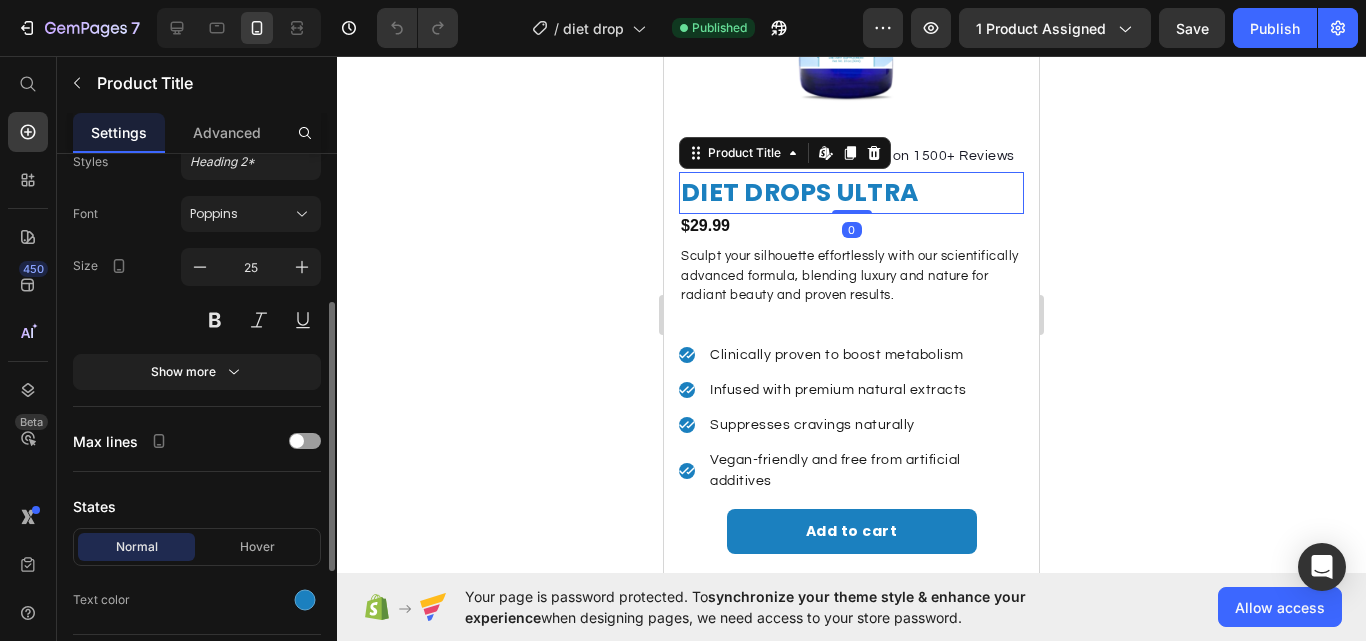 scroll, scrollTop: 554, scrollLeft: 0, axis: vertical 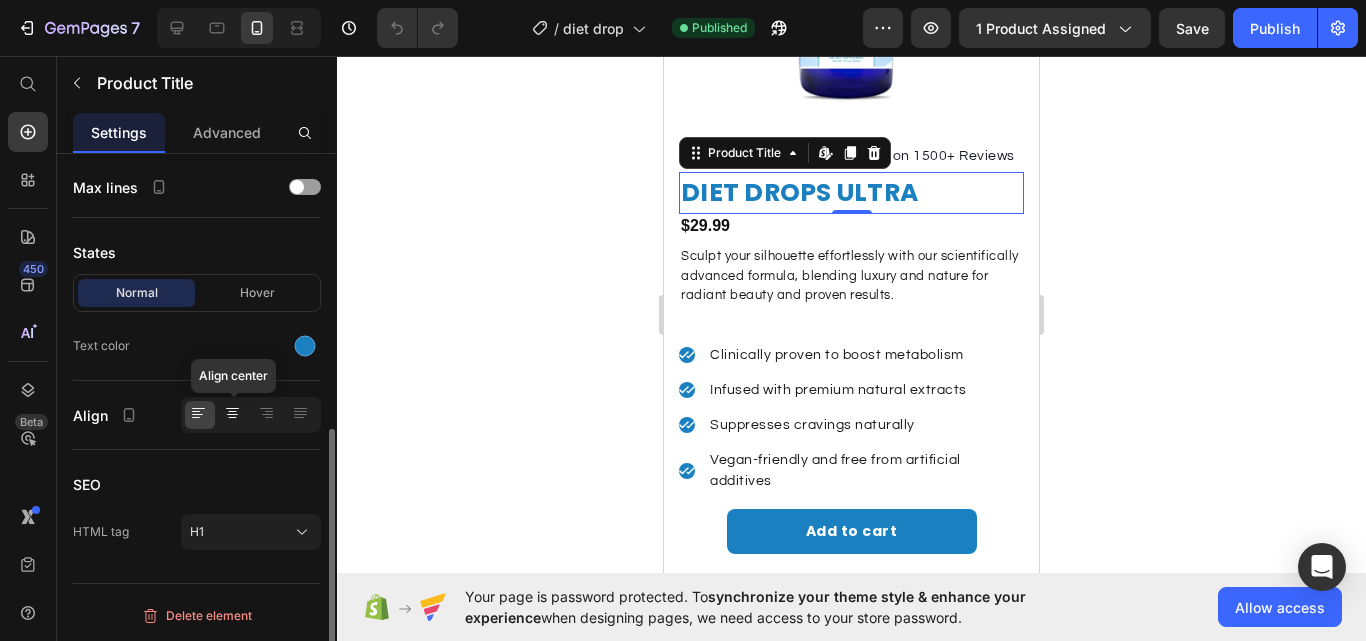 click 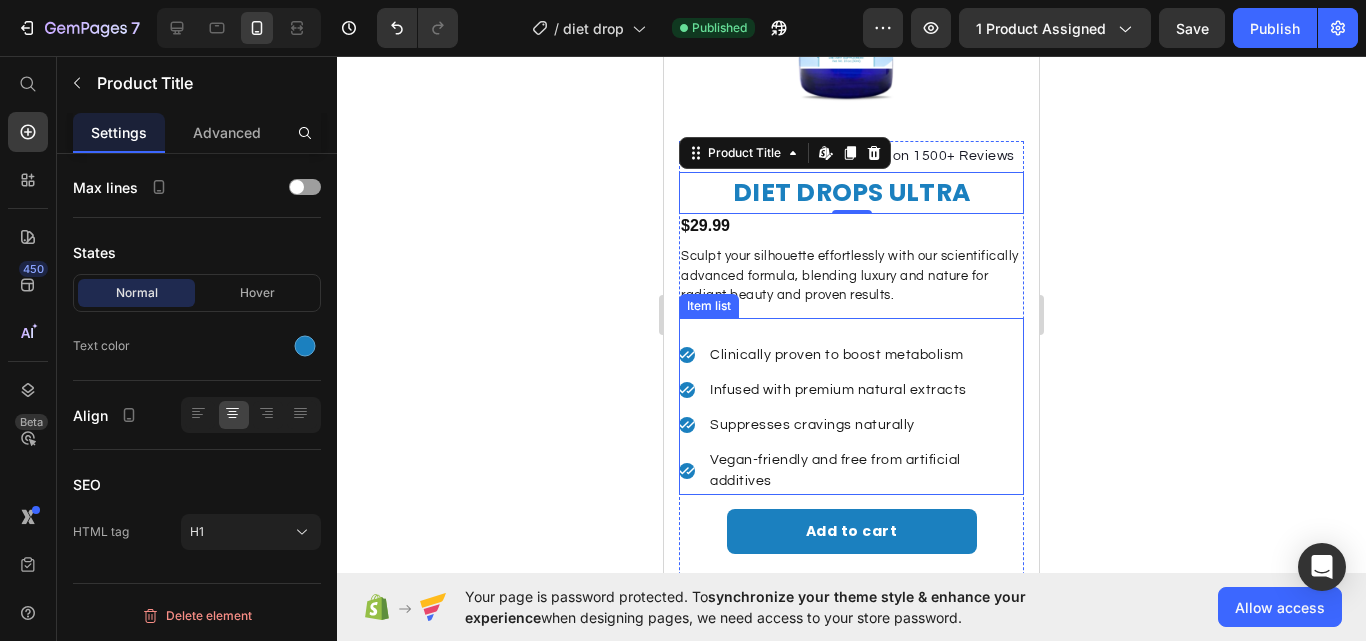 scroll, scrollTop: 532, scrollLeft: 0, axis: vertical 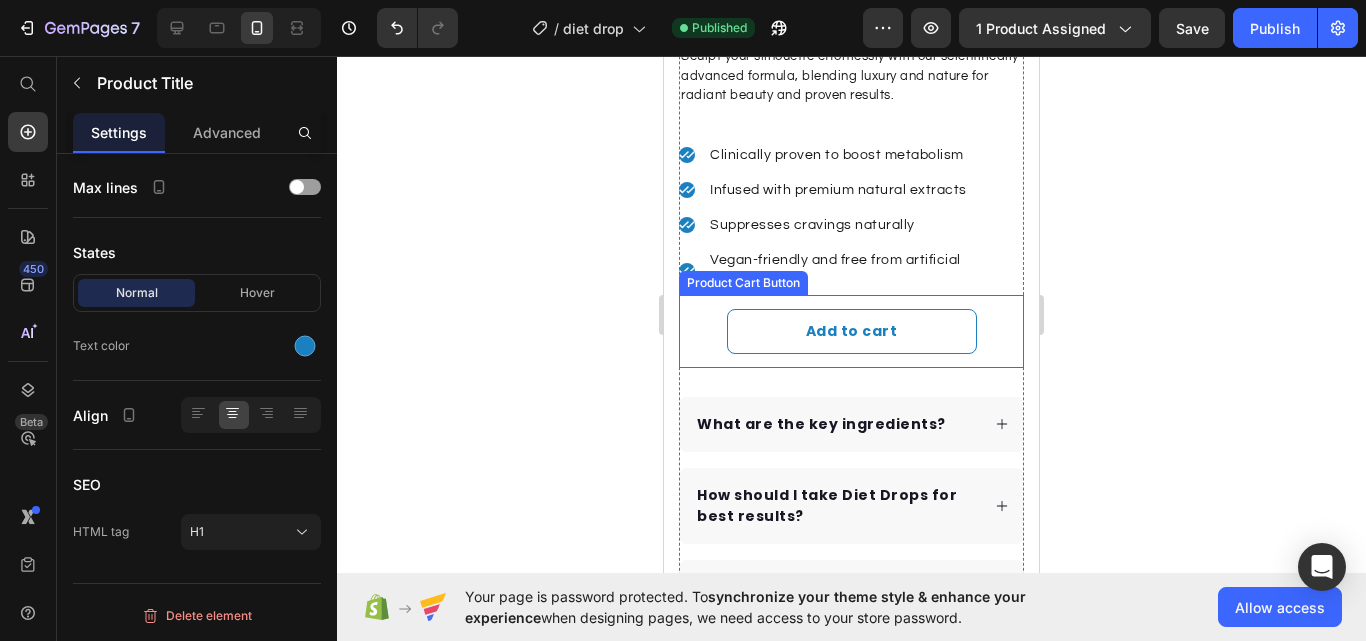 click on "Add to cart" at bounding box center [852, 331] 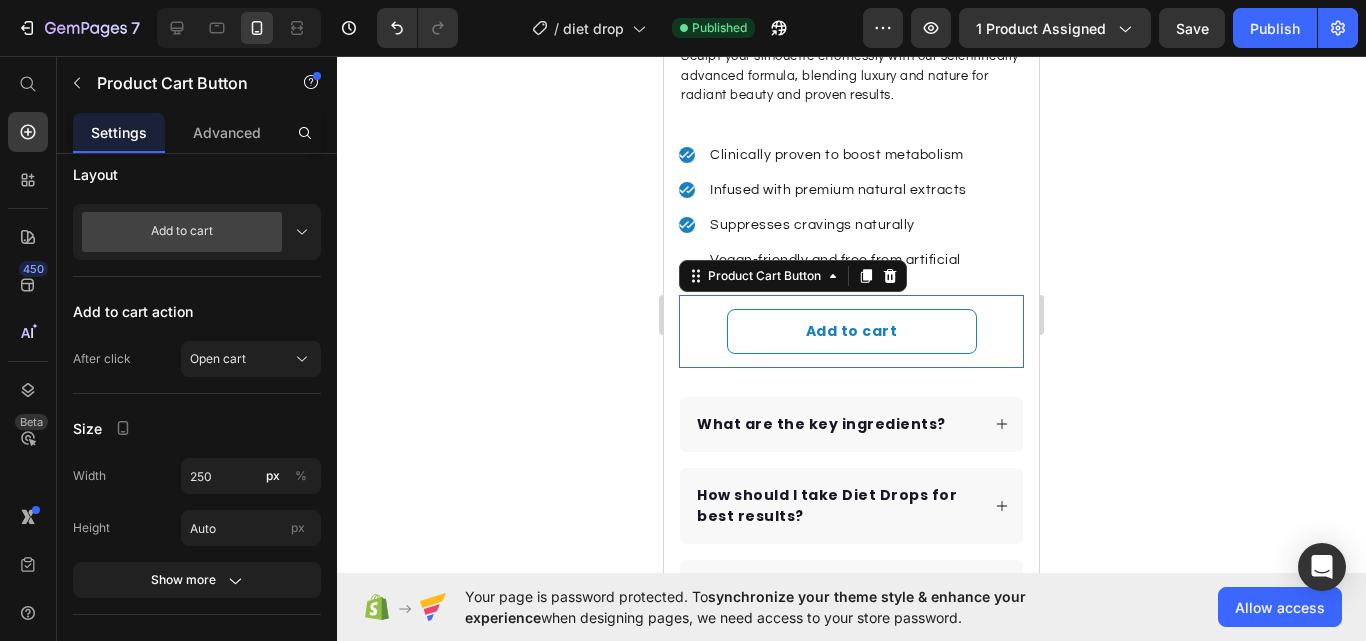 scroll, scrollTop: 0, scrollLeft: 0, axis: both 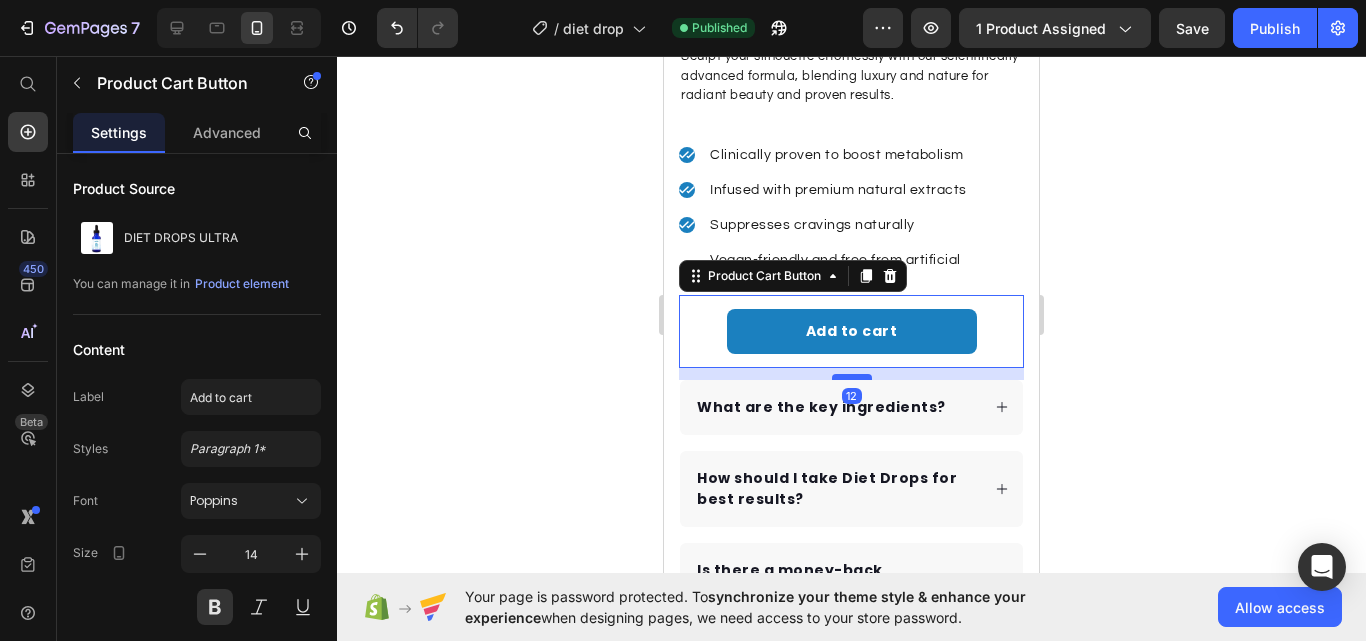 drag, startPoint x: 839, startPoint y: 378, endPoint x: 839, endPoint y: 361, distance: 17 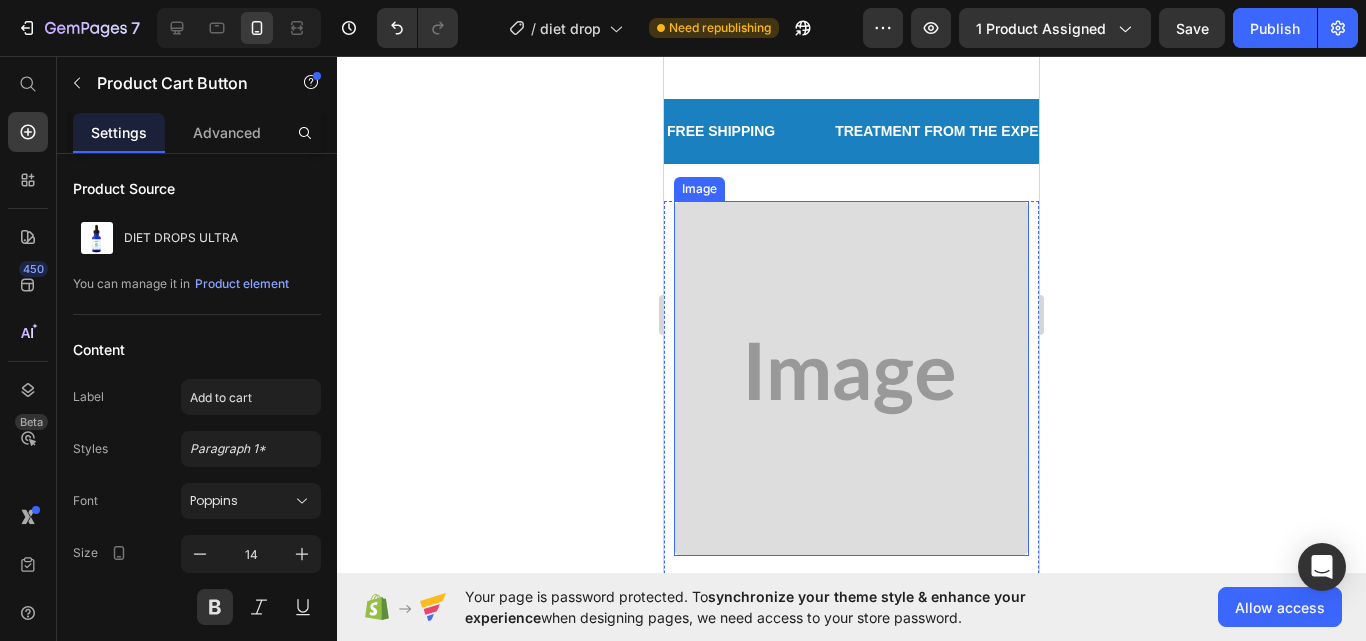 scroll, scrollTop: 1332, scrollLeft: 0, axis: vertical 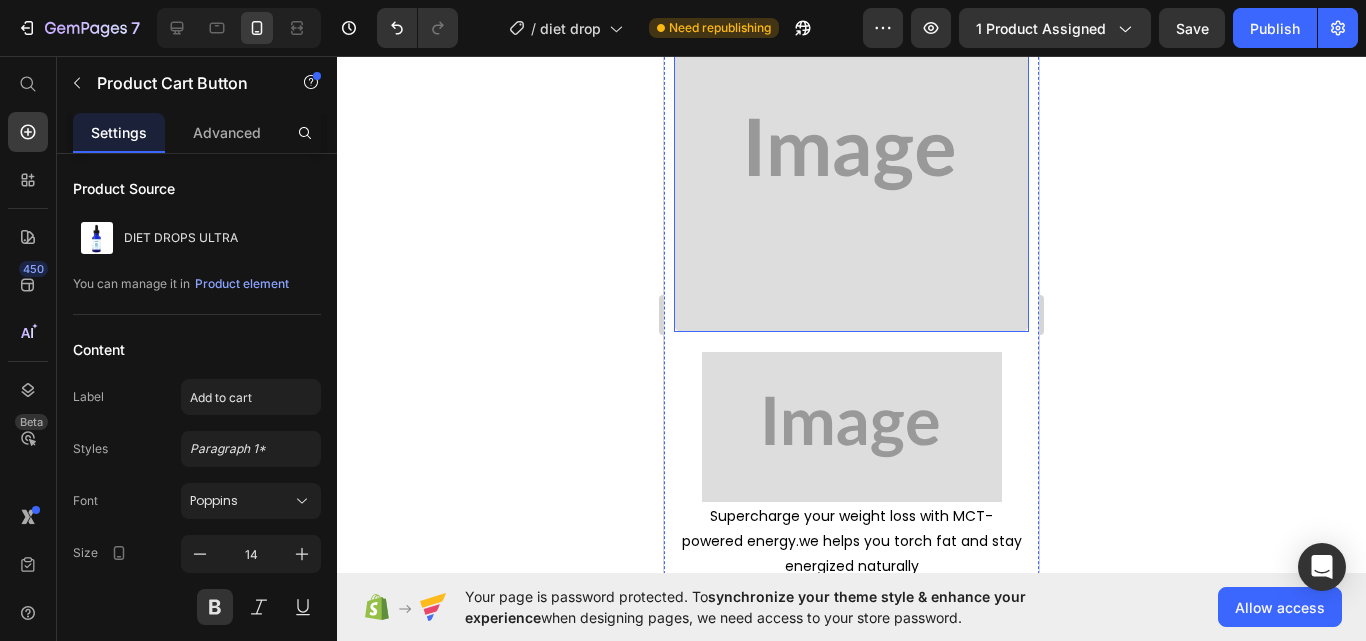 click at bounding box center [851, 154] 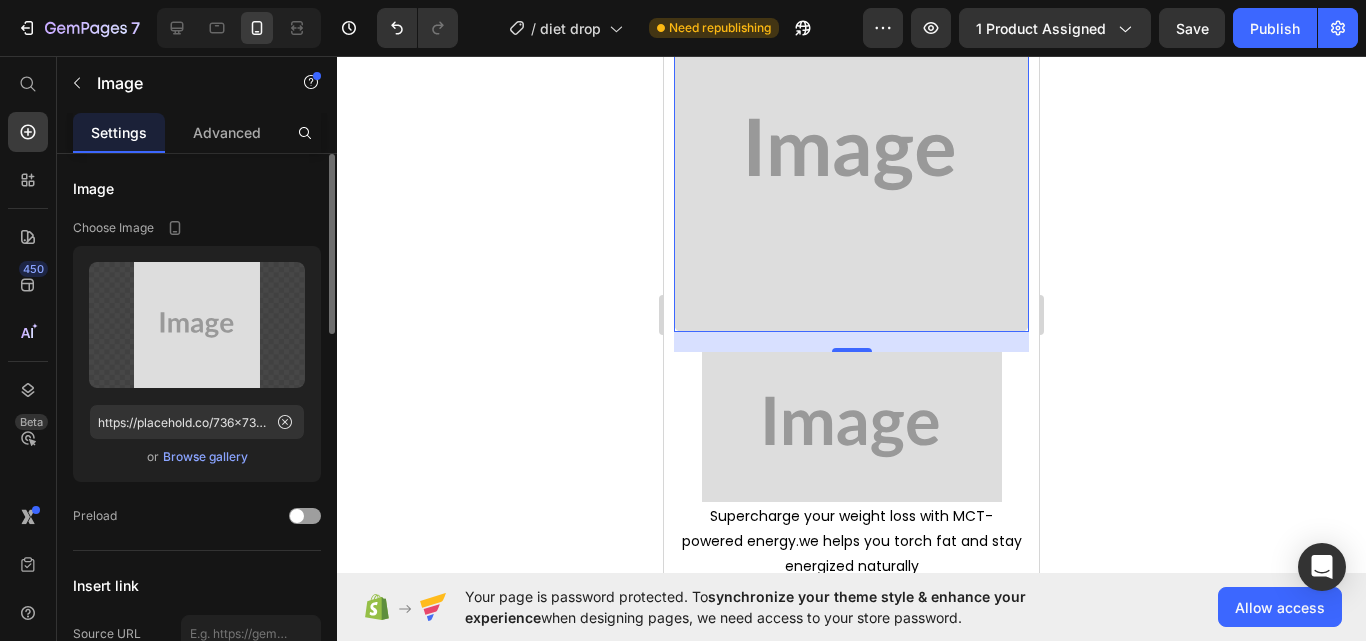 click on "Browse gallery" at bounding box center [205, 457] 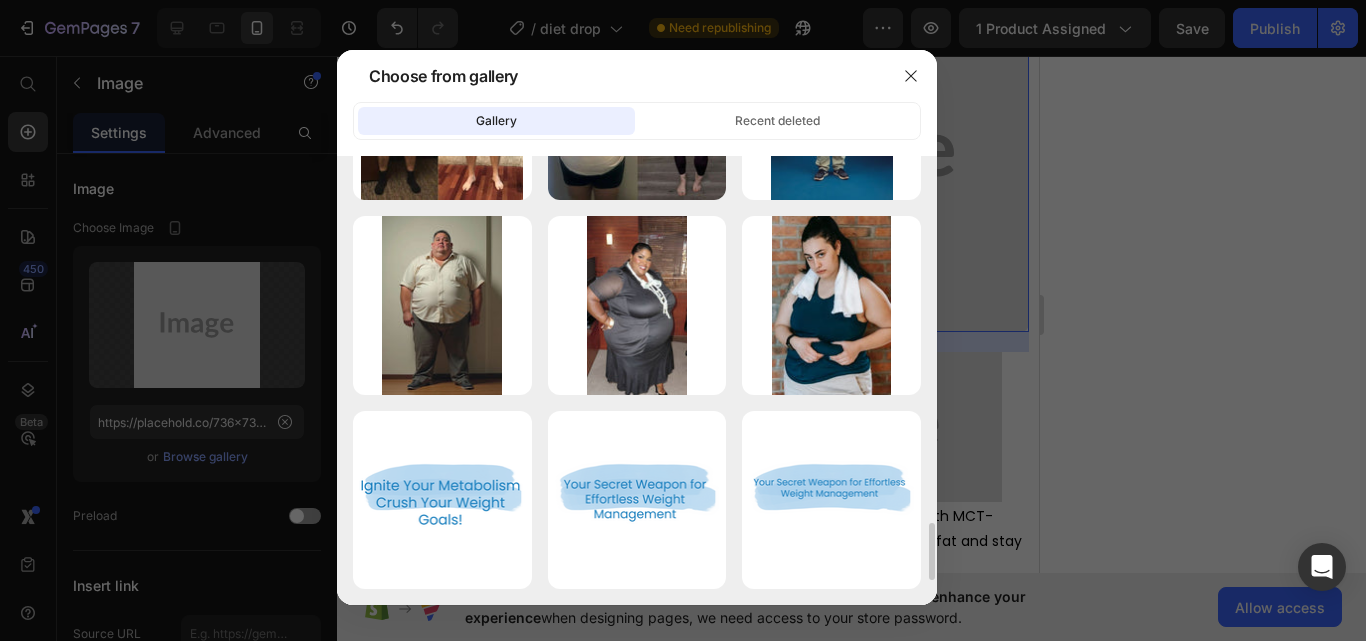 scroll, scrollTop: 3071, scrollLeft: 0, axis: vertical 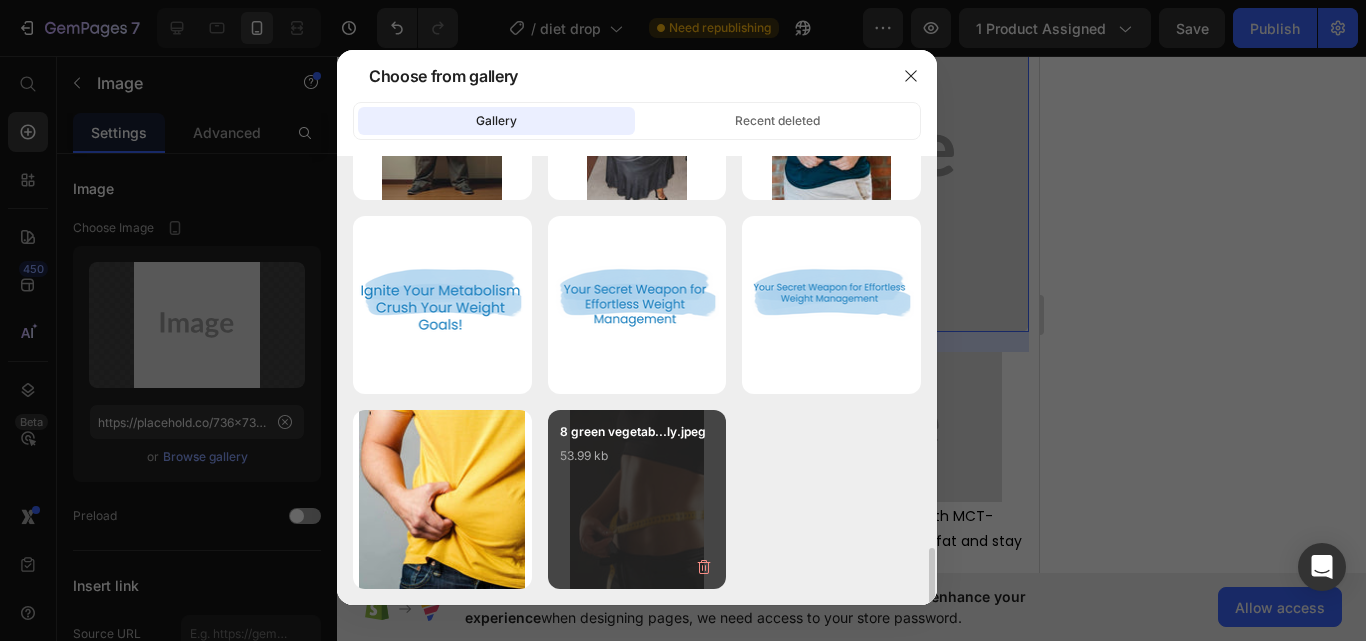 drag, startPoint x: 674, startPoint y: 492, endPoint x: 694, endPoint y: 522, distance: 36.05551 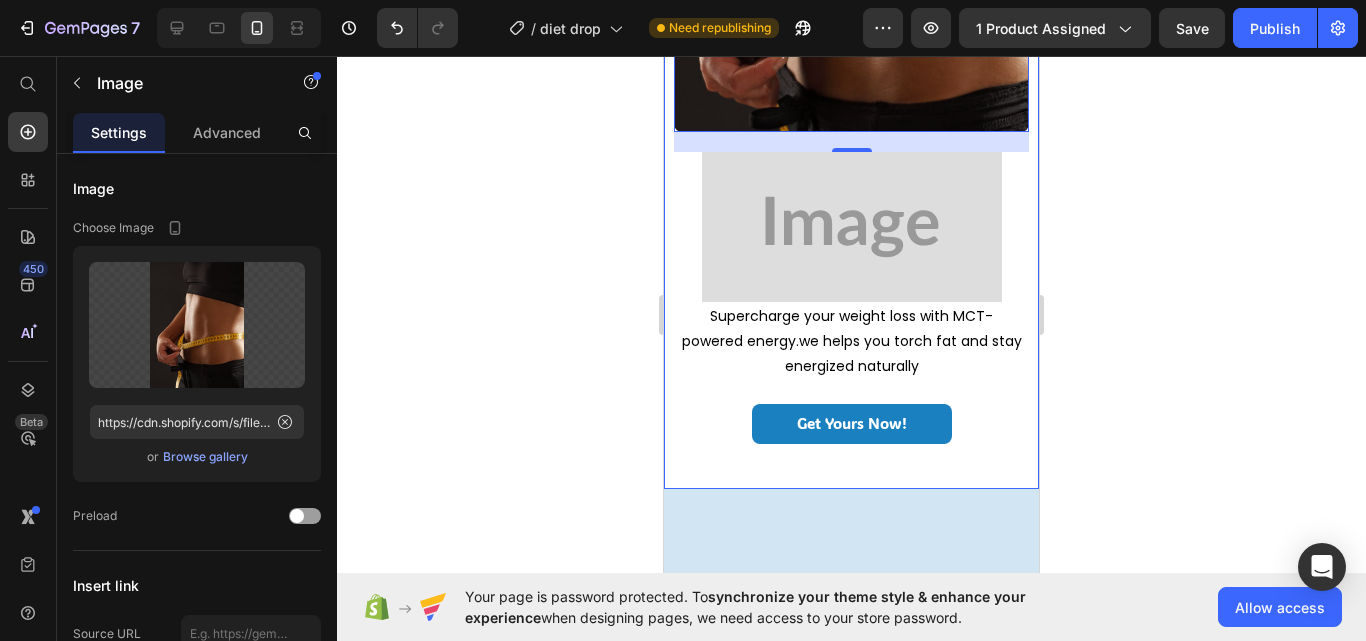 scroll, scrollTop: 1432, scrollLeft: 0, axis: vertical 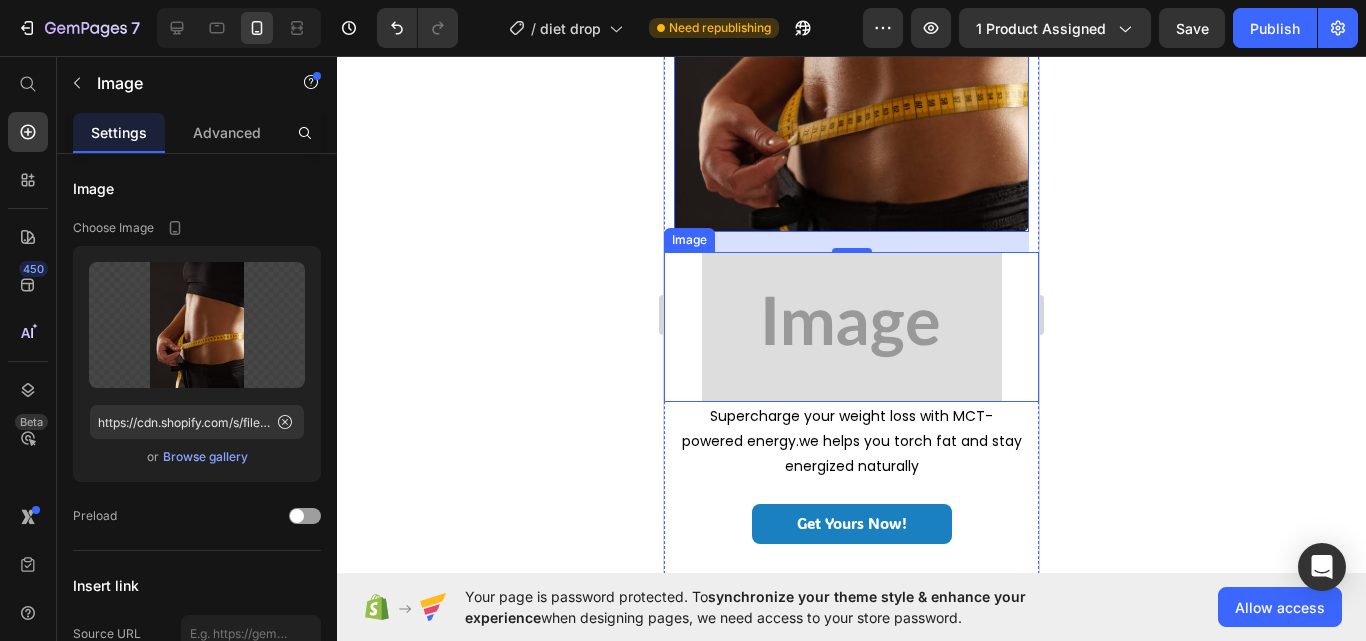 click at bounding box center [851, 327] 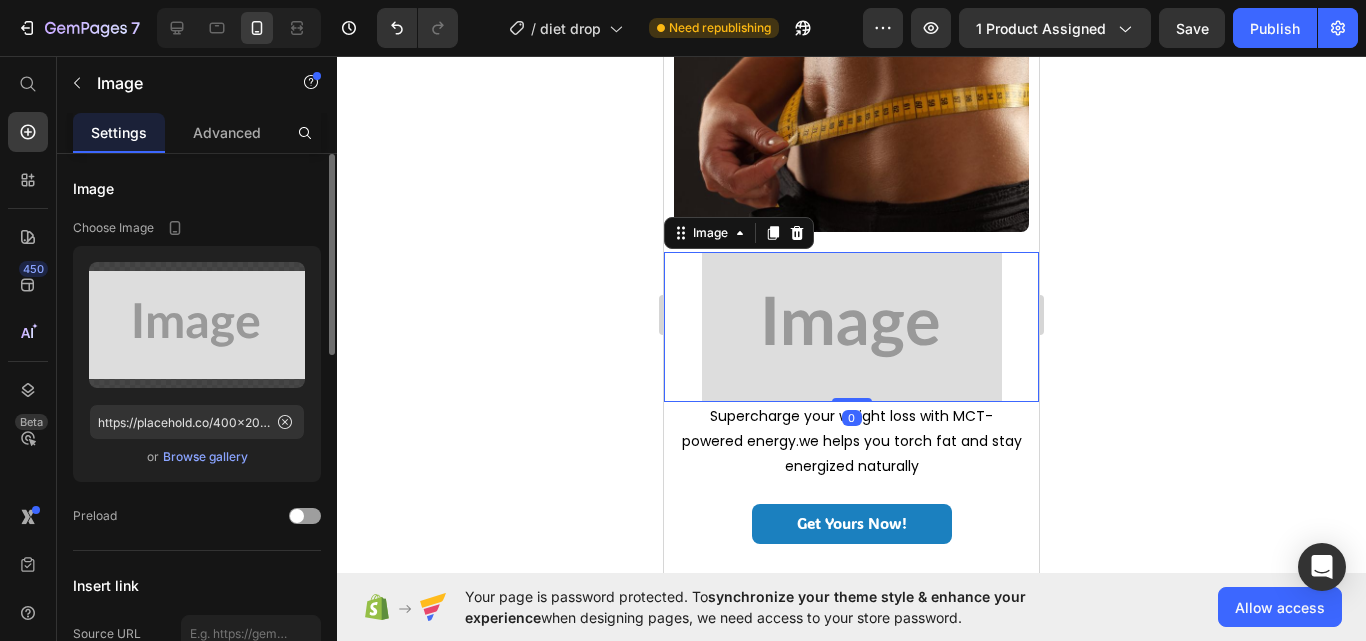 click on "Browse gallery" at bounding box center (205, 457) 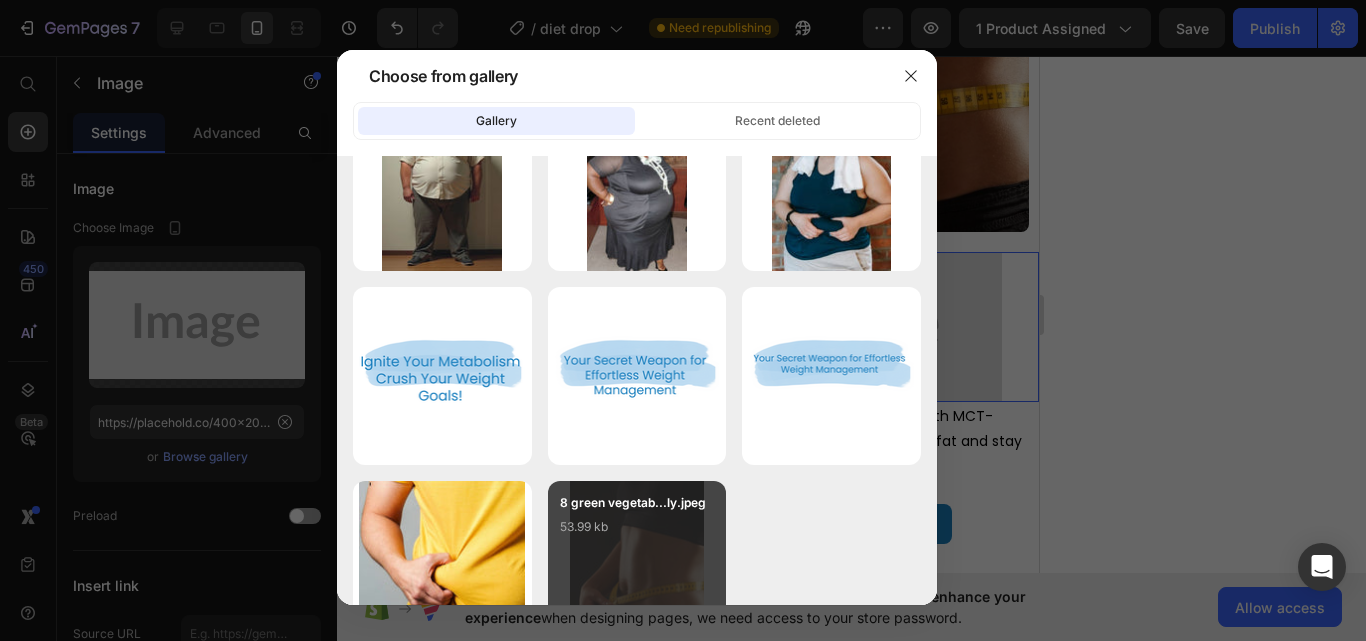 scroll, scrollTop: 3071, scrollLeft: 0, axis: vertical 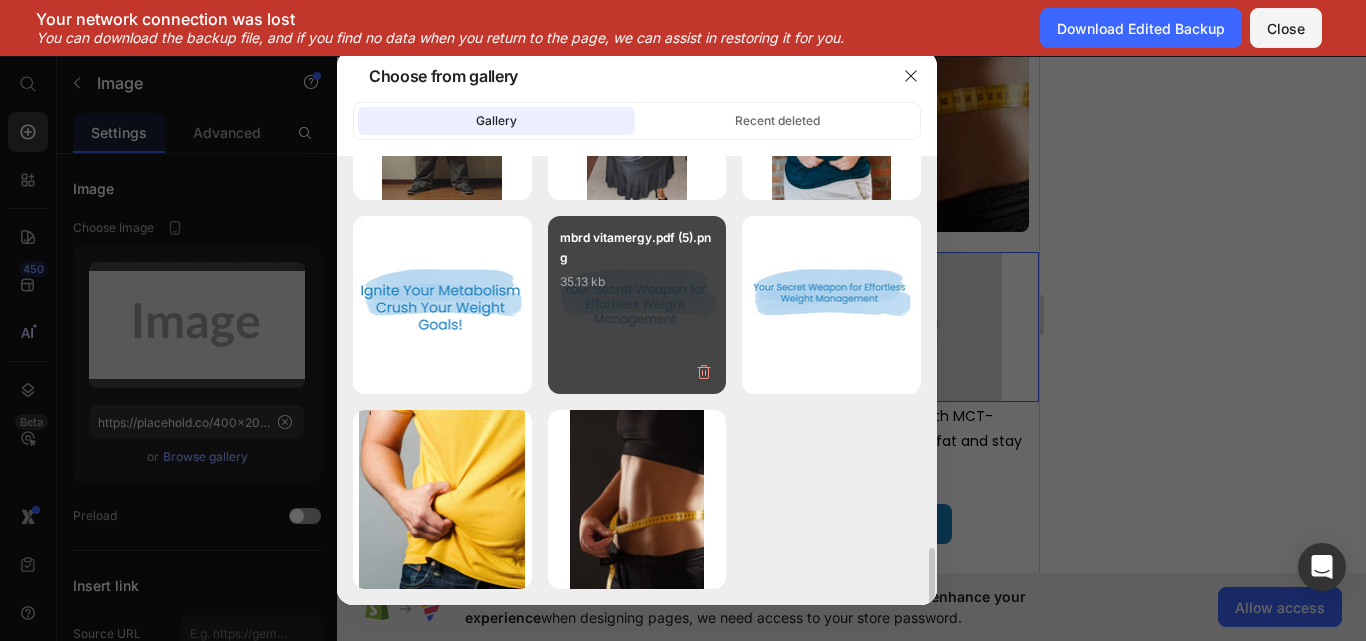 click on "mbrd vitamergy.pdf (5).png 35.13 kb" at bounding box center (637, 268) 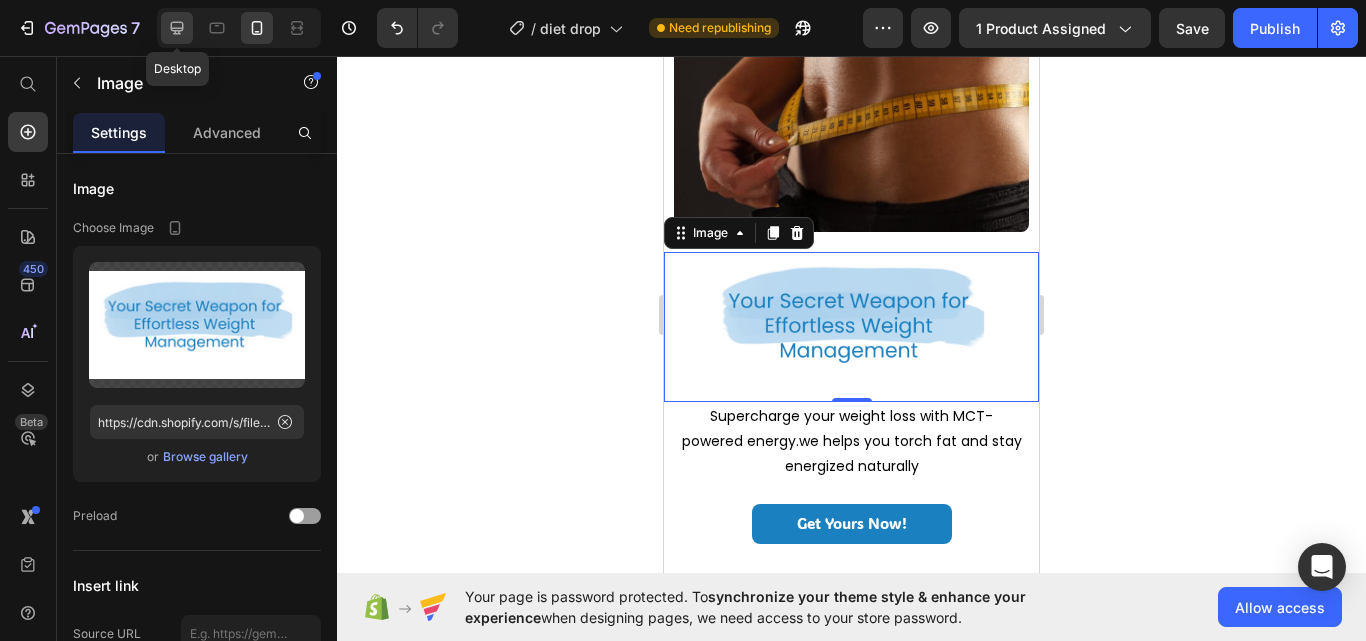 click 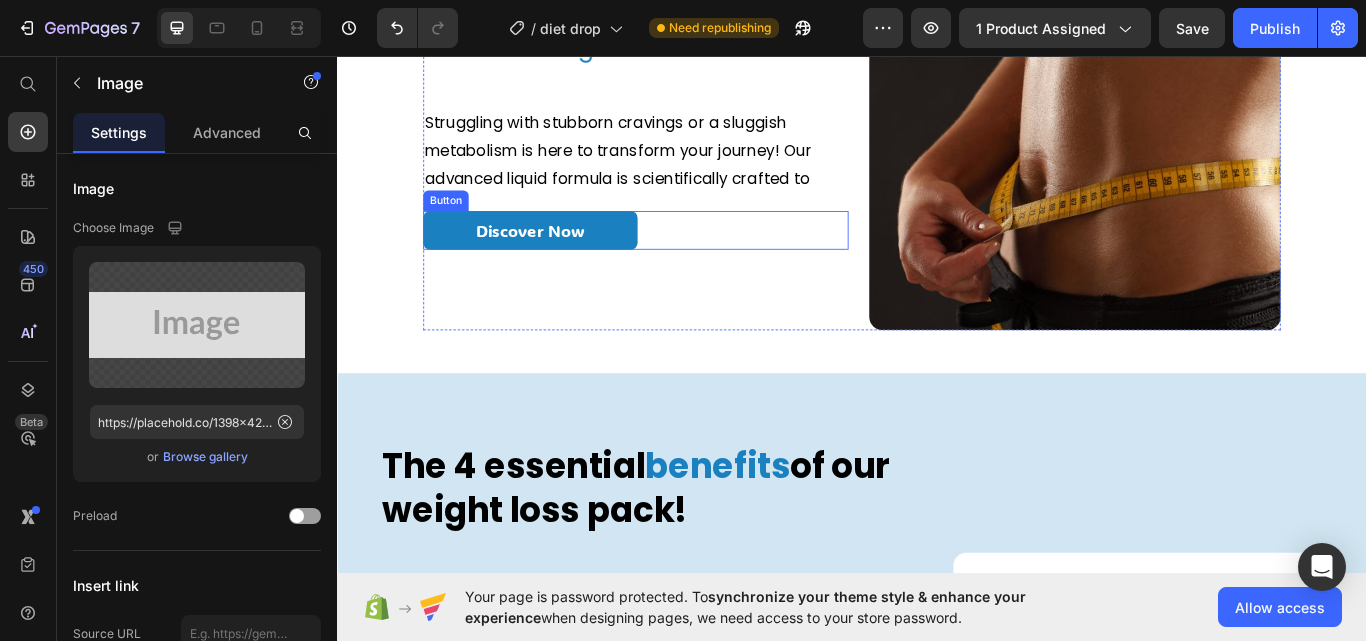 scroll, scrollTop: 1158, scrollLeft: 0, axis: vertical 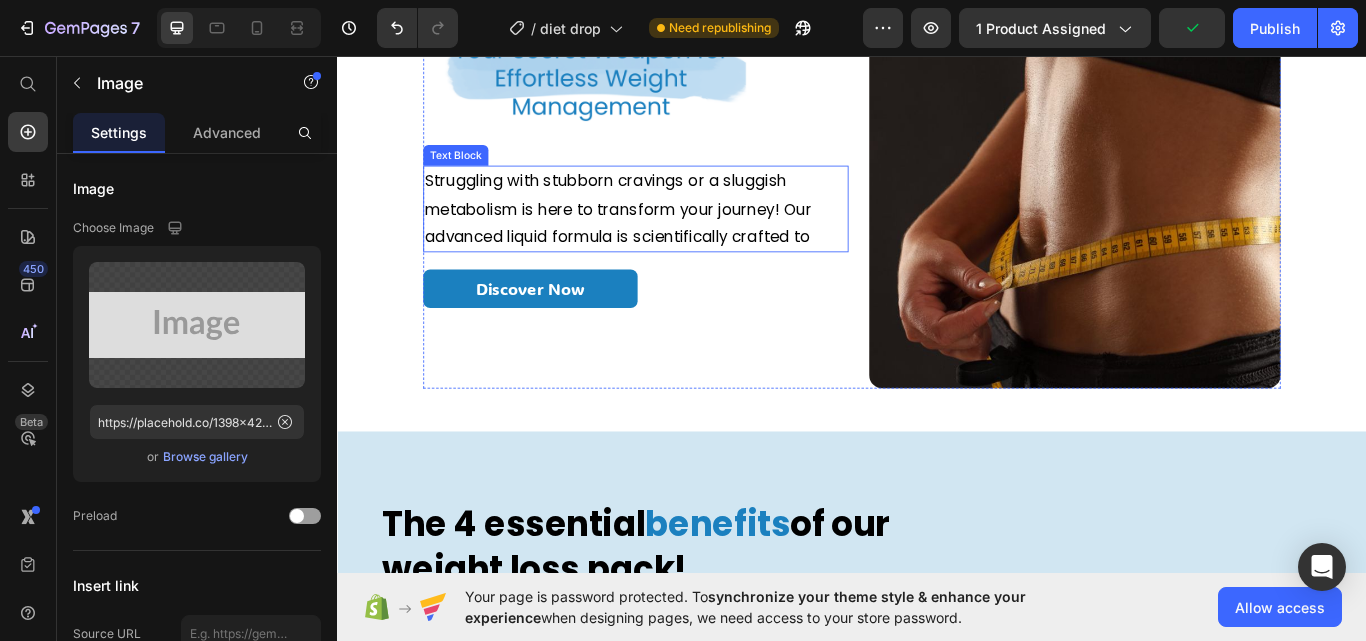 click on "Struggling with stubborn cravings or a sluggish metabolism is here to transform your journey! Our advanced liquid formula is scientifically crafted to" at bounding box center (685, 235) 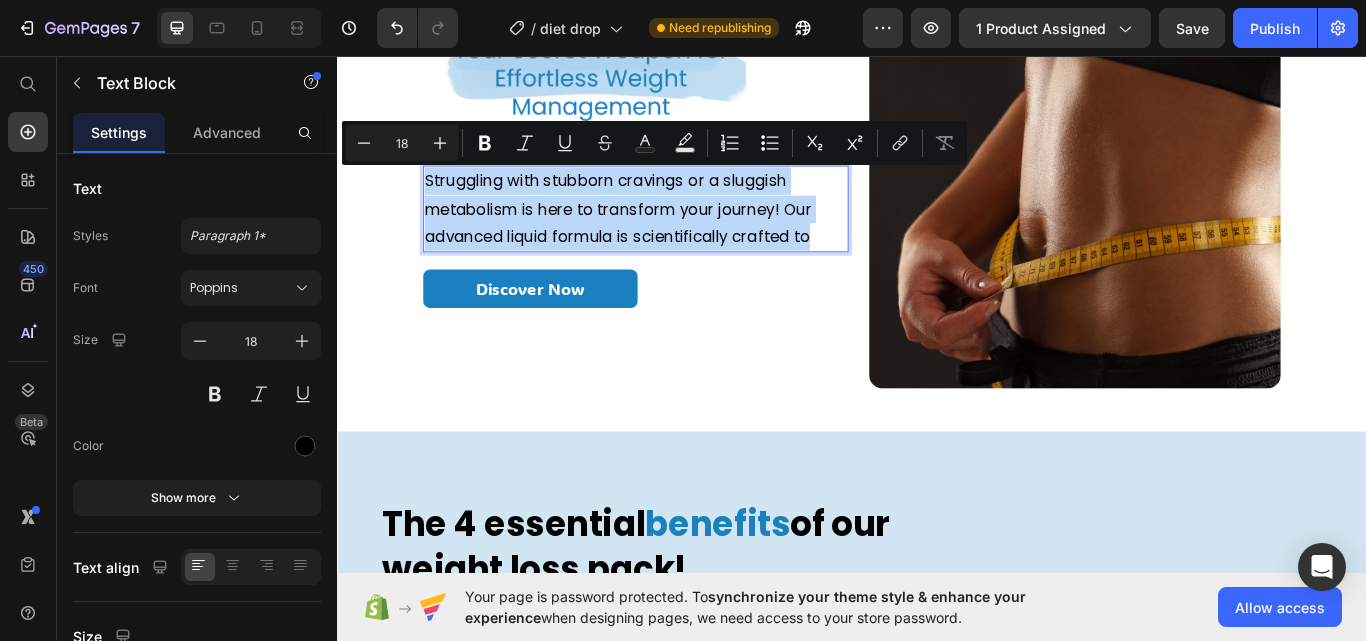 copy on "Struggling with stubborn cravings or a sluggish metabolism is here to transform your journey! Our advanced liquid formula is scientifically crafted to" 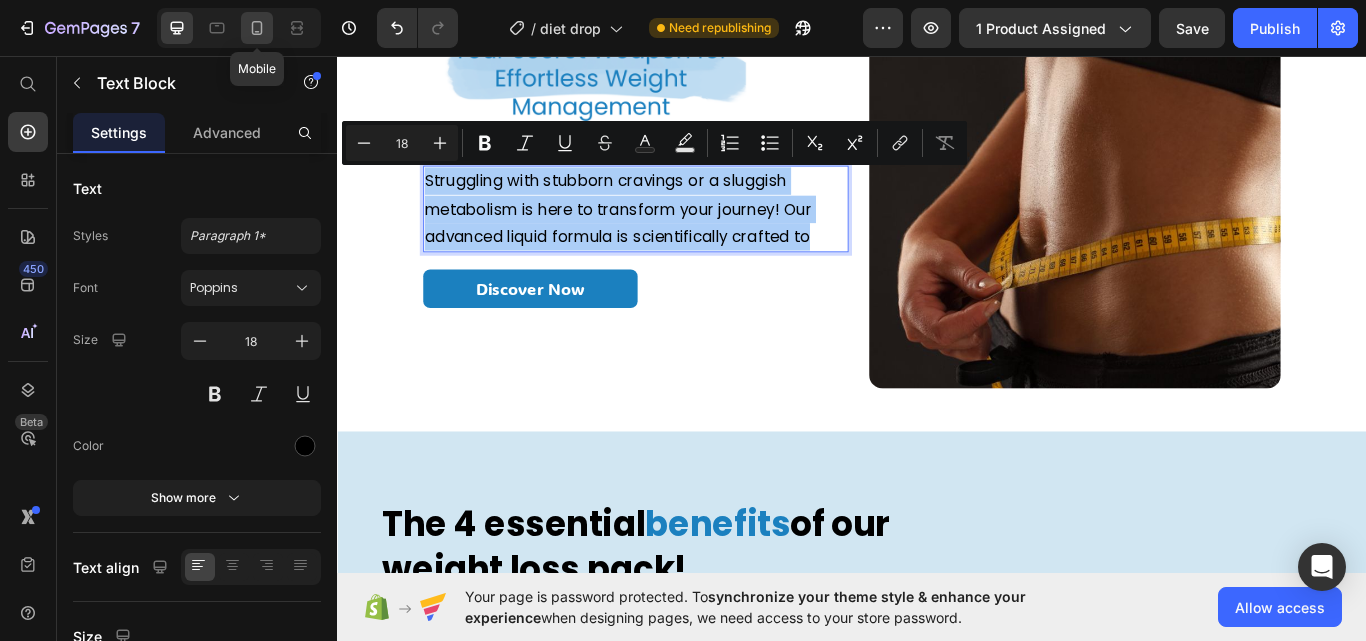 click 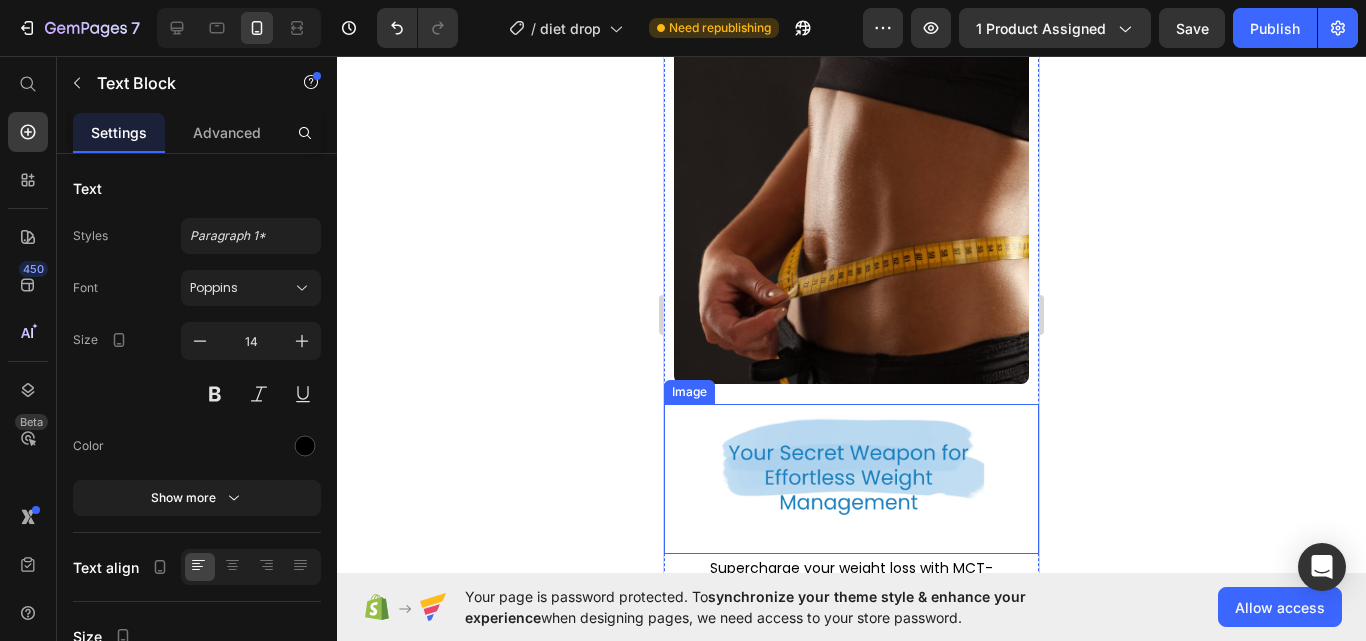 scroll, scrollTop: 1385, scrollLeft: 0, axis: vertical 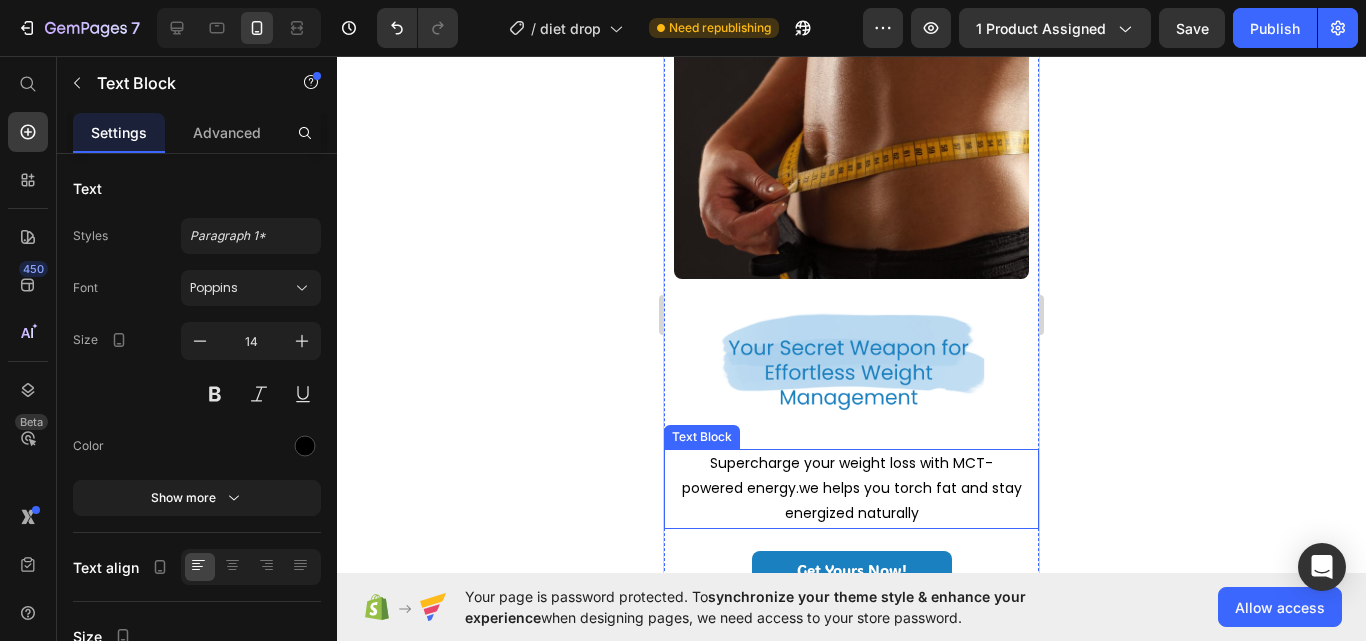 click on "Supercharge your weight loss with MCT-powered energy.we helps you torch fat and stay energized naturally" at bounding box center [851, 489] 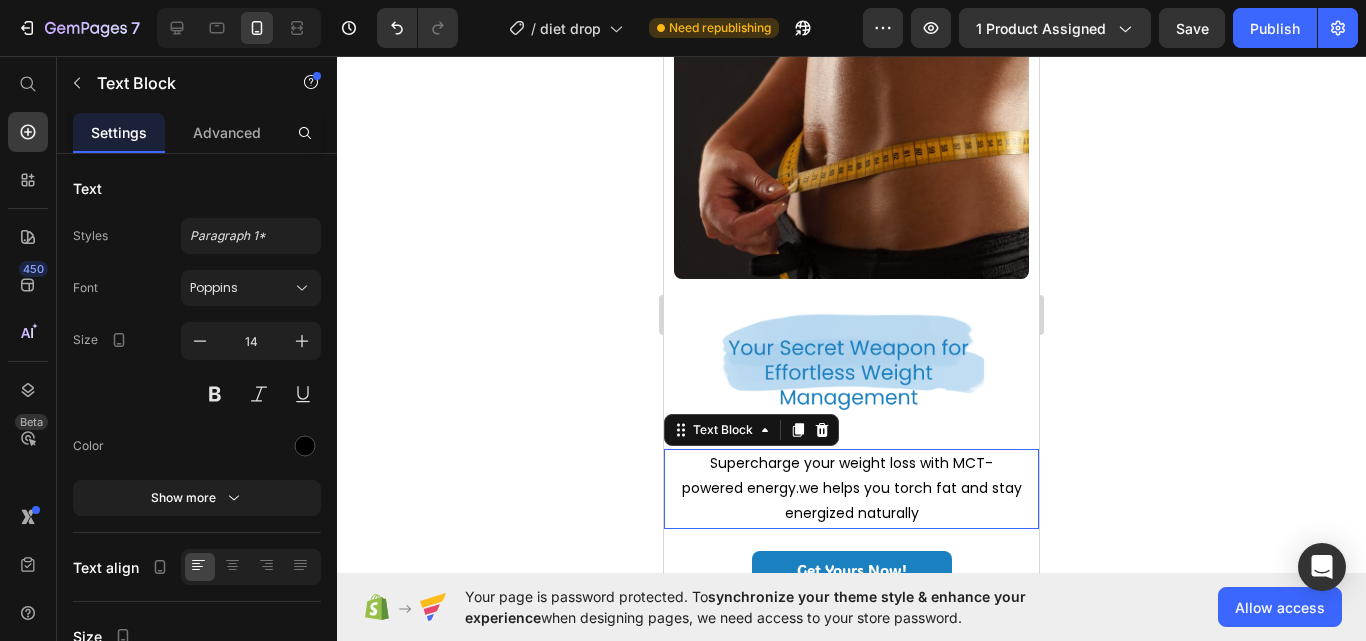 click on "Supercharge your weight loss with MCT-powered energy.we helps you torch fat and stay energized naturally" at bounding box center (851, 489) 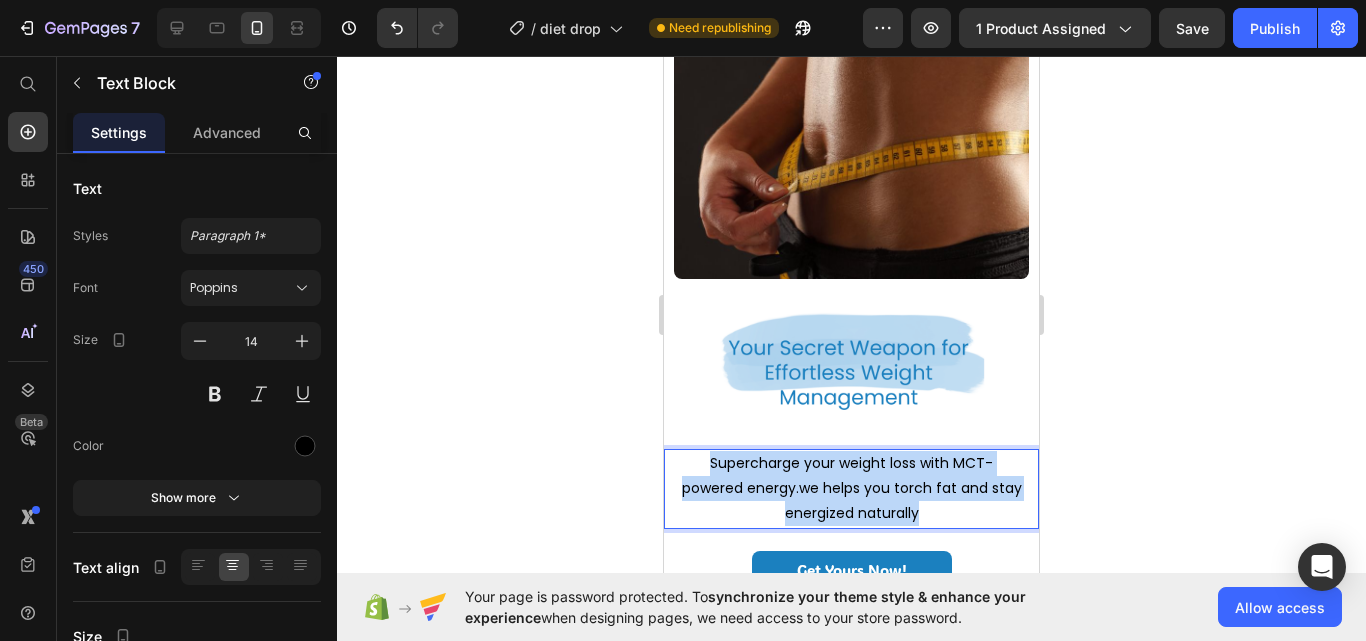 click on "Supercharge your weight loss with MCT-powered energy.we helps you torch fat and stay energized naturally" at bounding box center [851, 489] 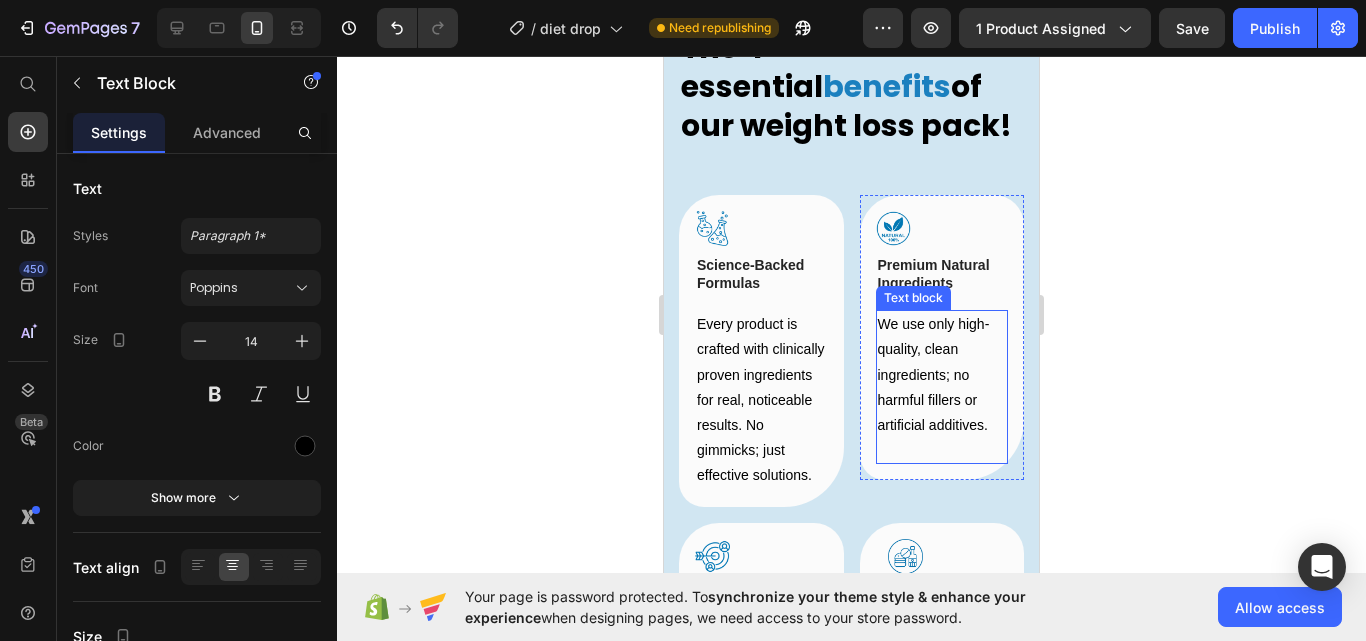 scroll, scrollTop: 1785, scrollLeft: 0, axis: vertical 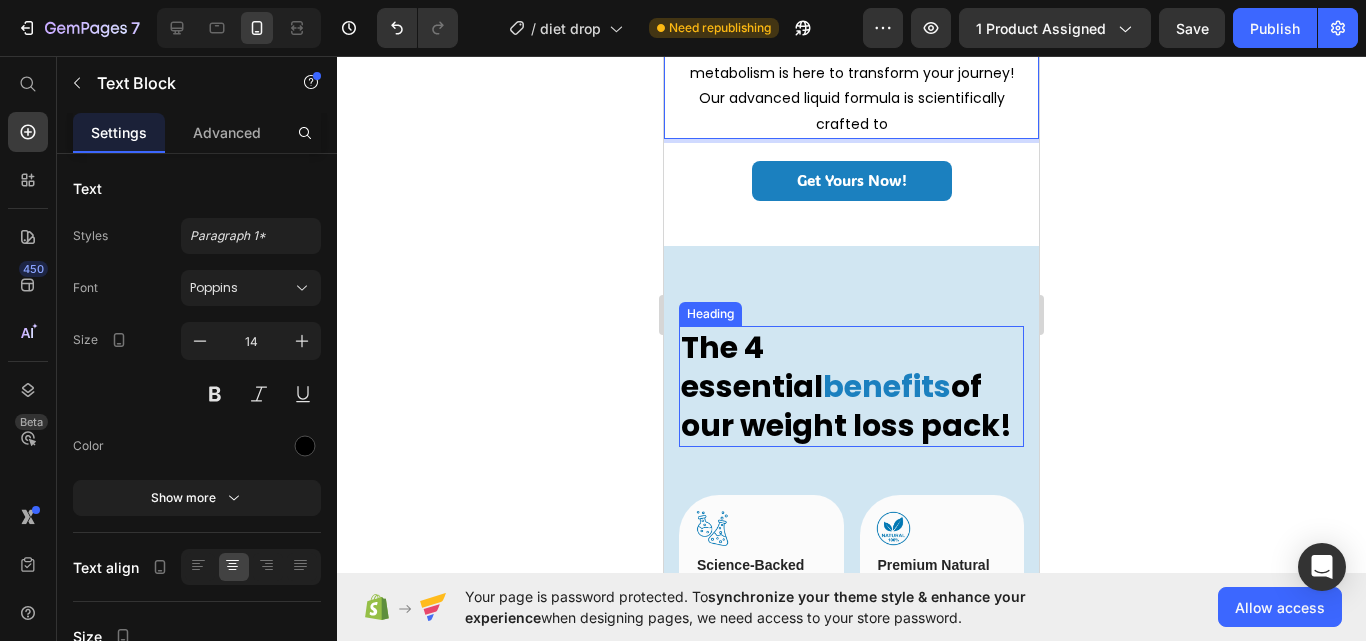 click on "The 4 essential  benefits  of our weight loss pack!" at bounding box center [851, 386] 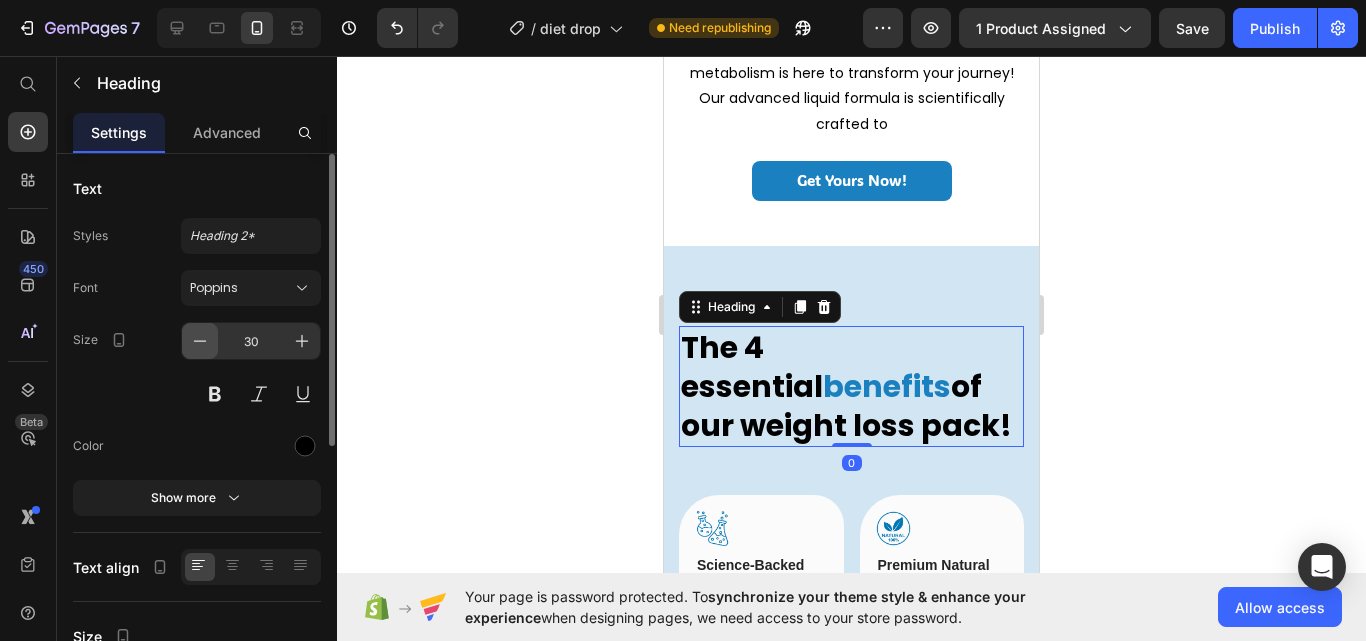 click at bounding box center (200, 341) 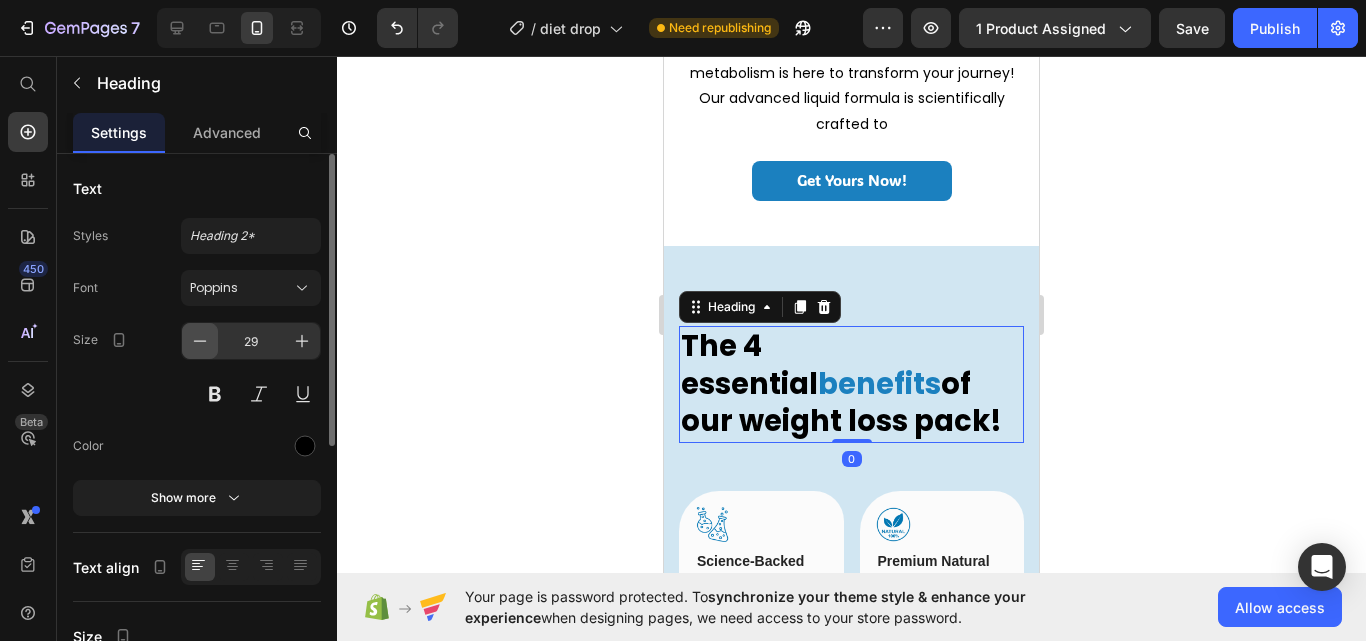 click at bounding box center [200, 341] 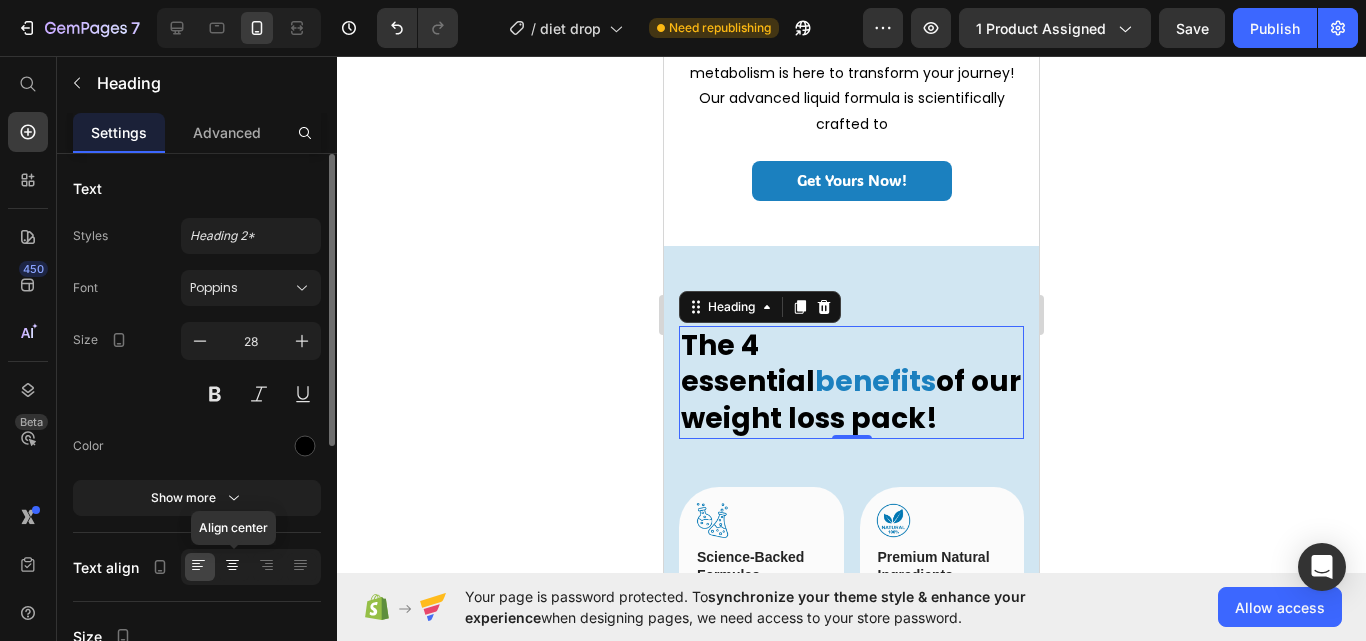 click 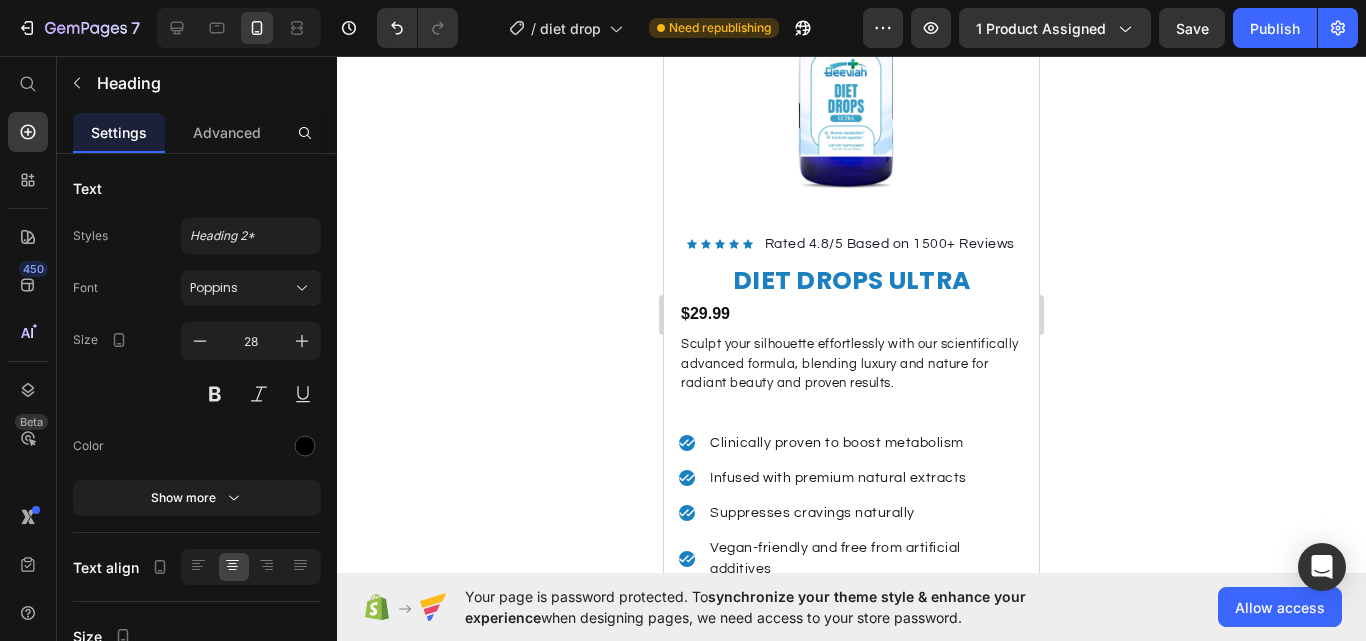 scroll, scrollTop: 0, scrollLeft: 0, axis: both 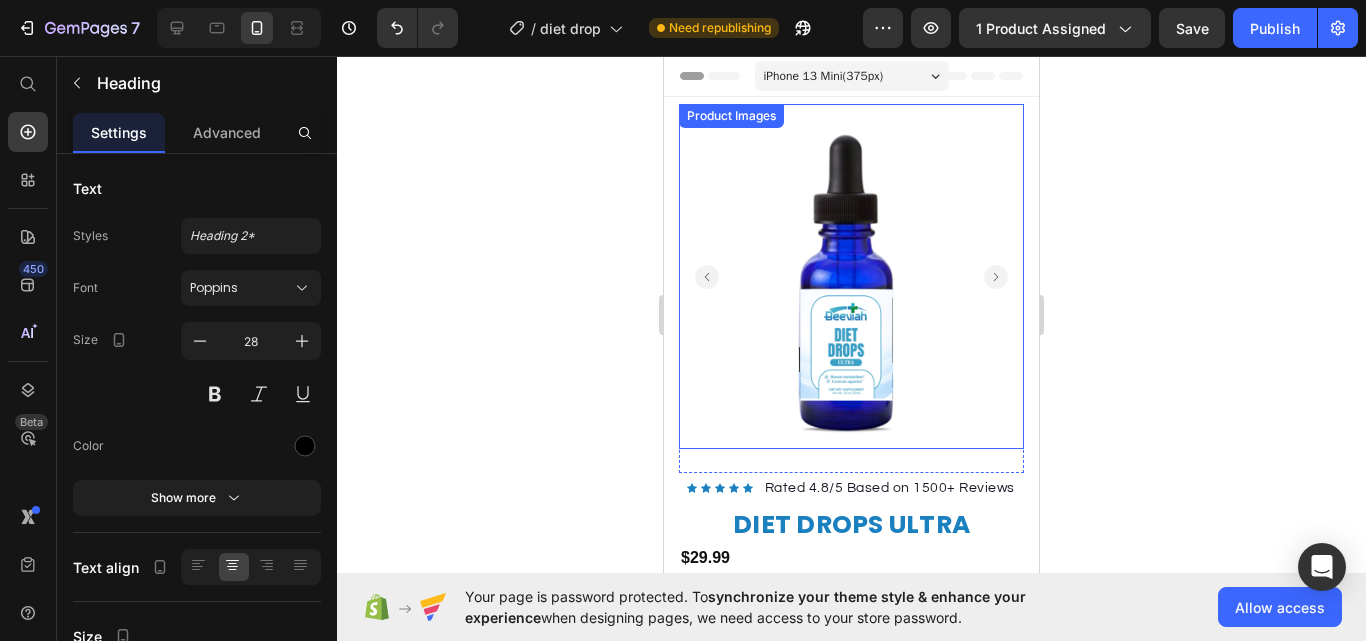 click 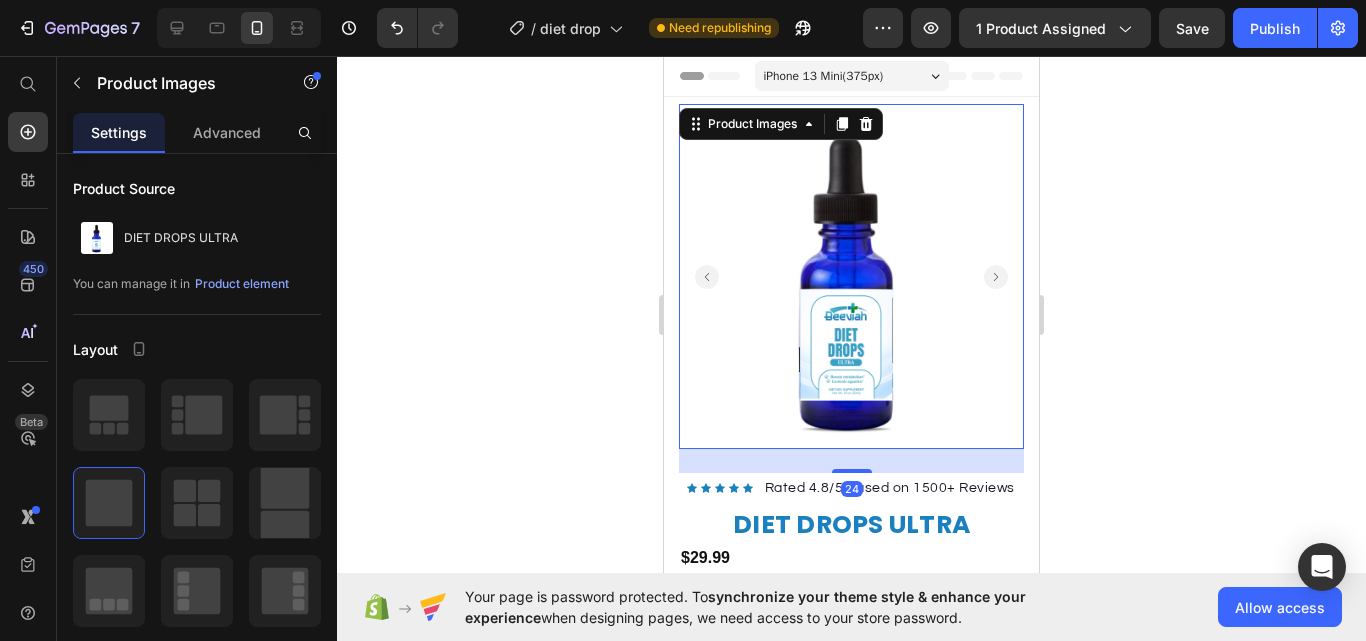 click 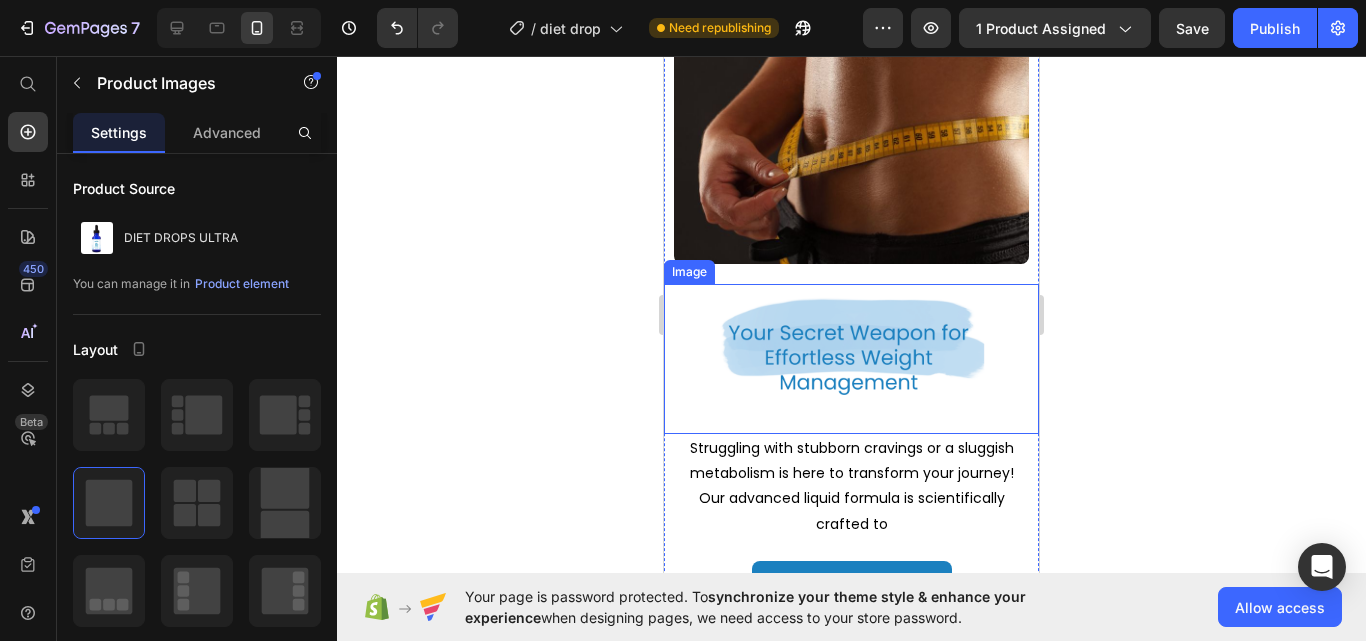 scroll, scrollTop: 1600, scrollLeft: 0, axis: vertical 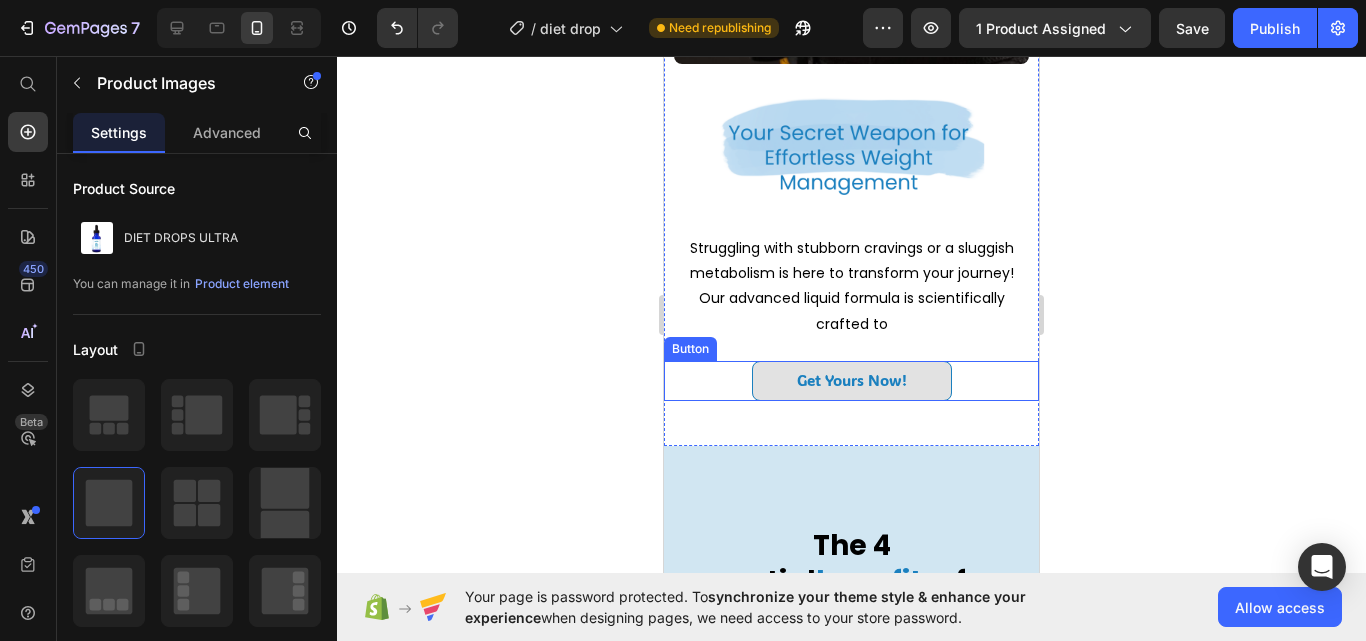 click on "Get Yours Now!" at bounding box center [852, 381] 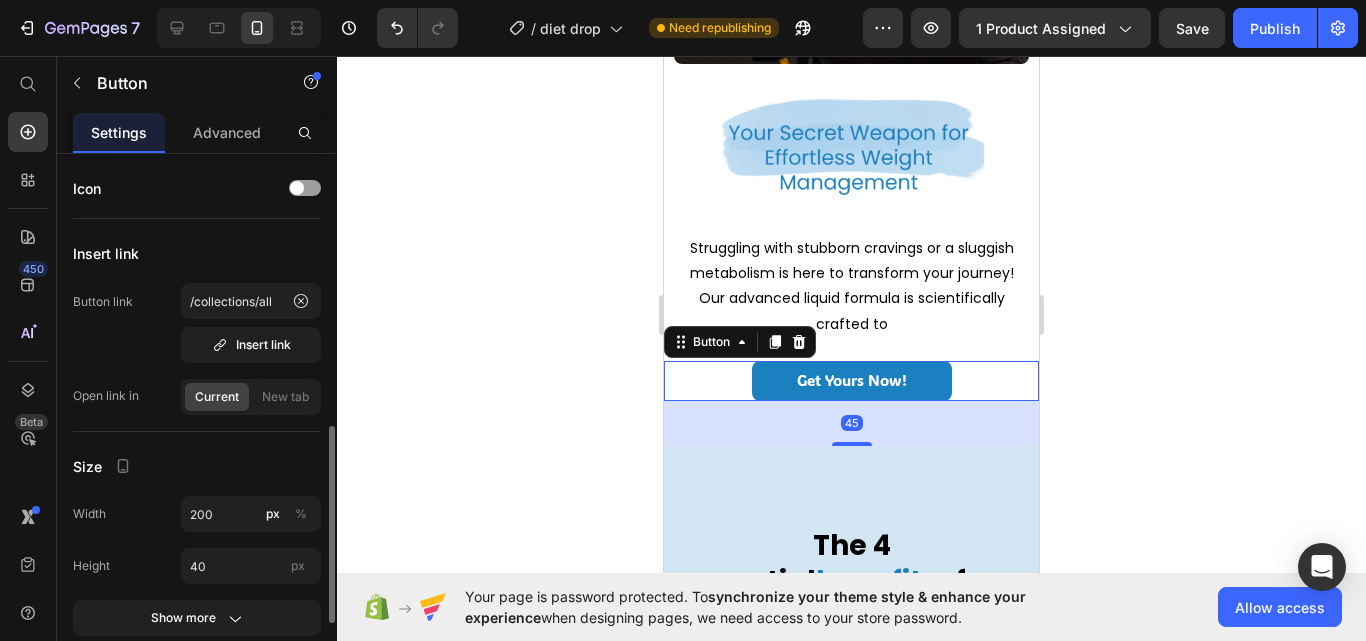 scroll, scrollTop: 300, scrollLeft: 0, axis: vertical 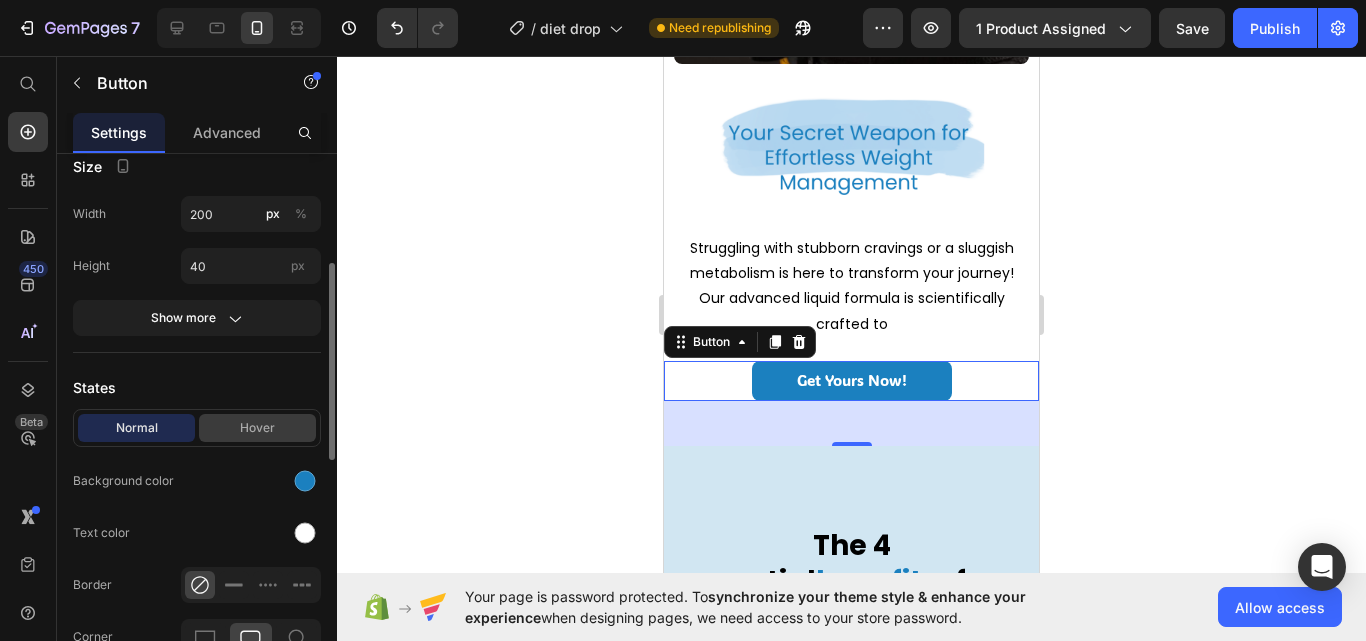 click on "Hover" at bounding box center [257, 428] 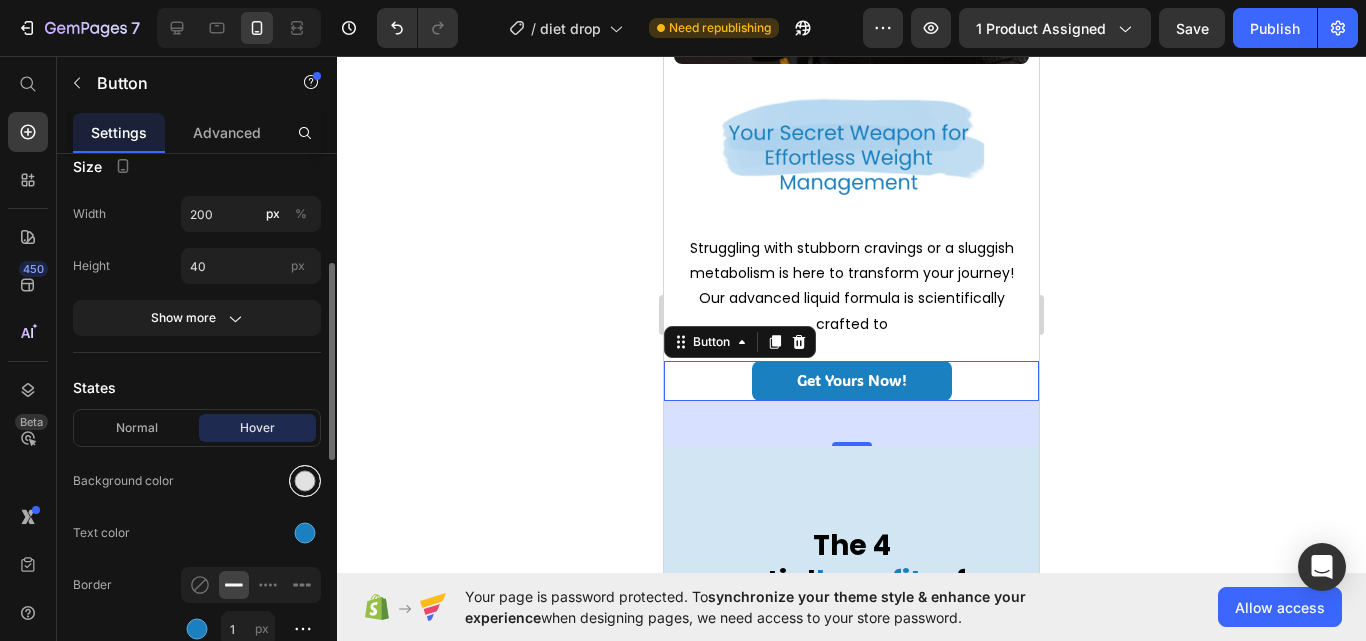 click at bounding box center [305, 481] 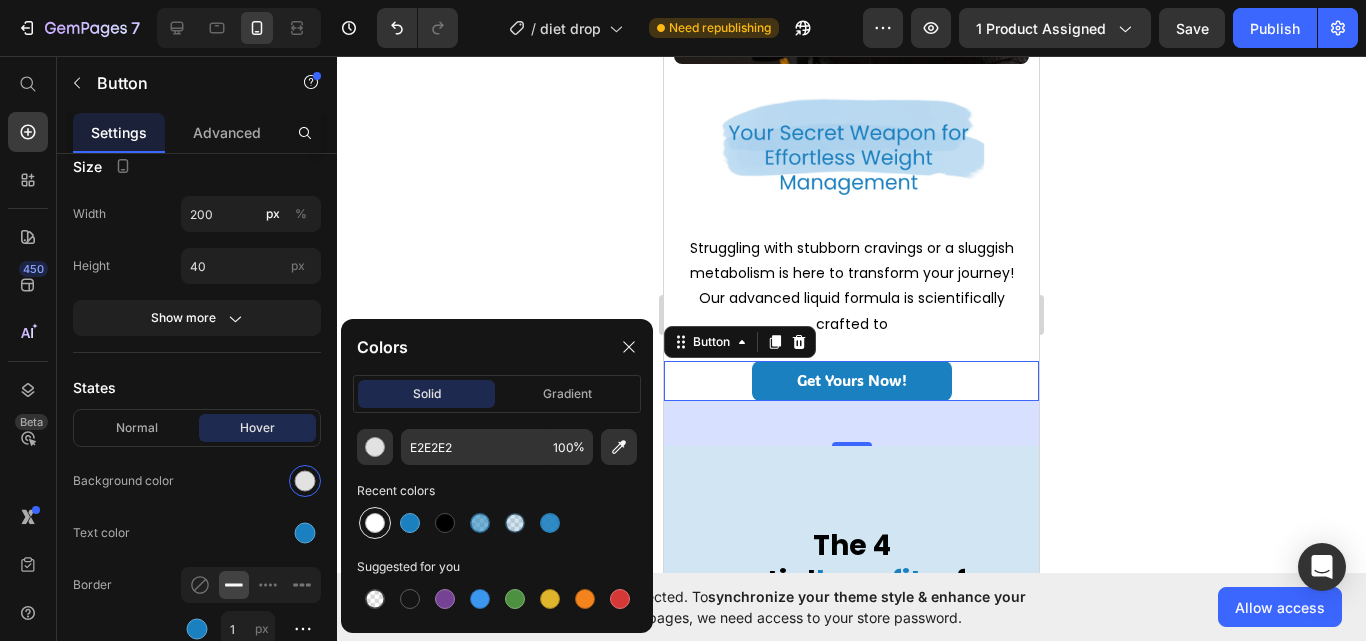 click at bounding box center [375, 523] 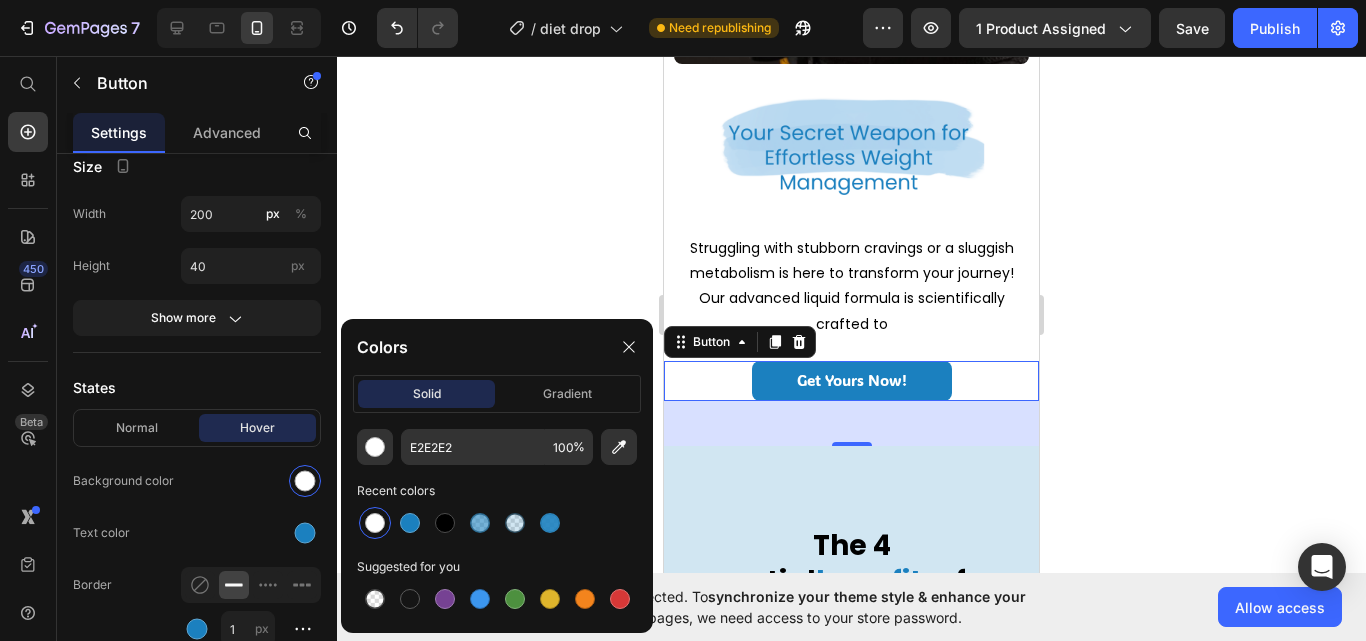 type on "FFFFFF" 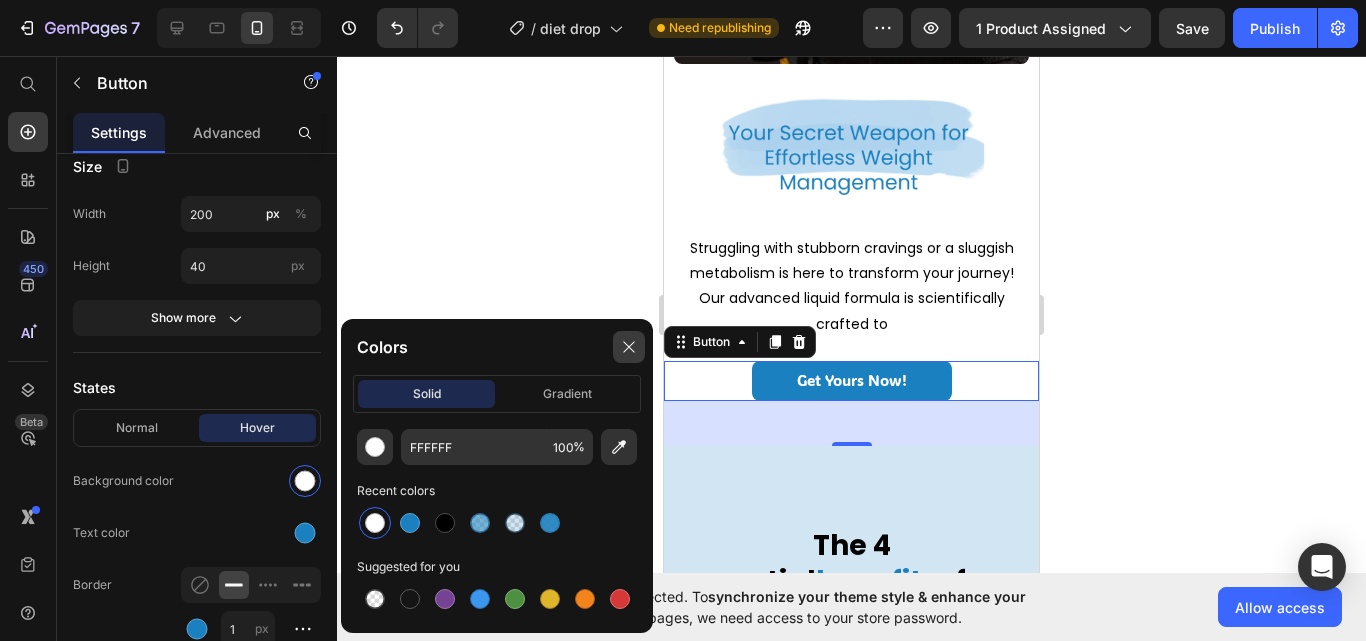 click 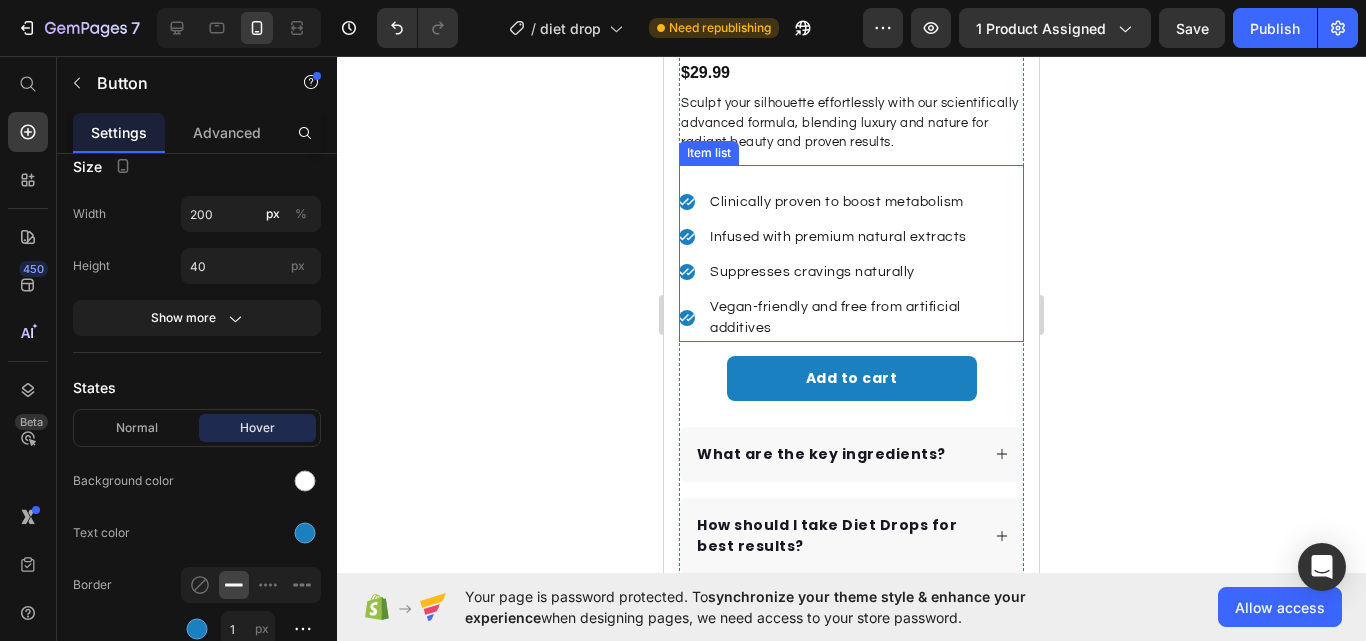 scroll, scrollTop: 400, scrollLeft: 0, axis: vertical 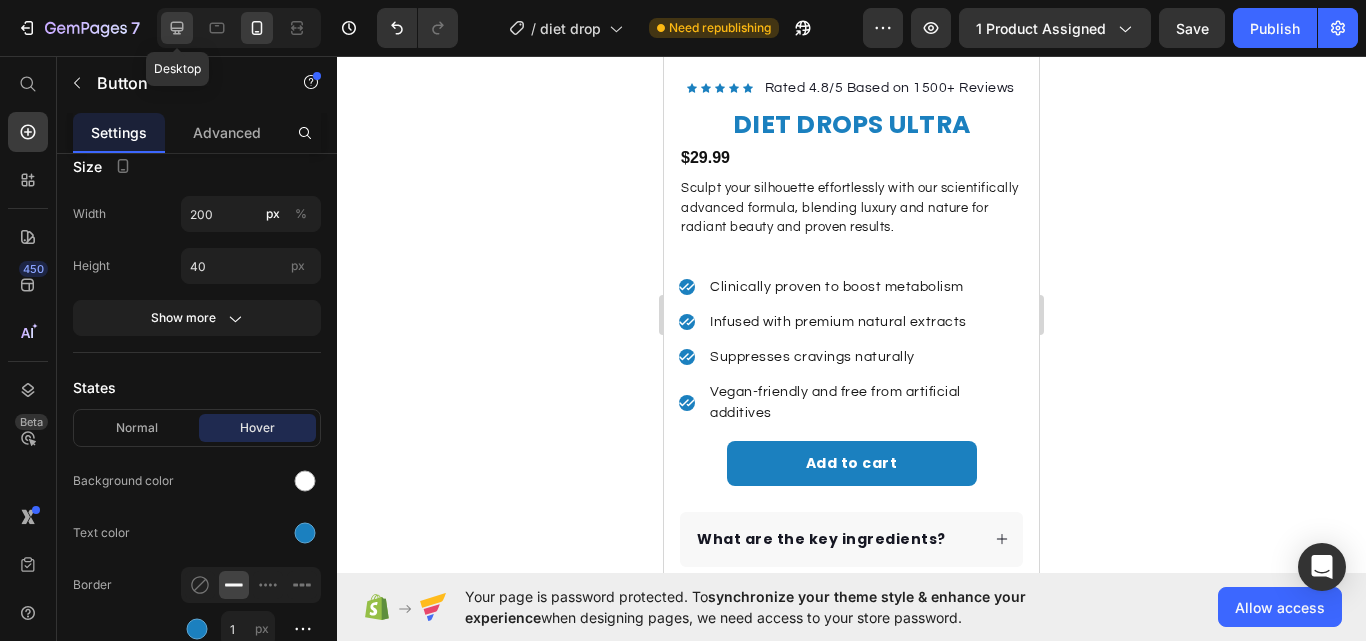 click 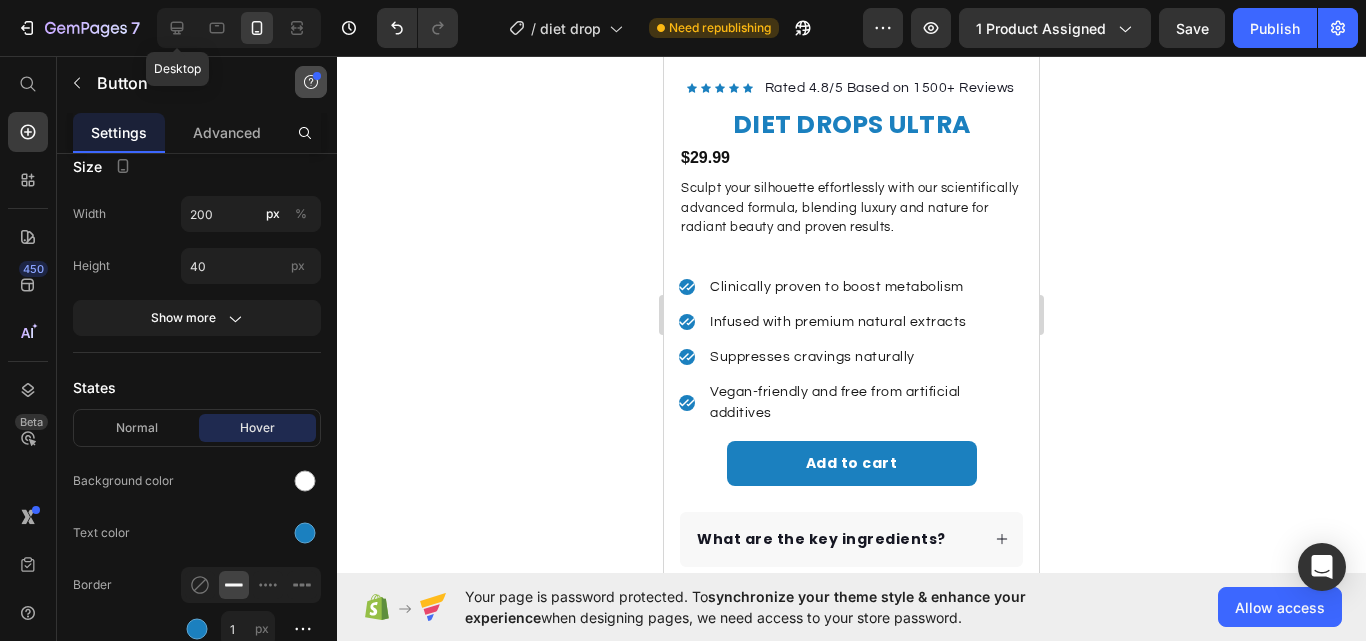 type on "16" 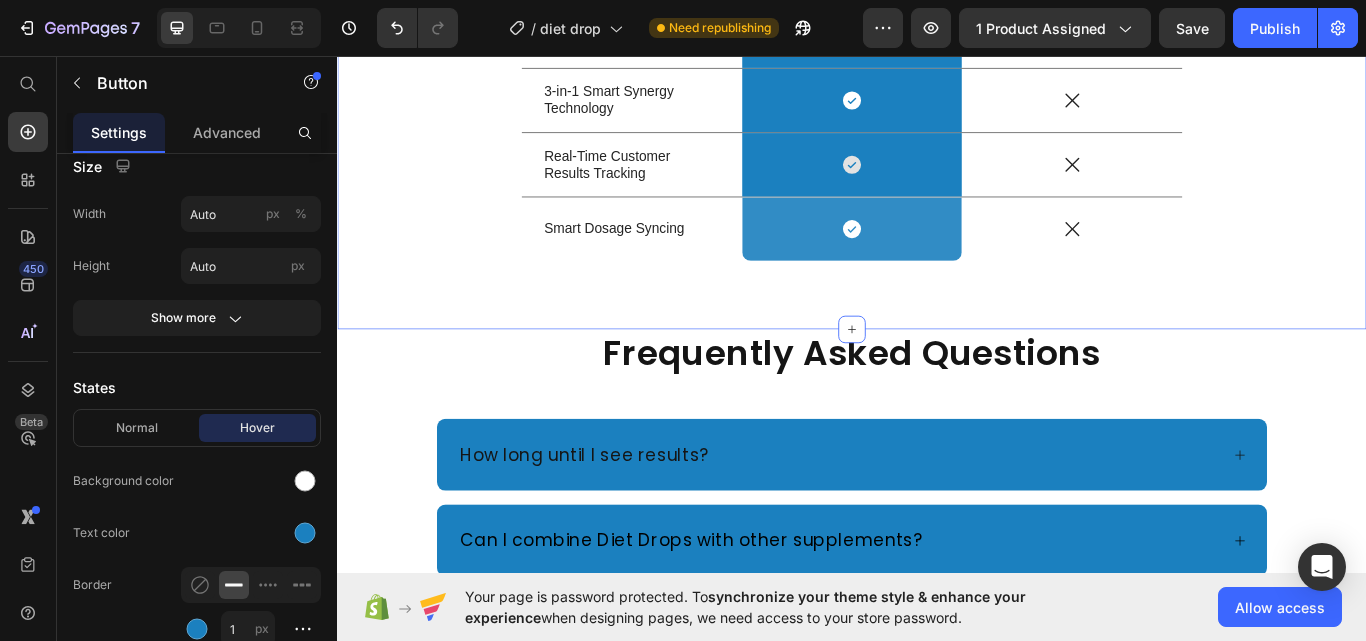 scroll, scrollTop: 4149, scrollLeft: 0, axis: vertical 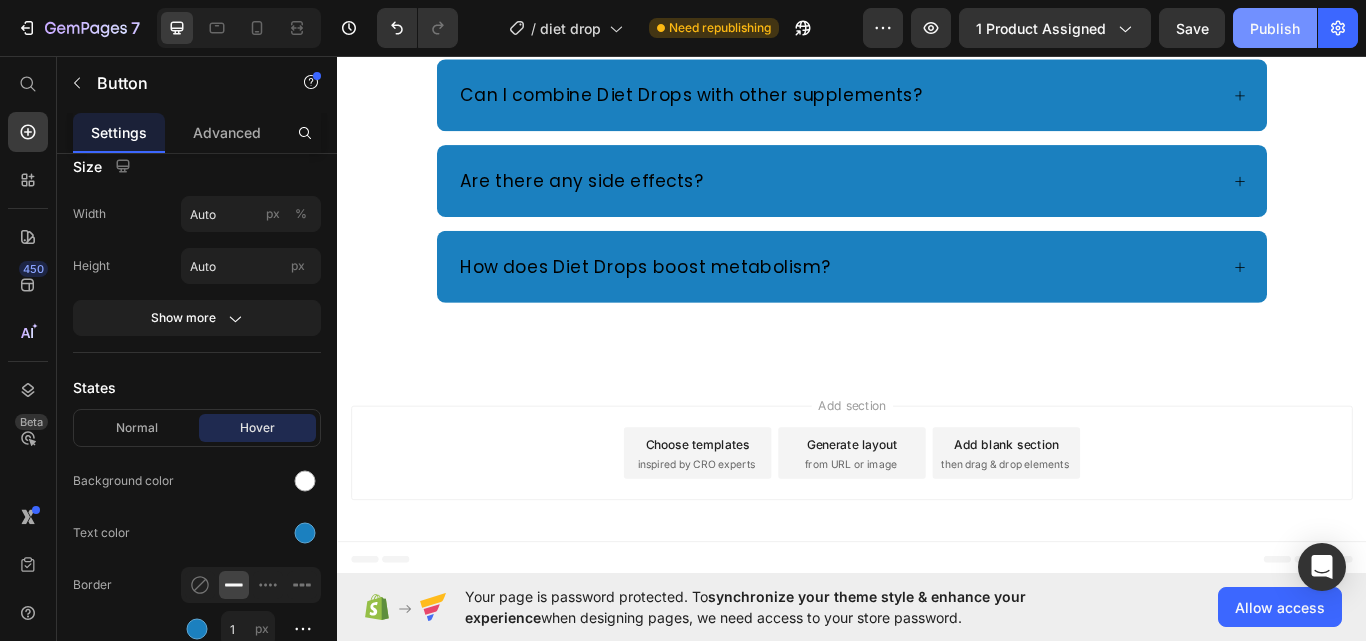 click on "Publish" at bounding box center (1275, 28) 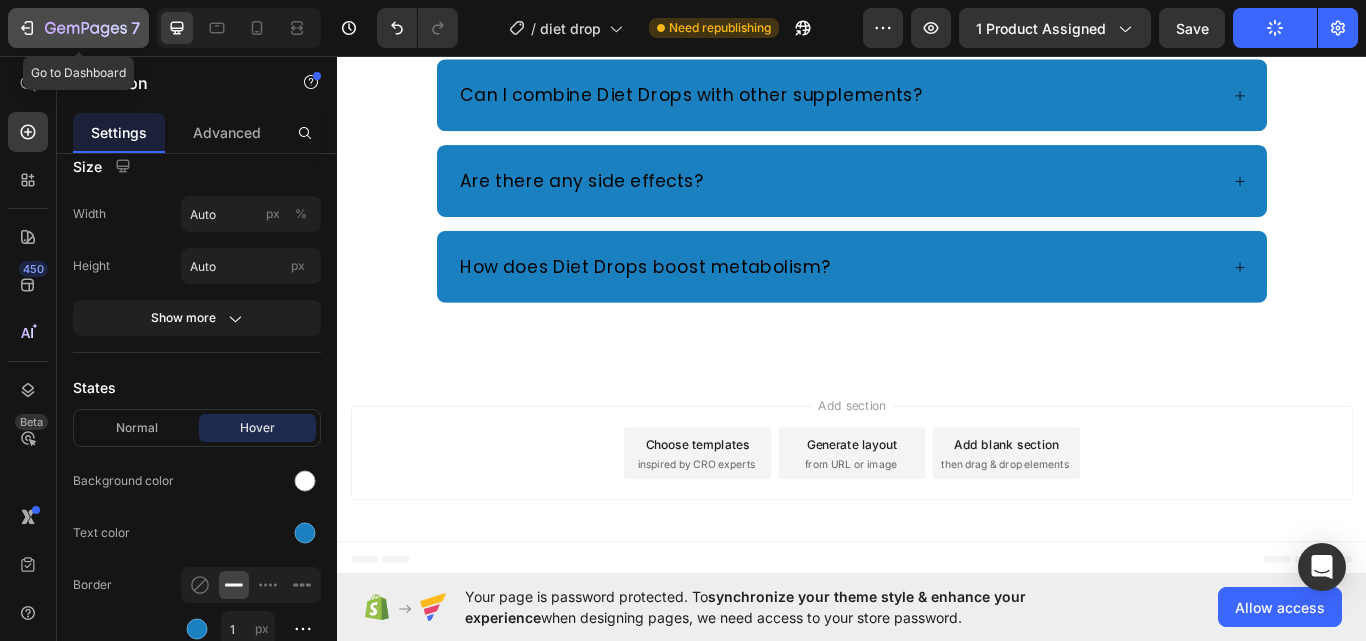 click 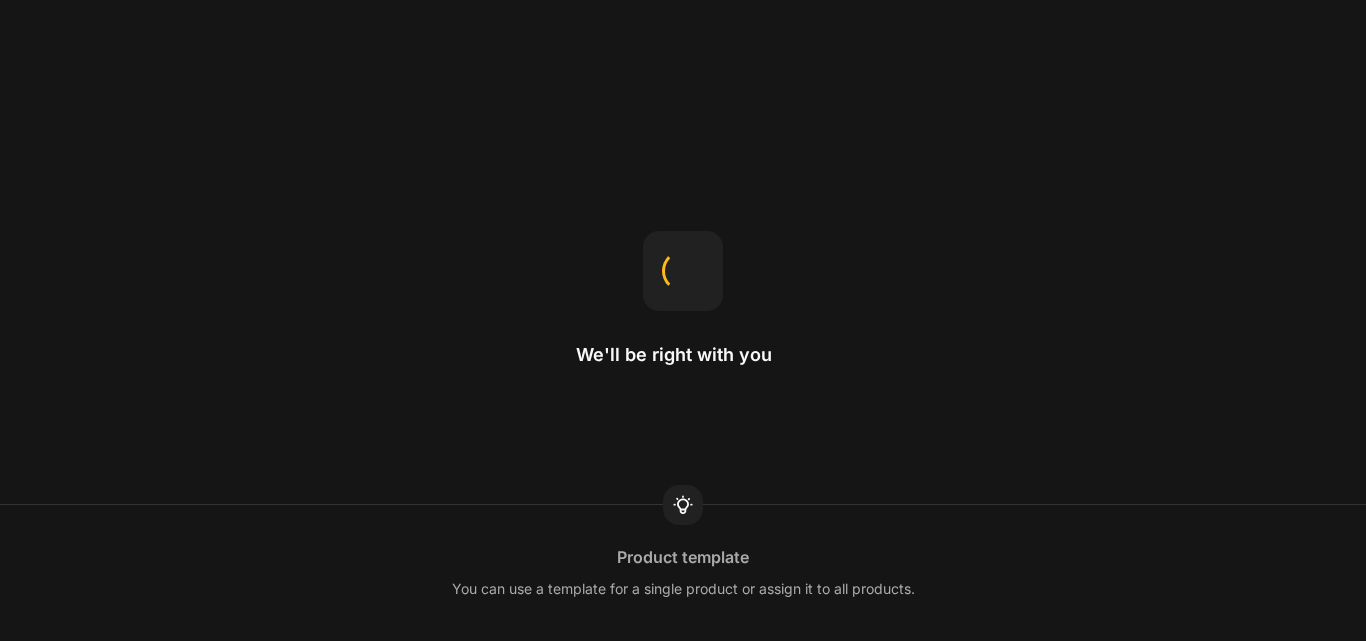 scroll, scrollTop: 0, scrollLeft: 0, axis: both 